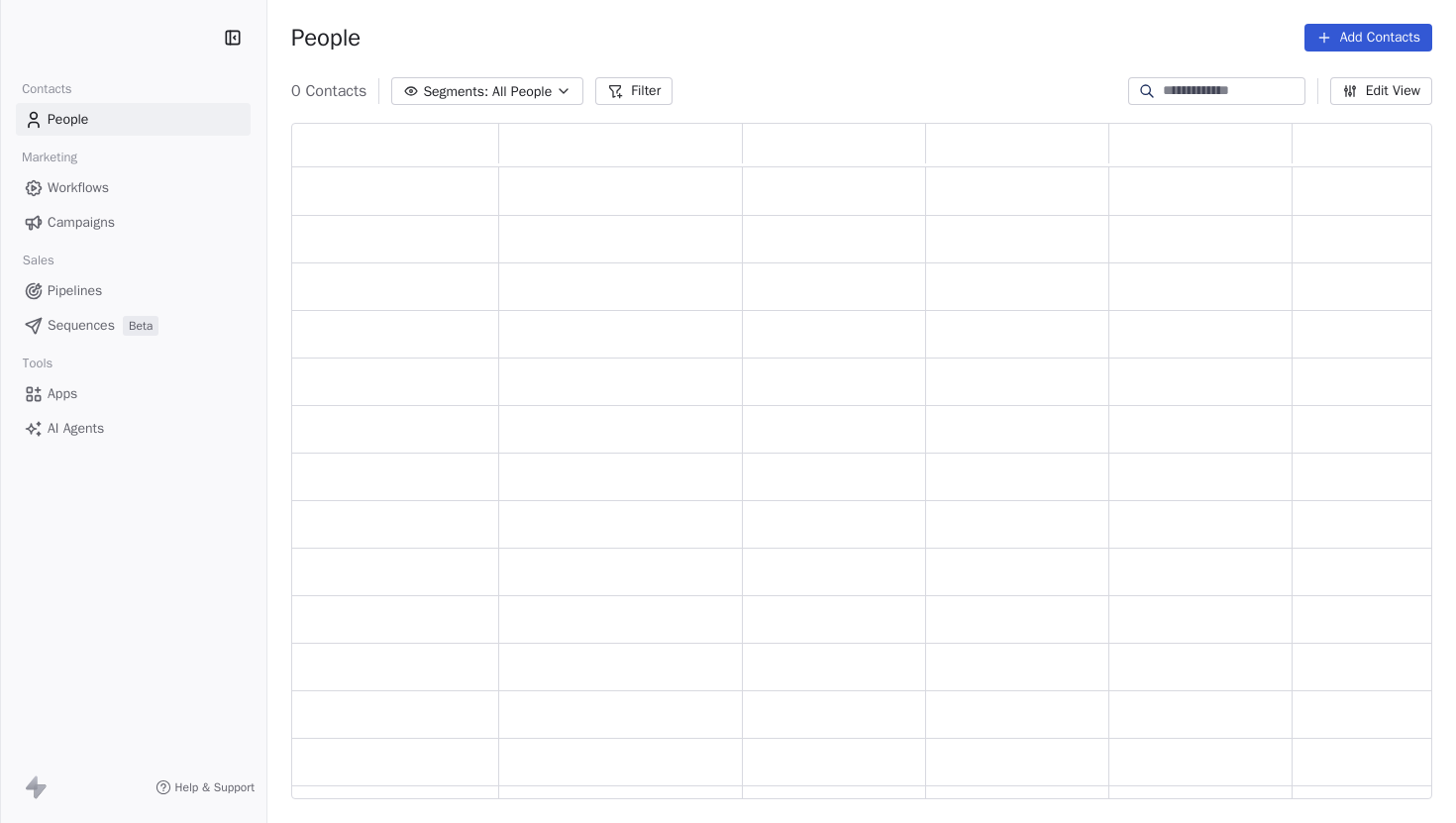 scroll, scrollTop: 0, scrollLeft: 0, axis: both 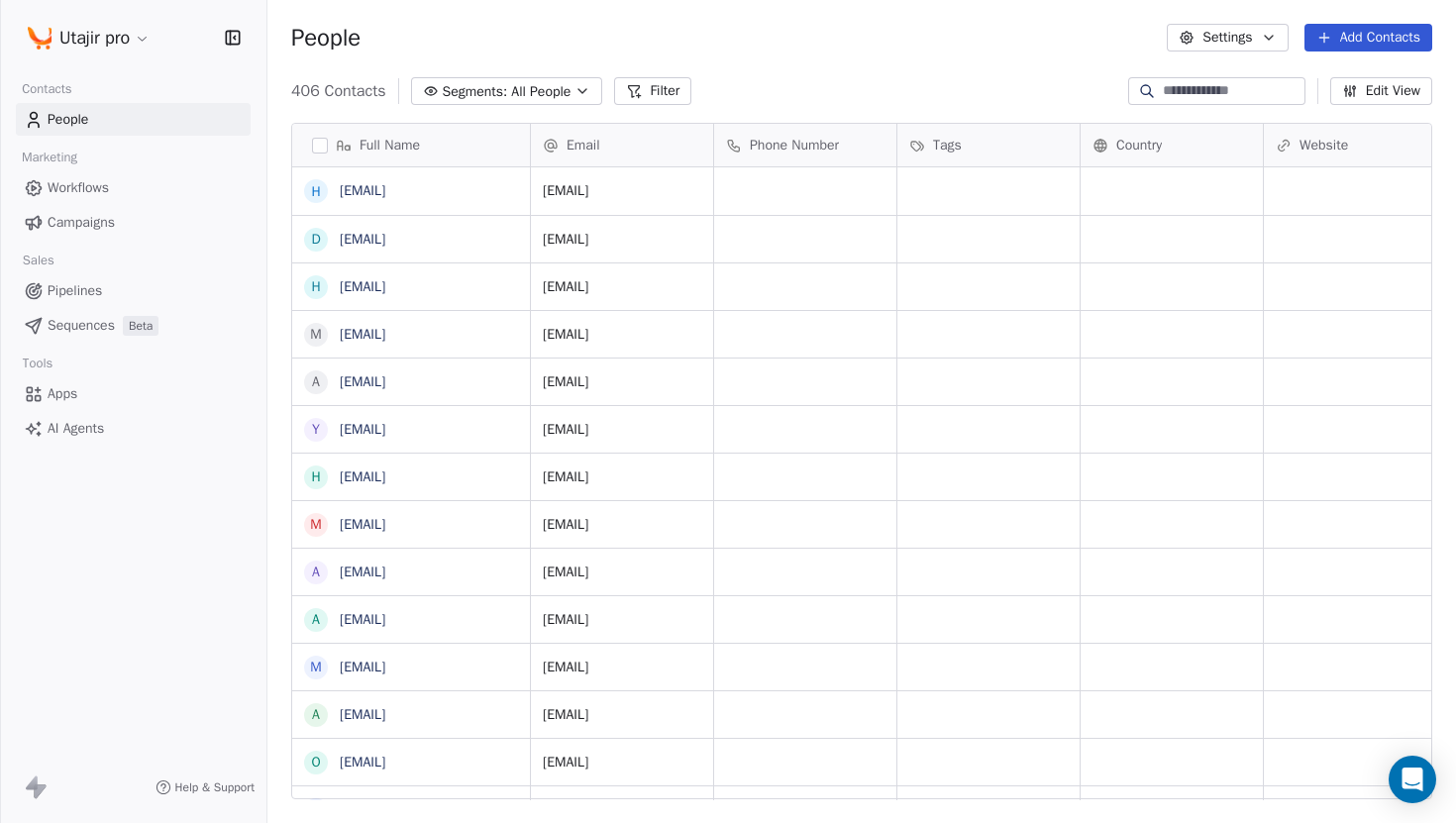 click on "Add Contacts" at bounding box center (1368, 38) 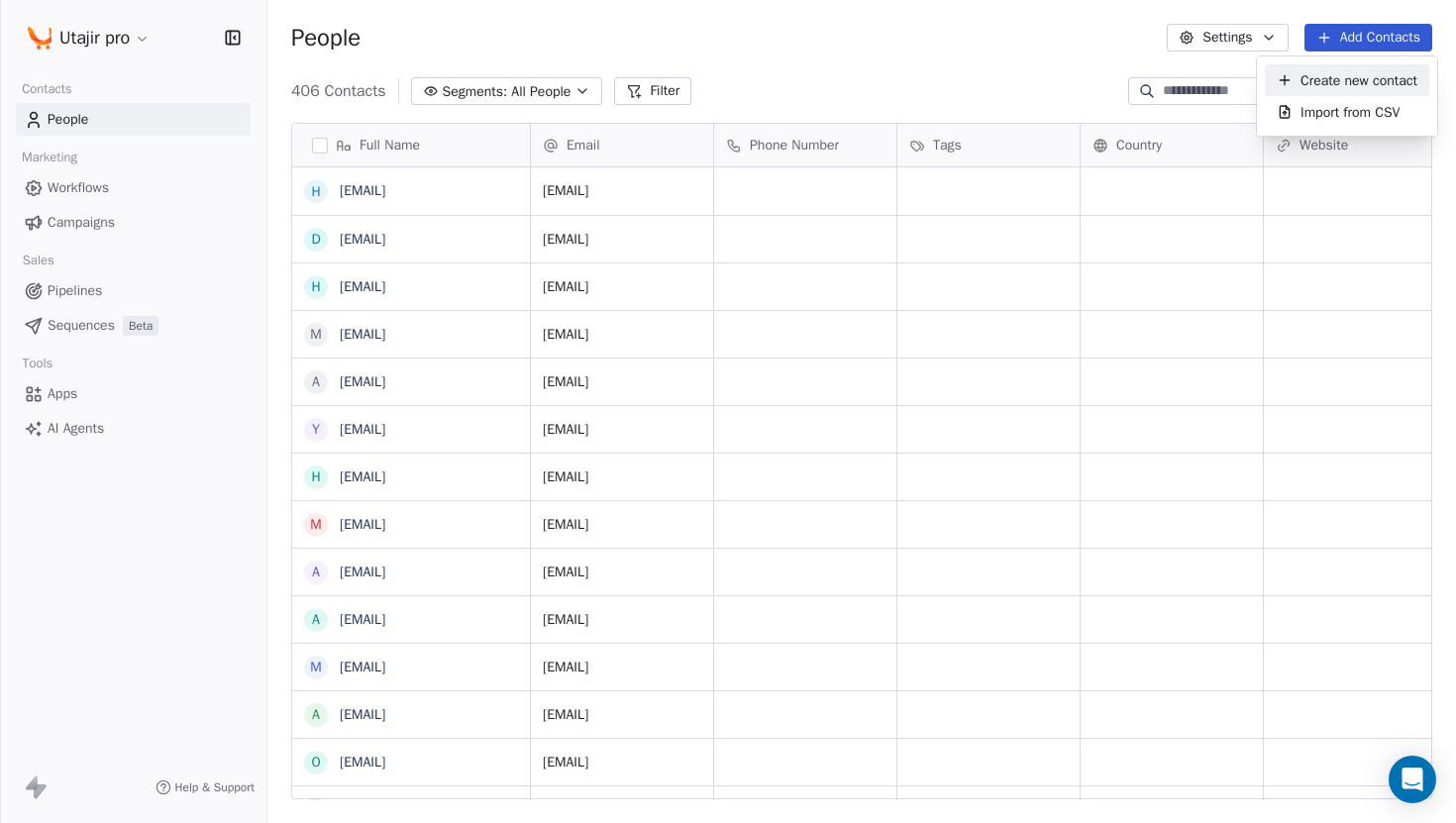 click on "Utajir pro Contacts People Marketing Workflows Campaigns Sales Pipelines Sequences Beta Tools Apps AI Agents Help & Support People Settings  Add Contacts 406 Contacts Segments: All People Filter  Edit View Tag Add to Sequence Export Full Name H Handmade.azem@hotmail.com d drasmahussein@gmail.com h hichemguemir@gmail.com m malikhk2@gmail.com a aamhmd2023@gmail.com y yaghojo@gmail.com h hmamzman62@gmail.com m montagecenters@gmail.com a almalky73933@gmail.com a ali13hjm@hotmail.com m makhzoma81@gmail.com a ameerjoker3@gmail.com o ouayni@gmail.com m marymali419@gmail.com o omar@mqyas.agency s sb.firasaljanabi@gmail.com e essebiyyouness@gmail.com u umerkristo@gmail.com n nabeelaskrajeh@gmail.com e eltayebbusiness1@gmail.com a amr.mostafa077@gmail.com i info@aitlahcenoussama.com a abdullahalqhtani21@gmail.com m mosabhasayen@gmail.com k khaled.kwaik@gmail.com f fares.farsi123@gmail.com a ahmadgn@gmail.com g galalsamih@gmail.com d dr.mohamedali.jouini@gmail.com m mankaka@gmail.com m majid.alhroosh@gmail.com m t t" at bounding box center (728, 411) 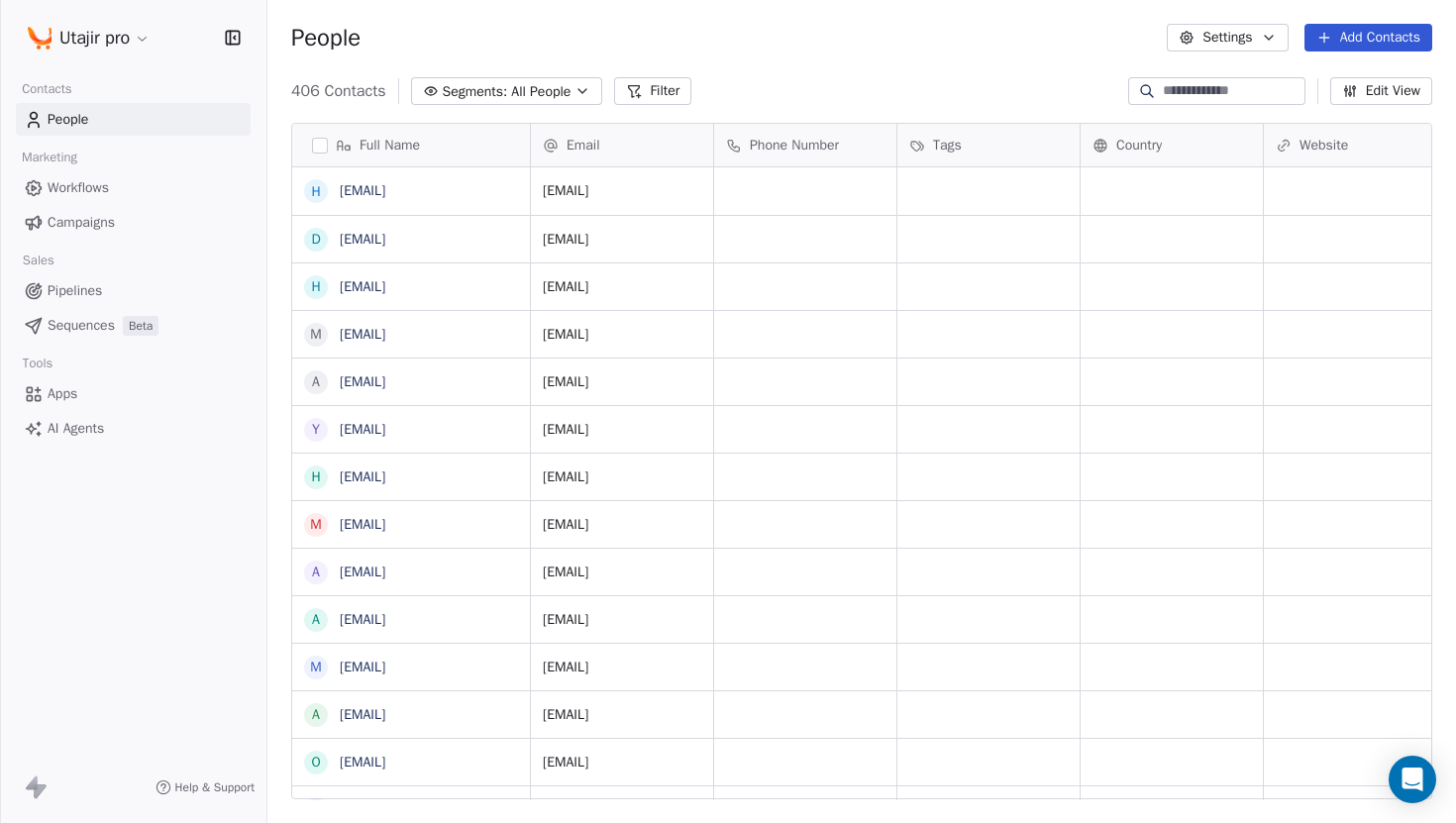 click on "Workflows" at bounding box center [78, 187] 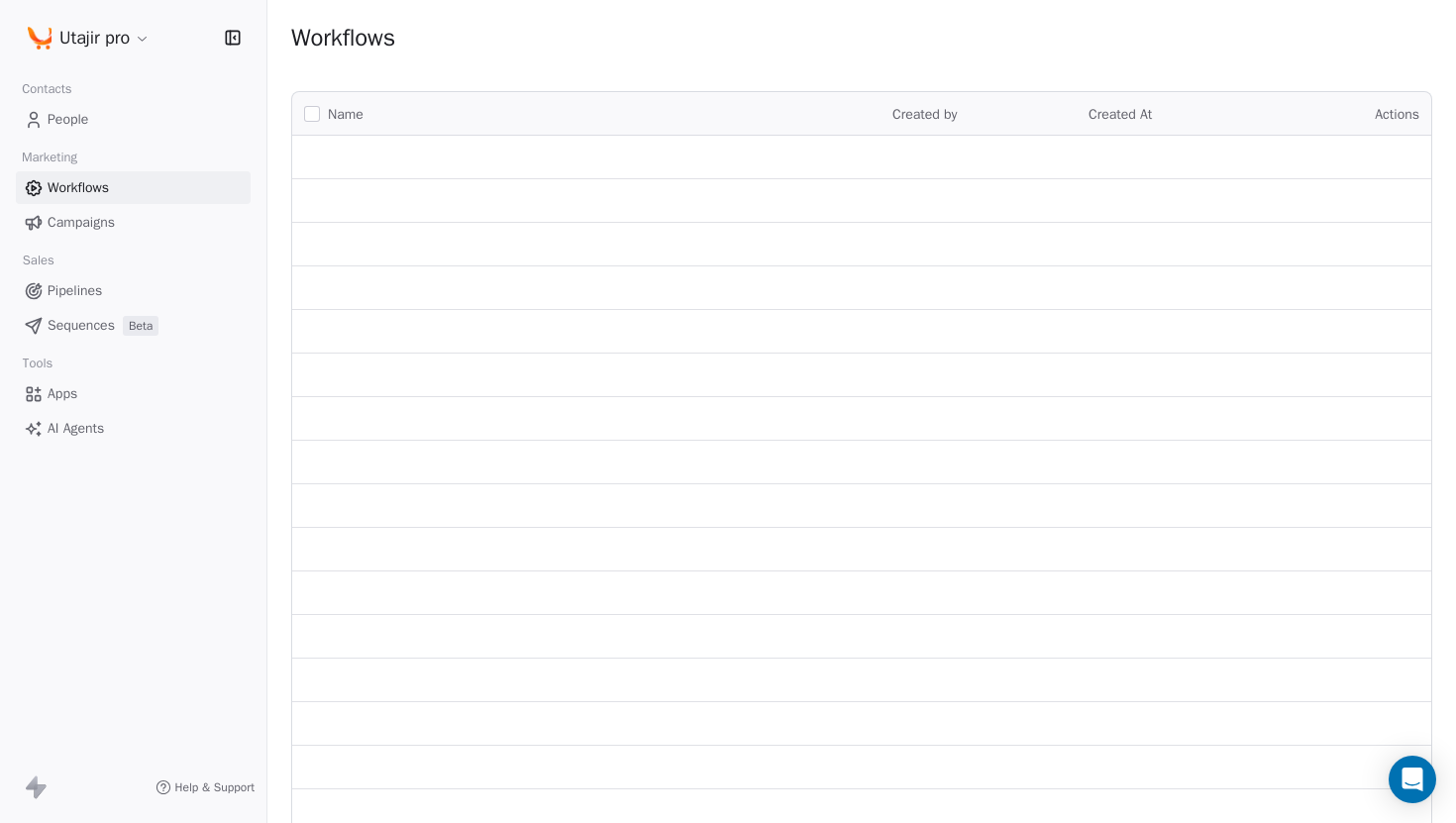 click on "Campaigns" at bounding box center (81, 222) 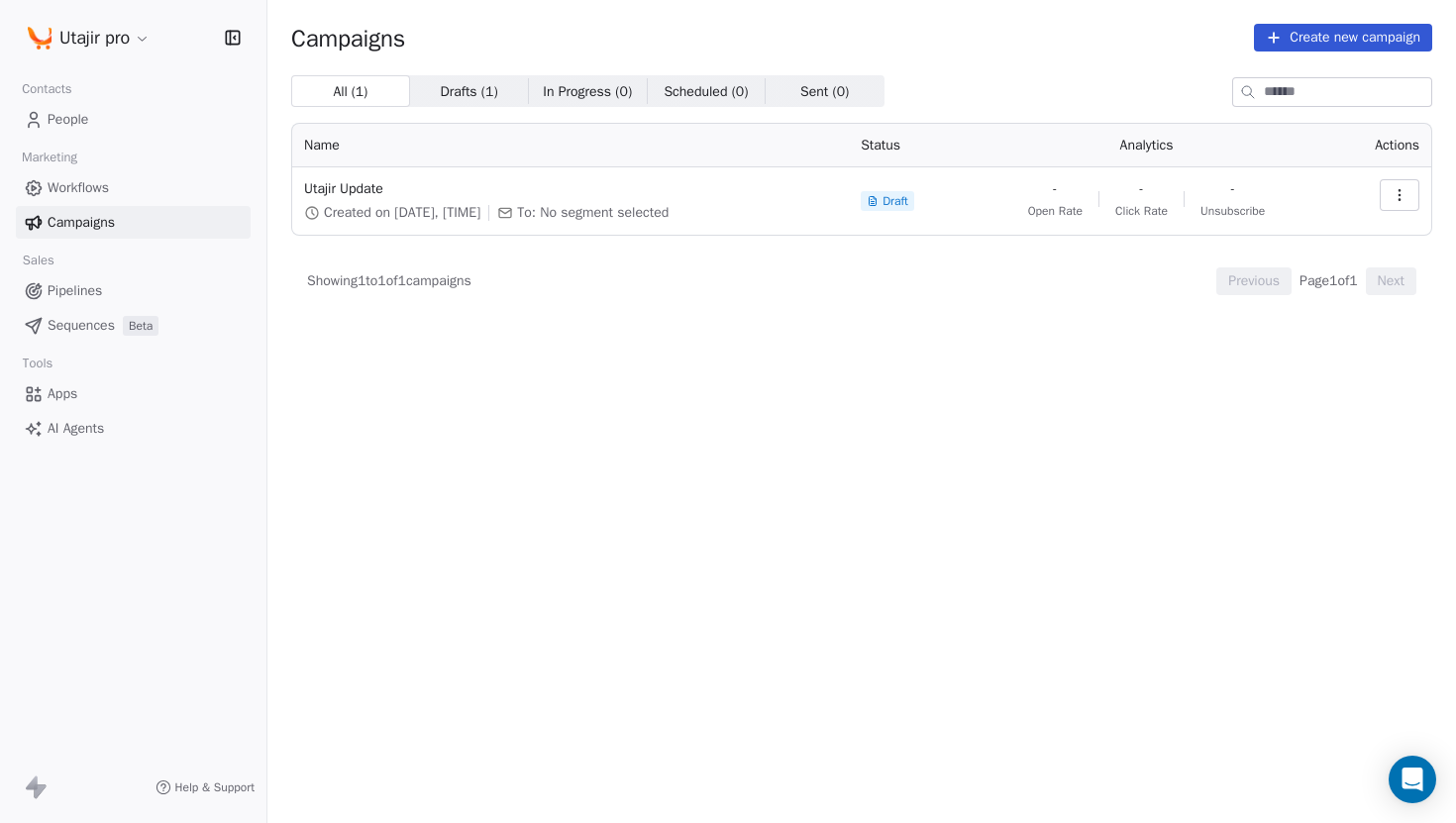 click on "Create new campaign" at bounding box center (1343, 38) 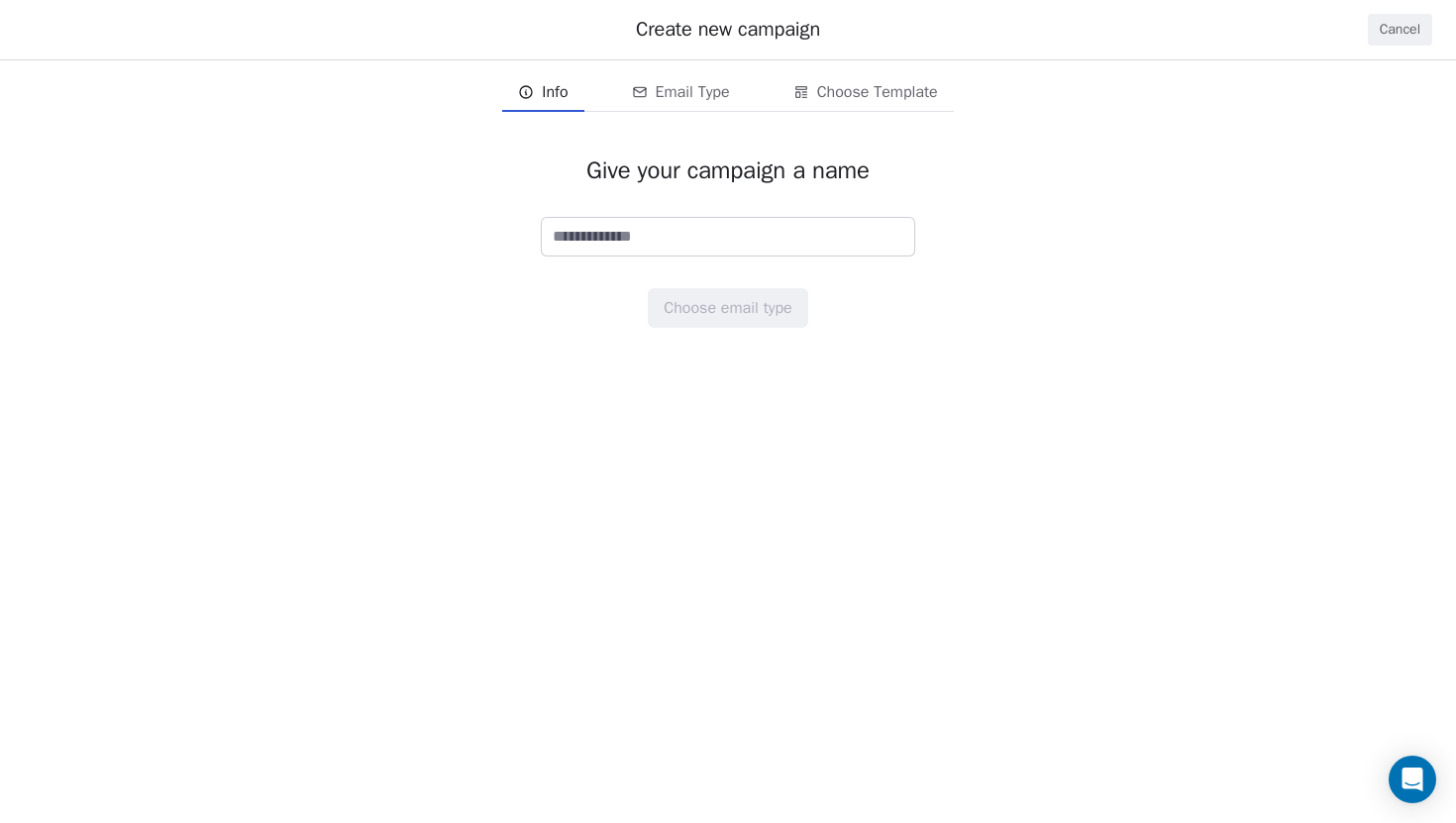 click at bounding box center [728, 237] 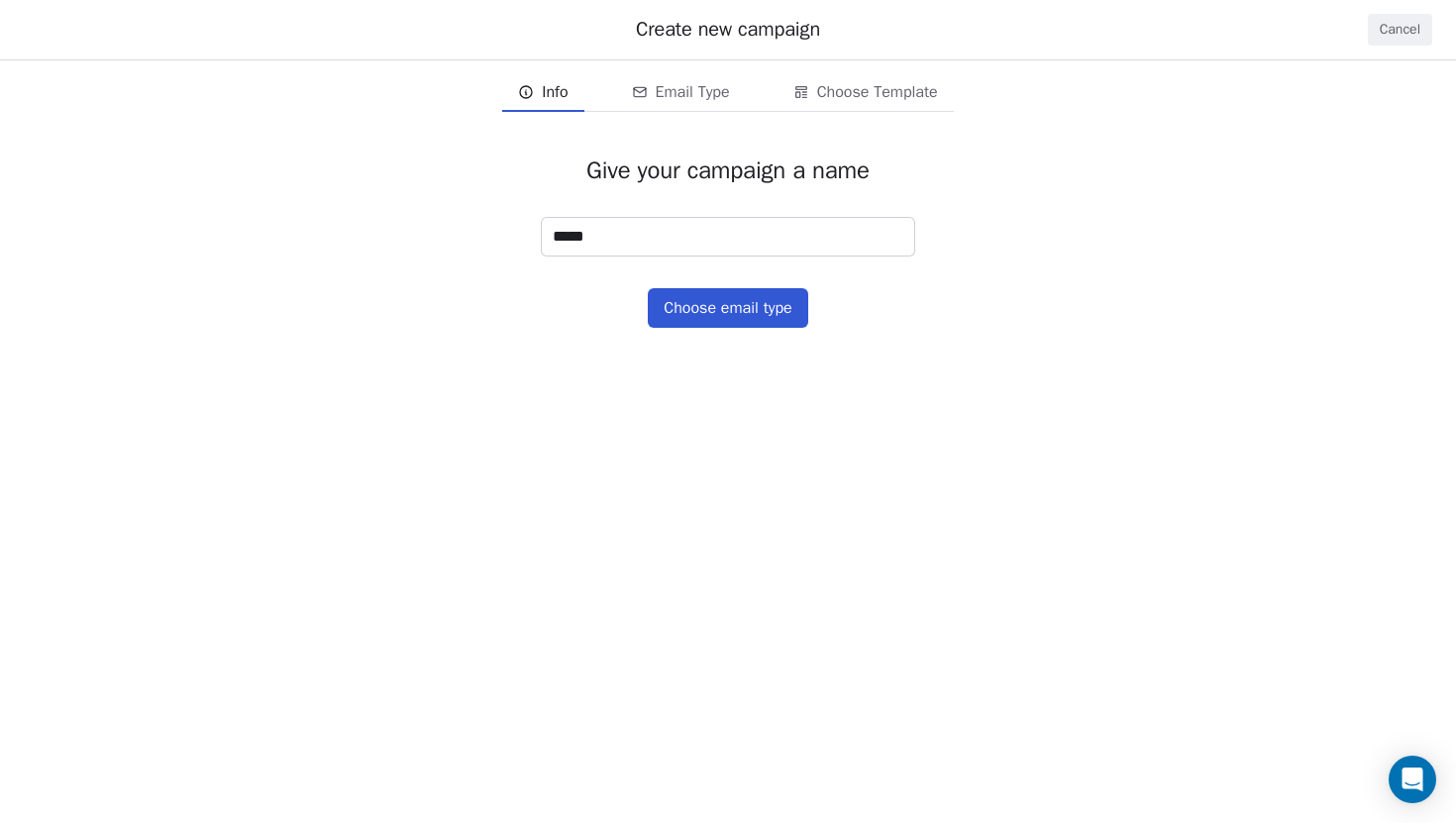 type on "*****" 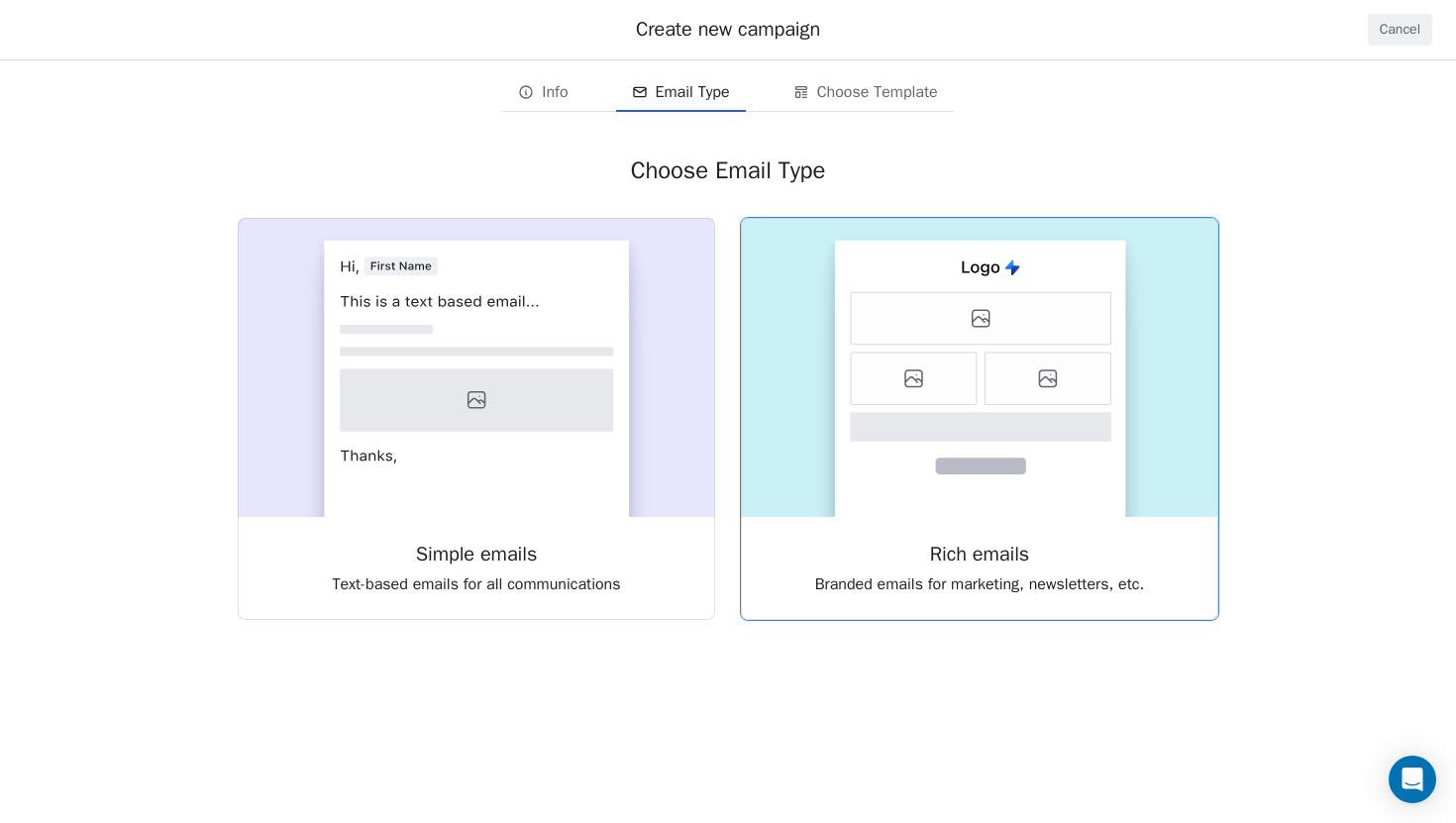 click 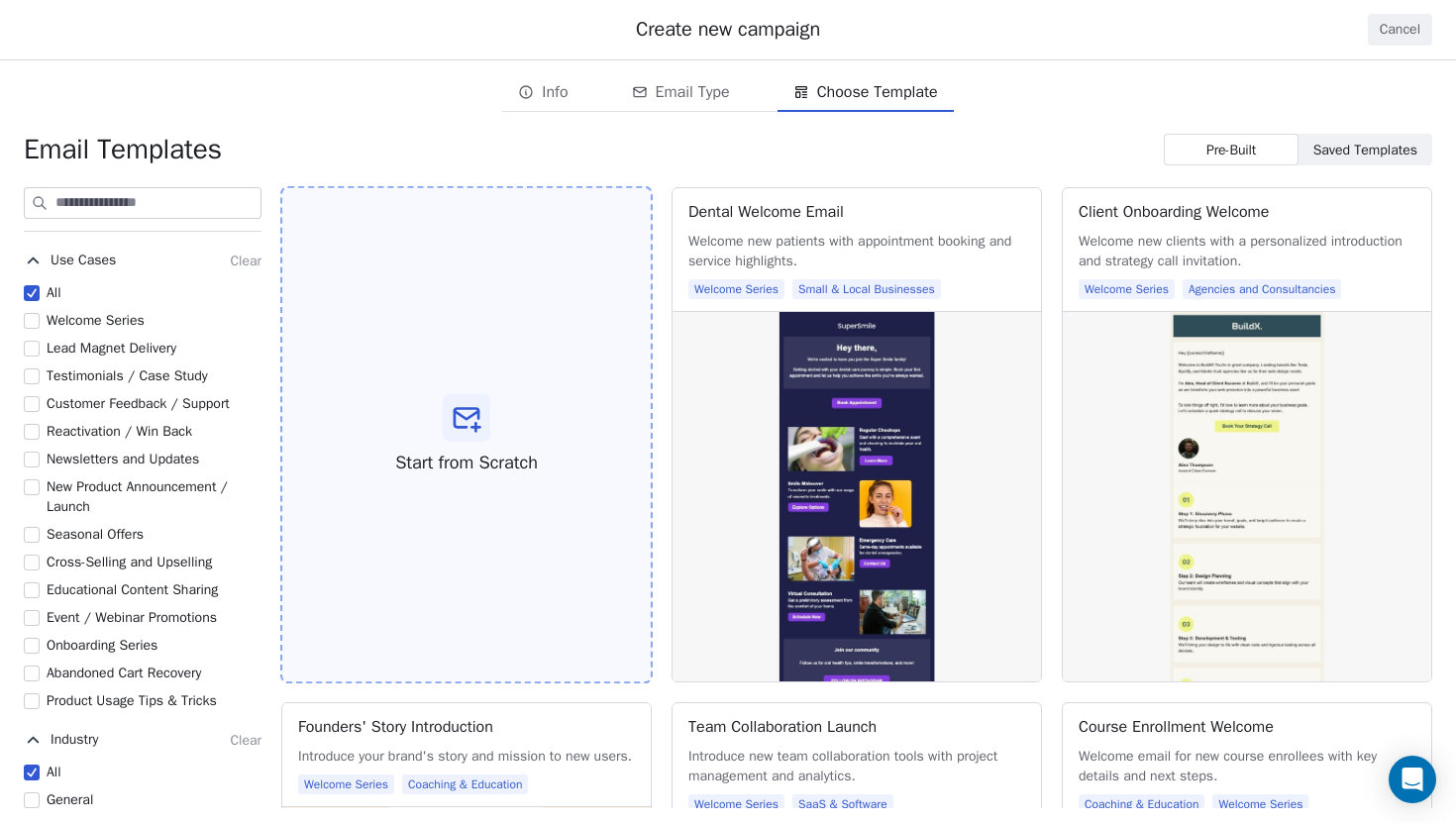 click 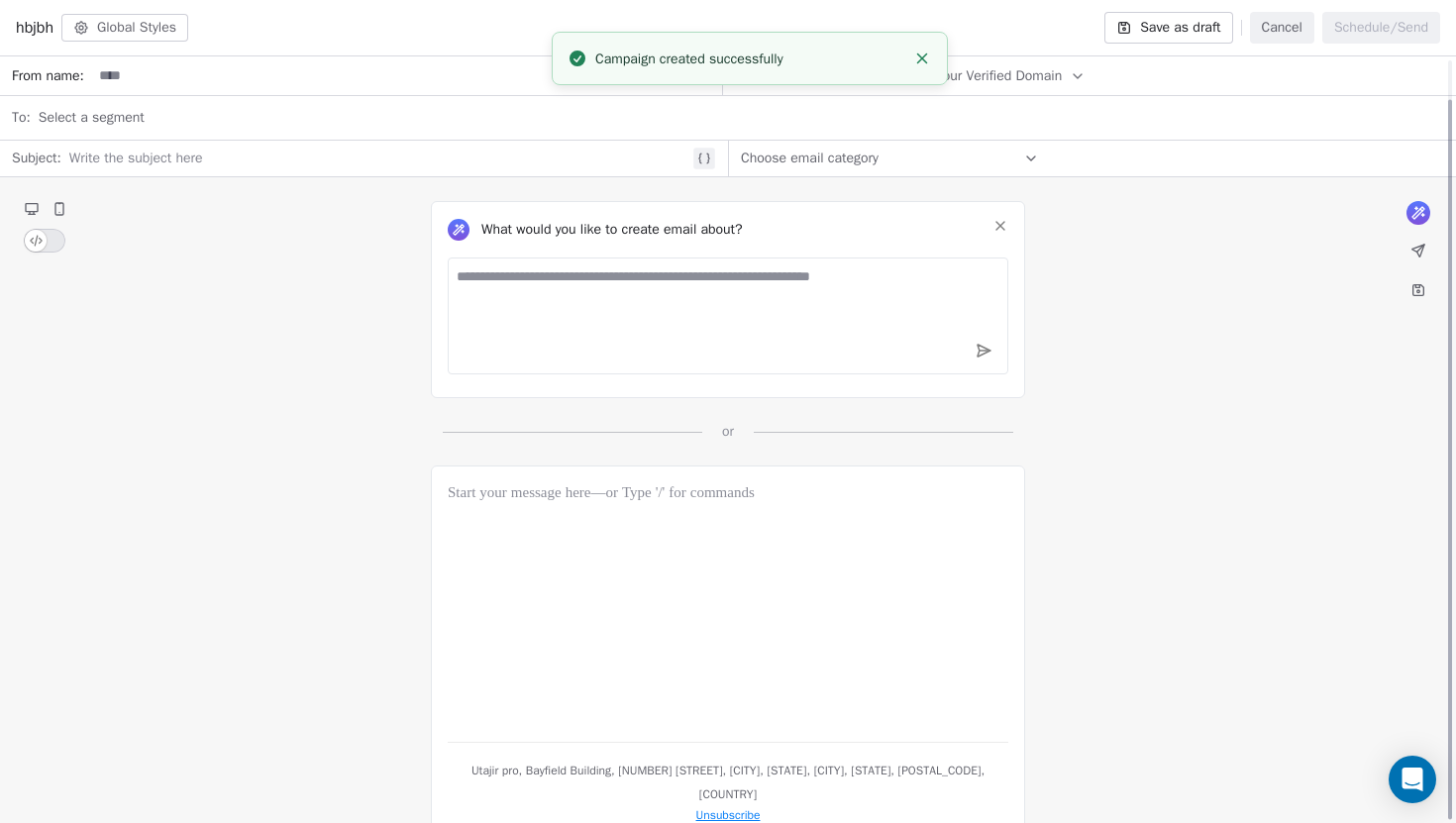 scroll, scrollTop: 42, scrollLeft: 0, axis: vertical 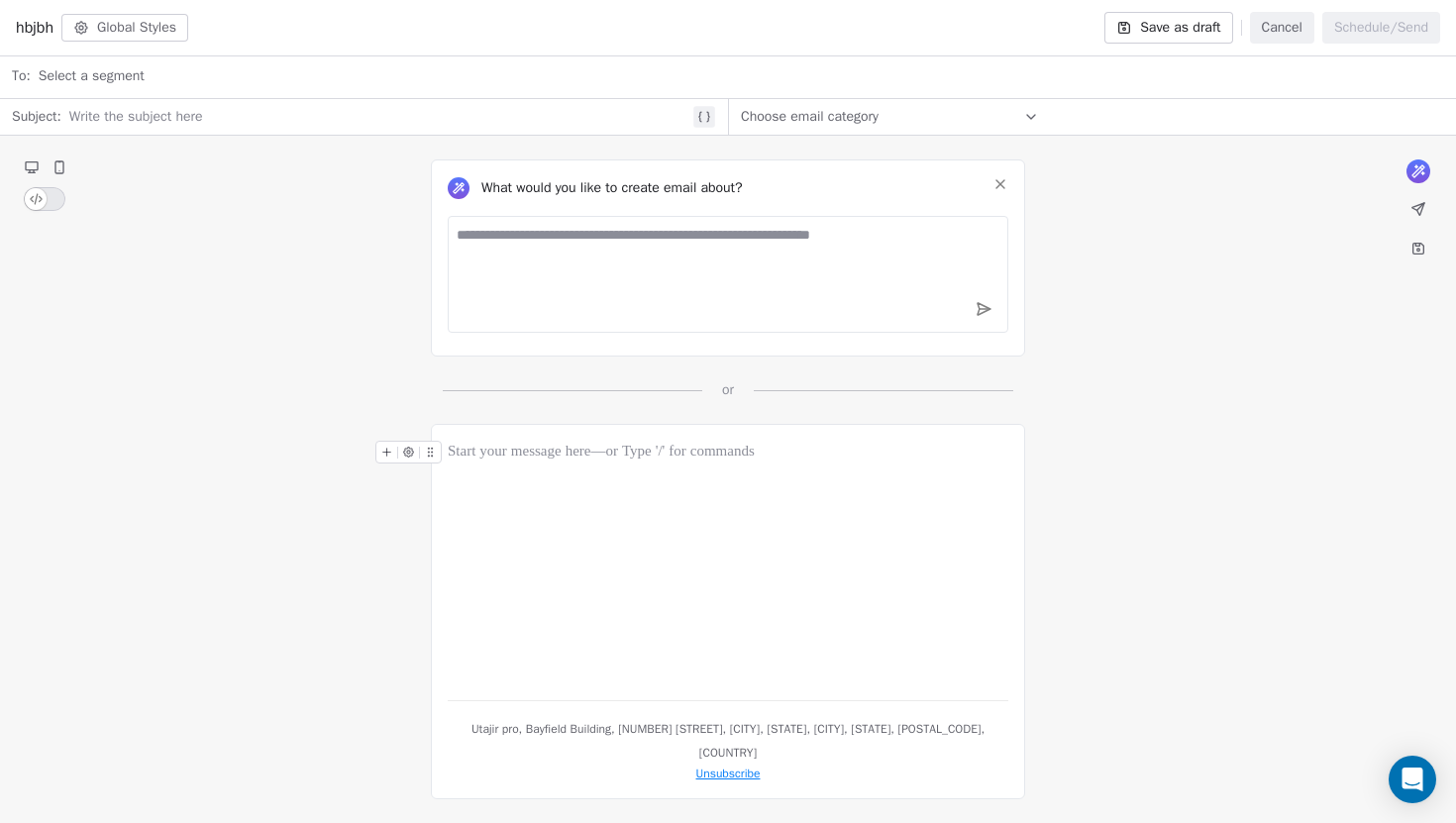 click 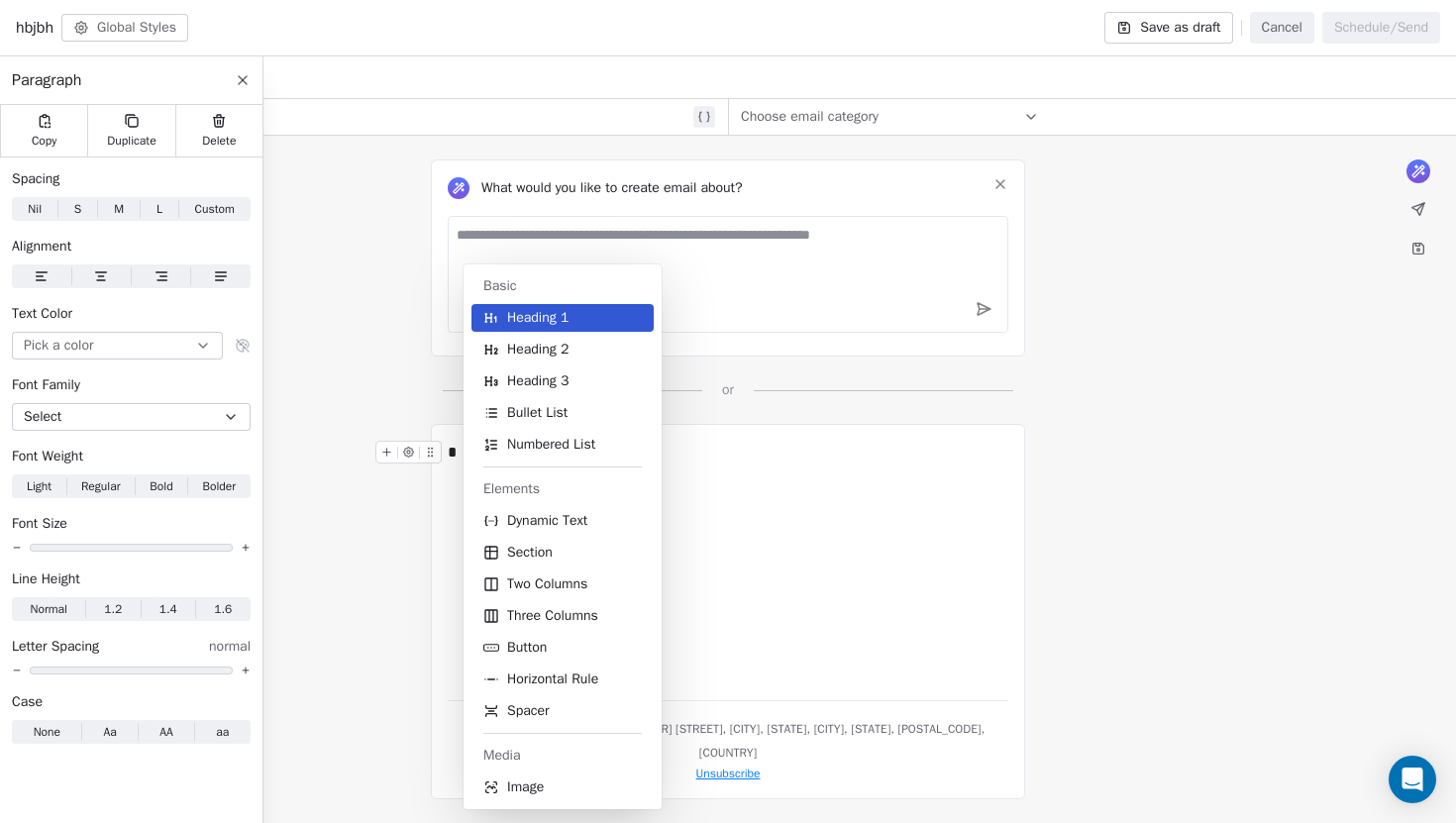 scroll, scrollTop: 0, scrollLeft: 0, axis: both 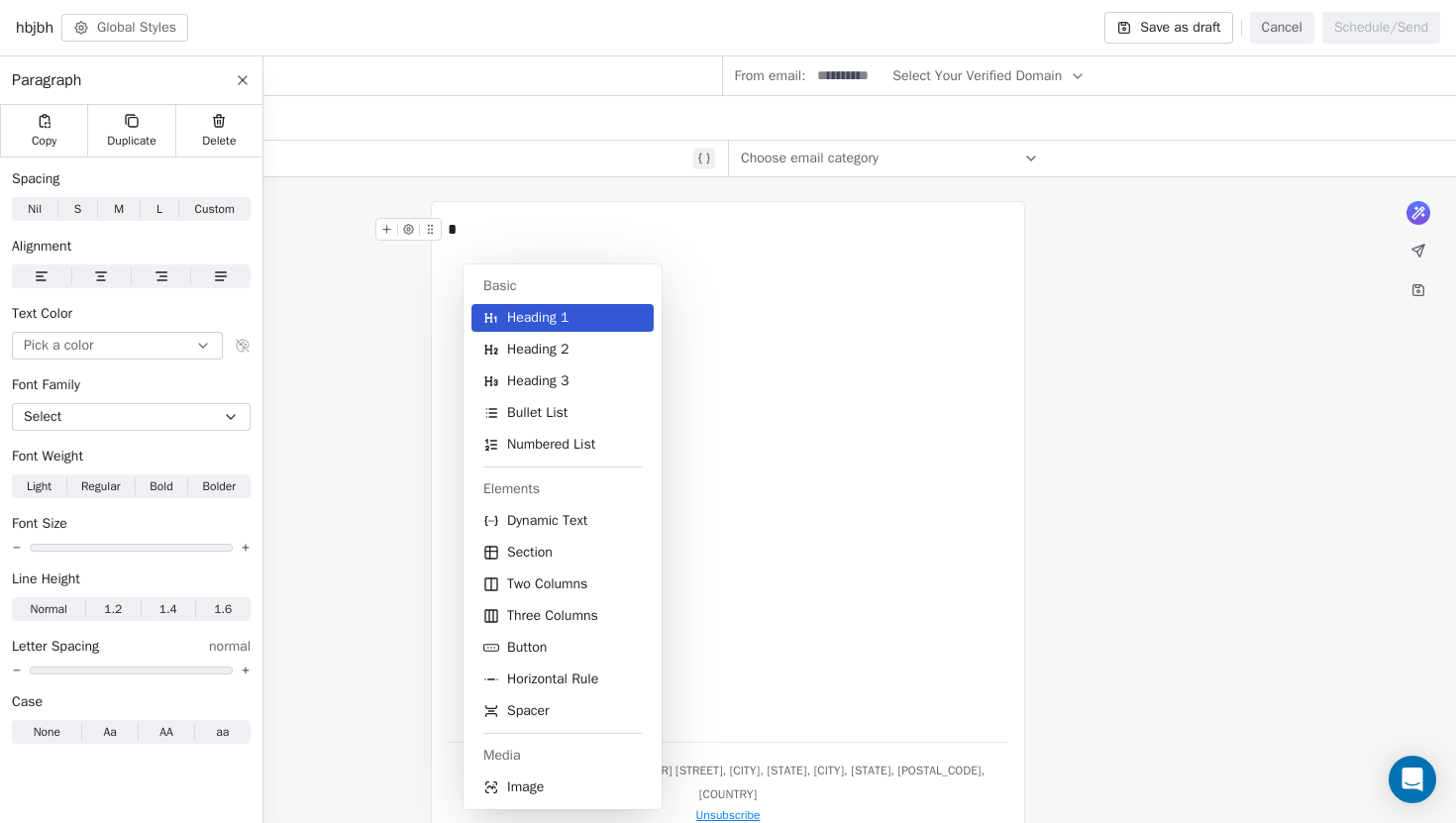 click on "Heading 1" at bounding box center [538, 318] 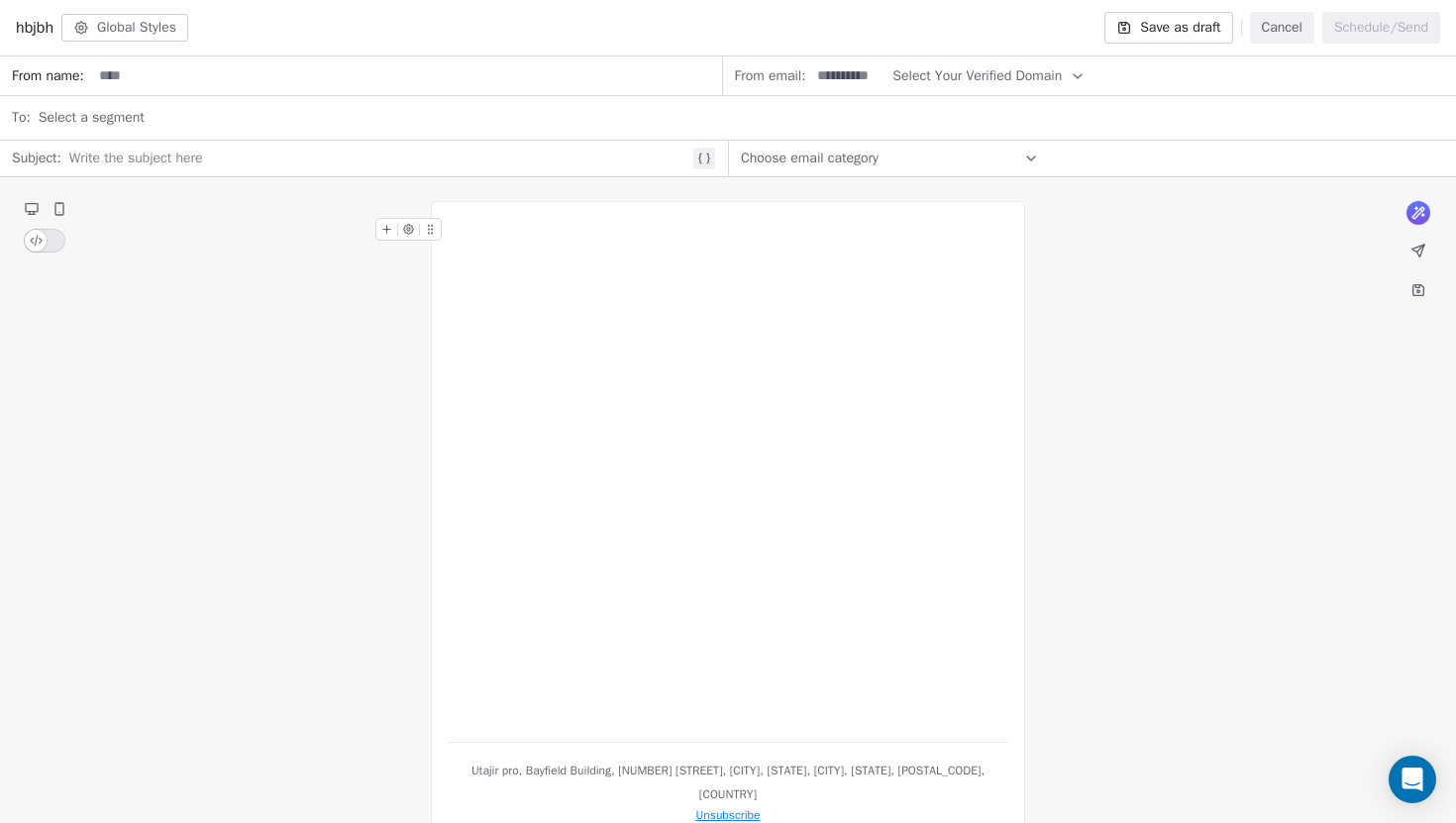 type 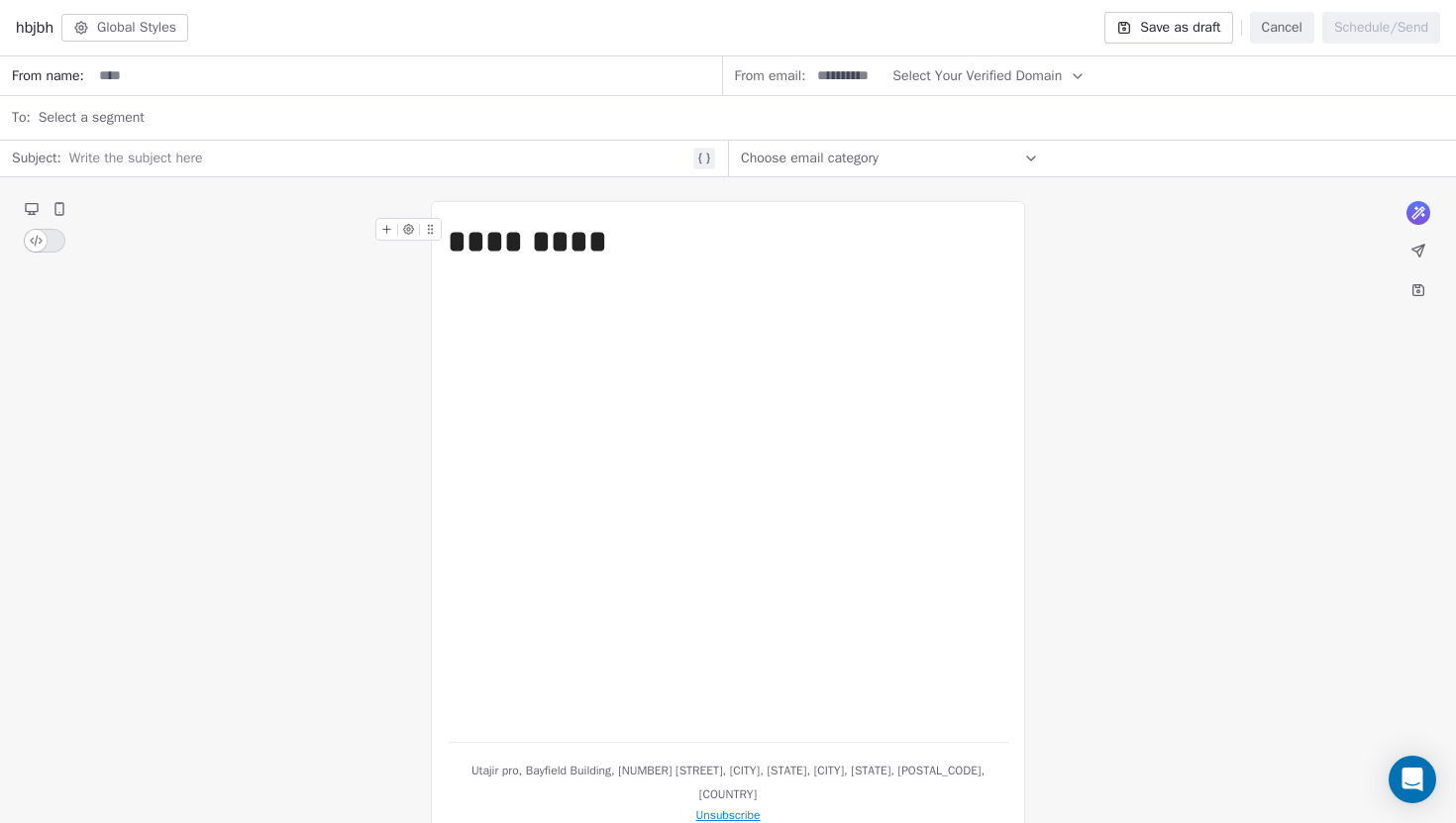 click on "*********" at bounding box center (728, 242) 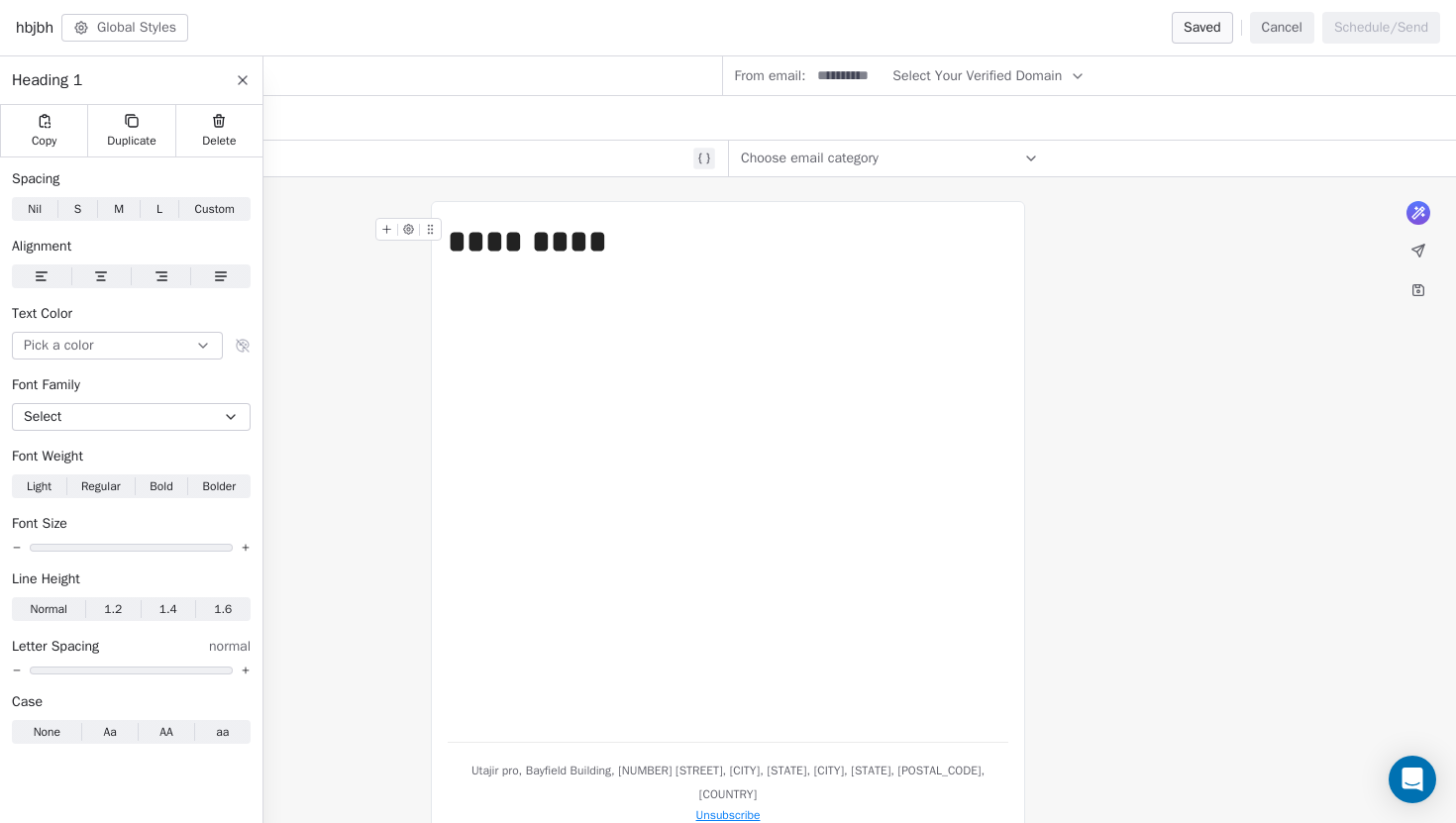 click on "Custom" at bounding box center (215, 209) 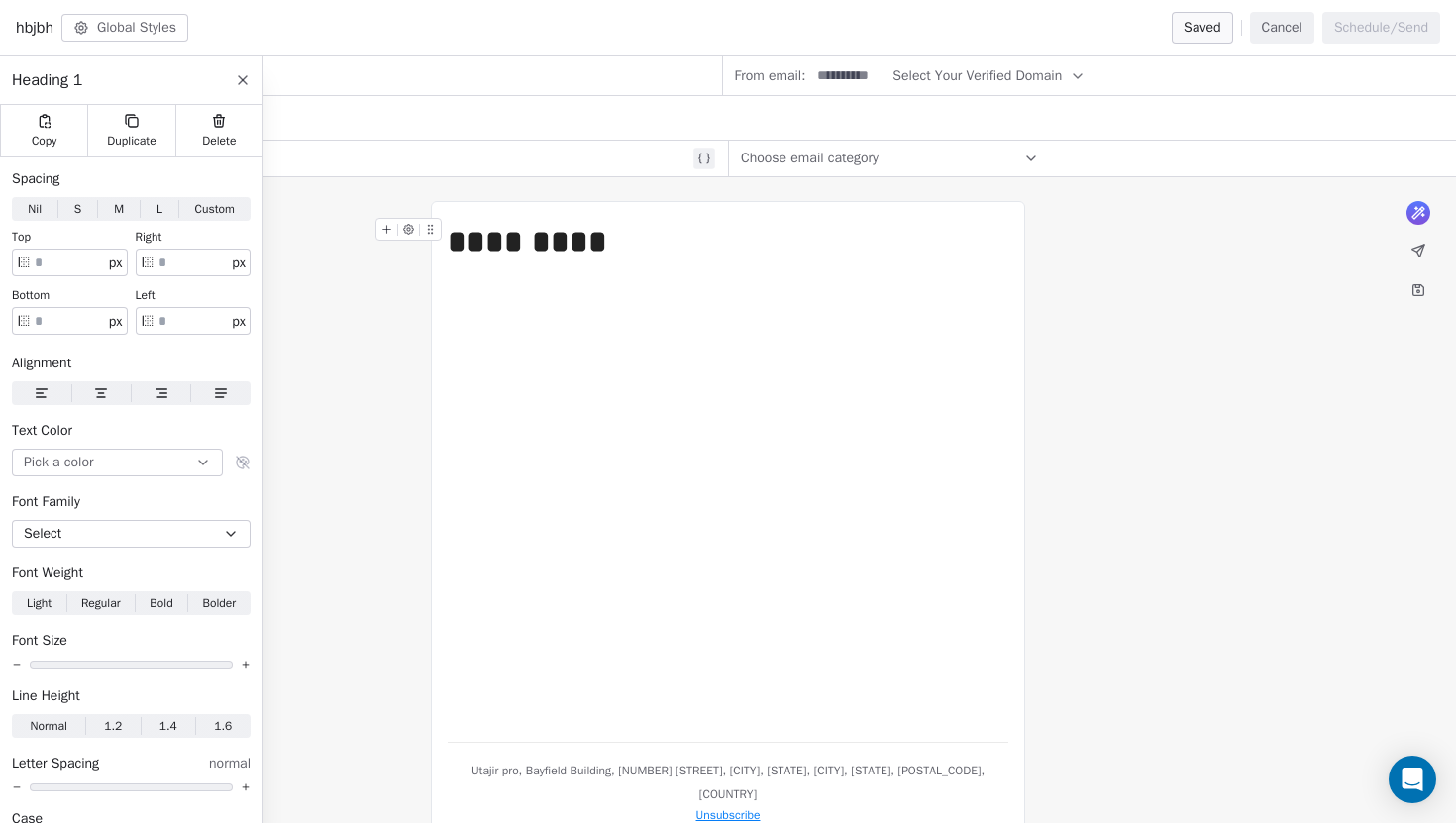 click on "*********" at bounding box center (728, 242) 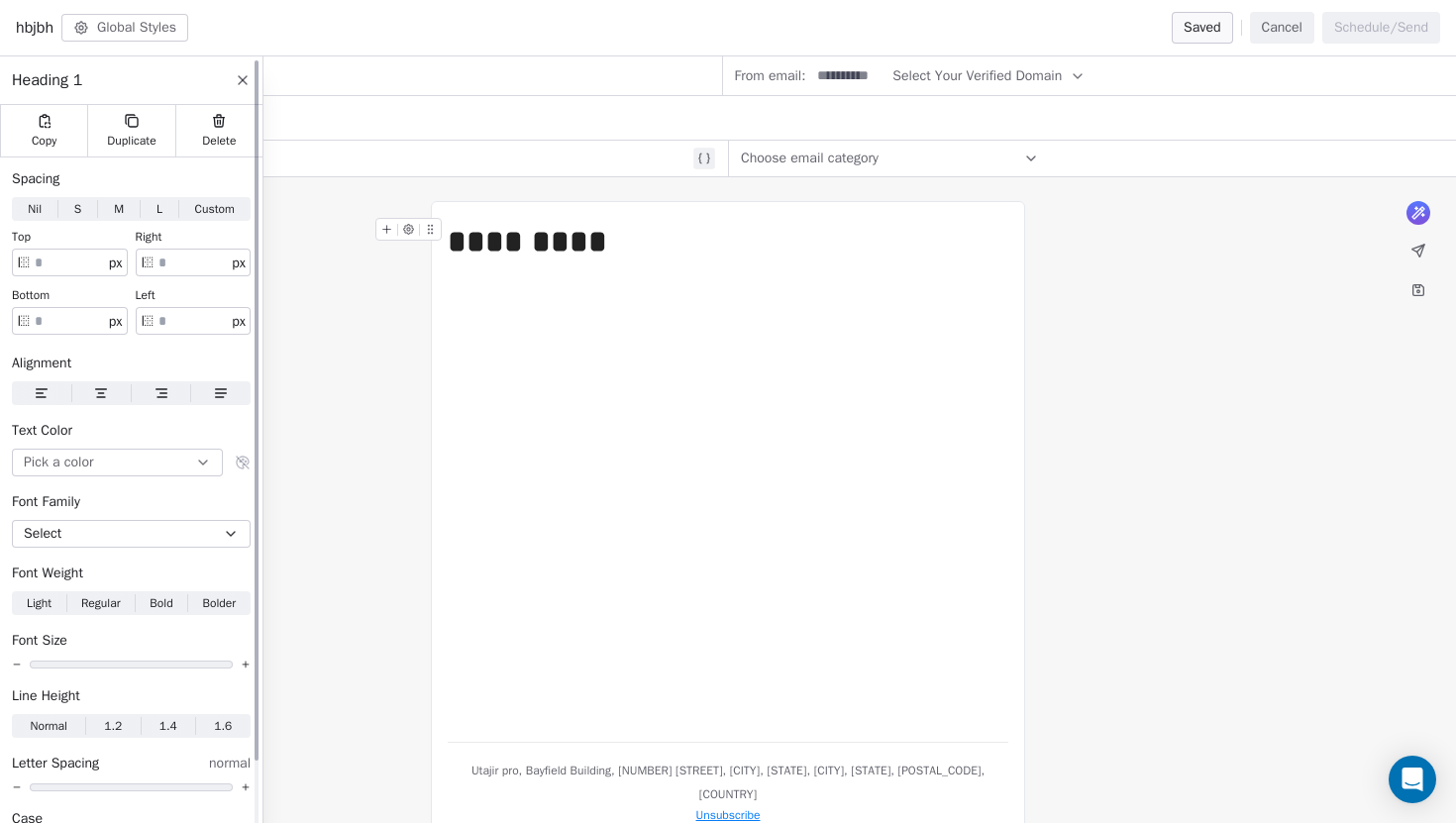 click on "S" at bounding box center [77, 209] 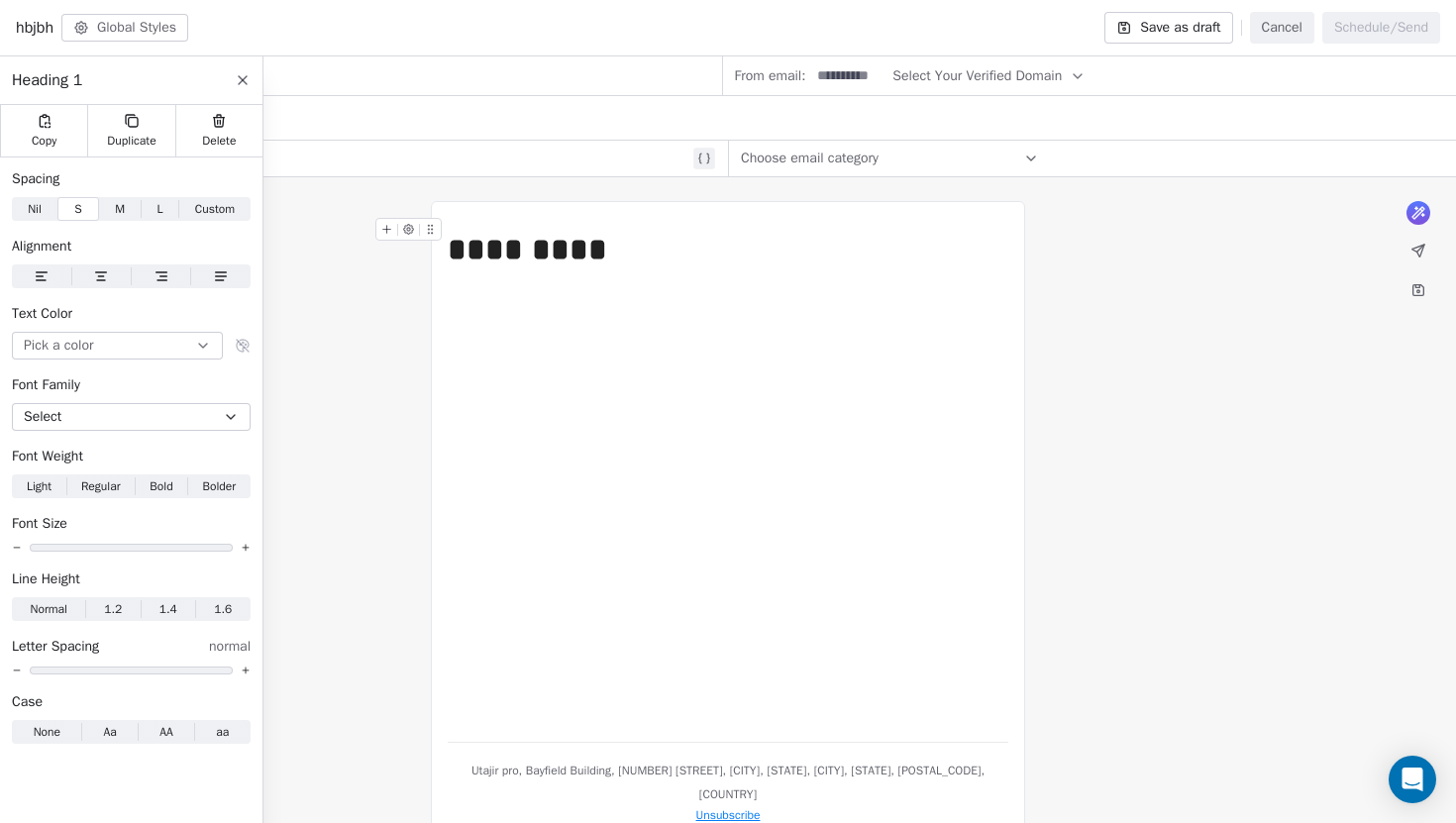 click on "M M" at bounding box center (120, 209) 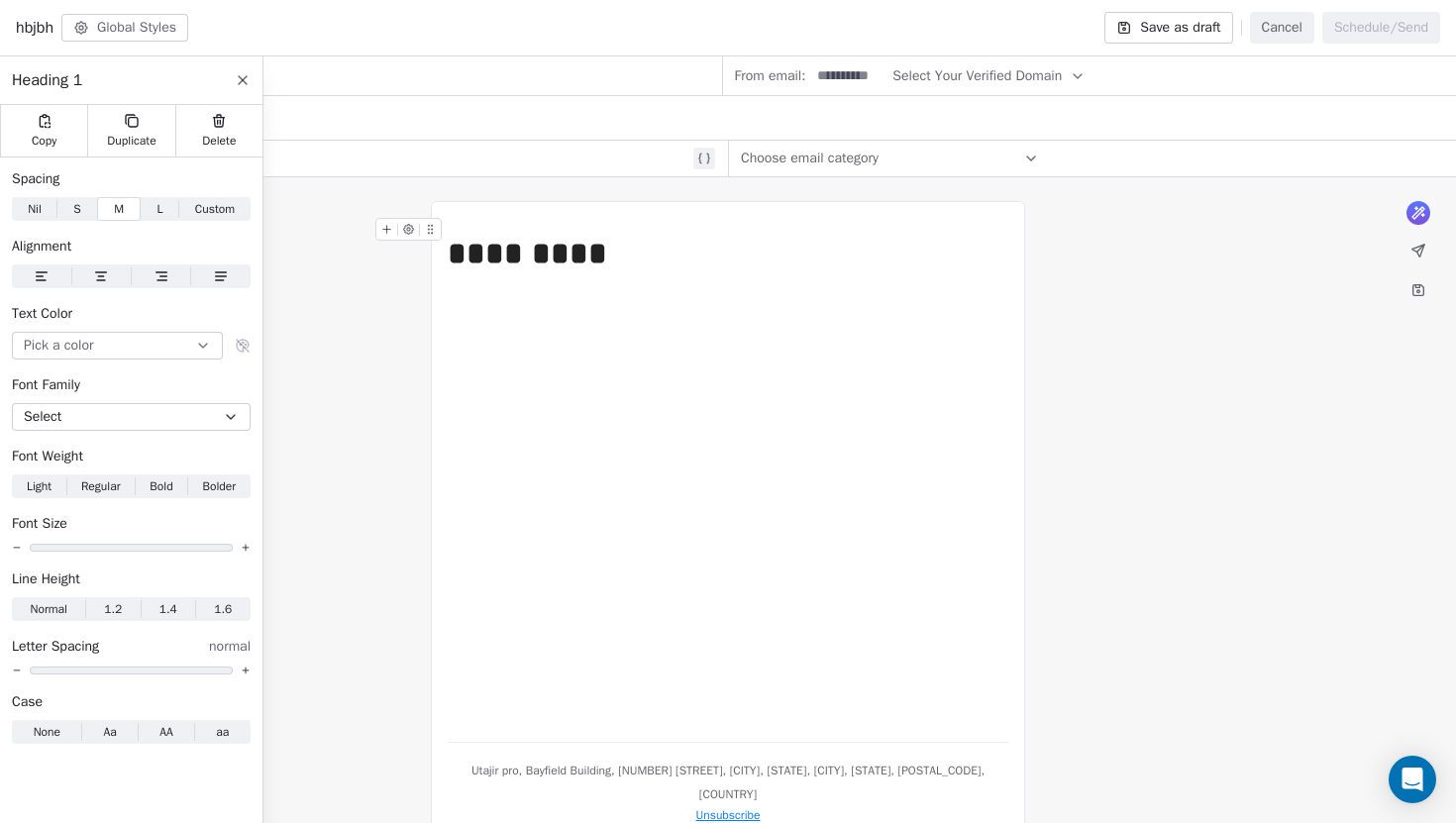 click on "L" at bounding box center [160, 209] 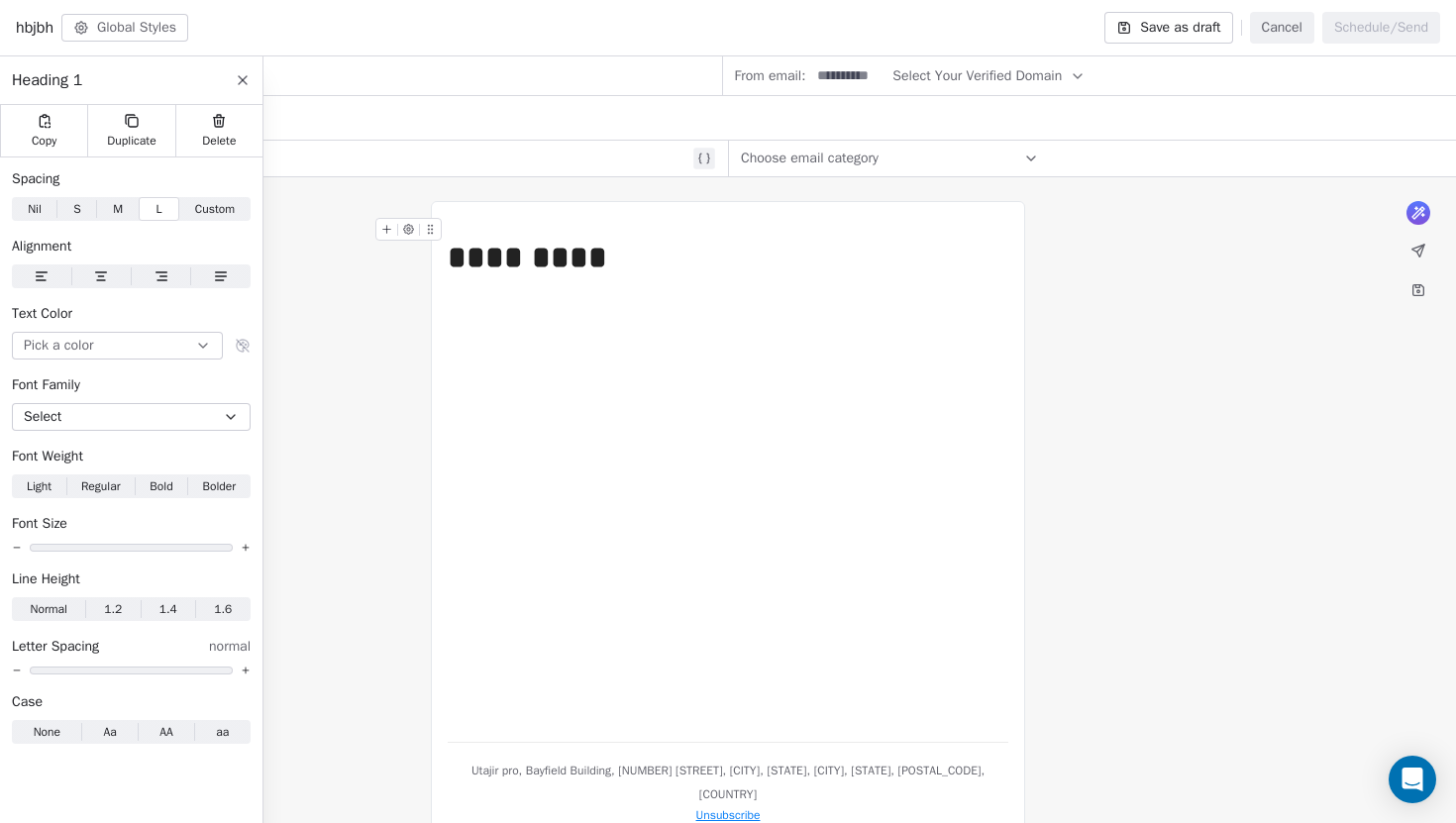 click on "*********" at bounding box center [728, 257] 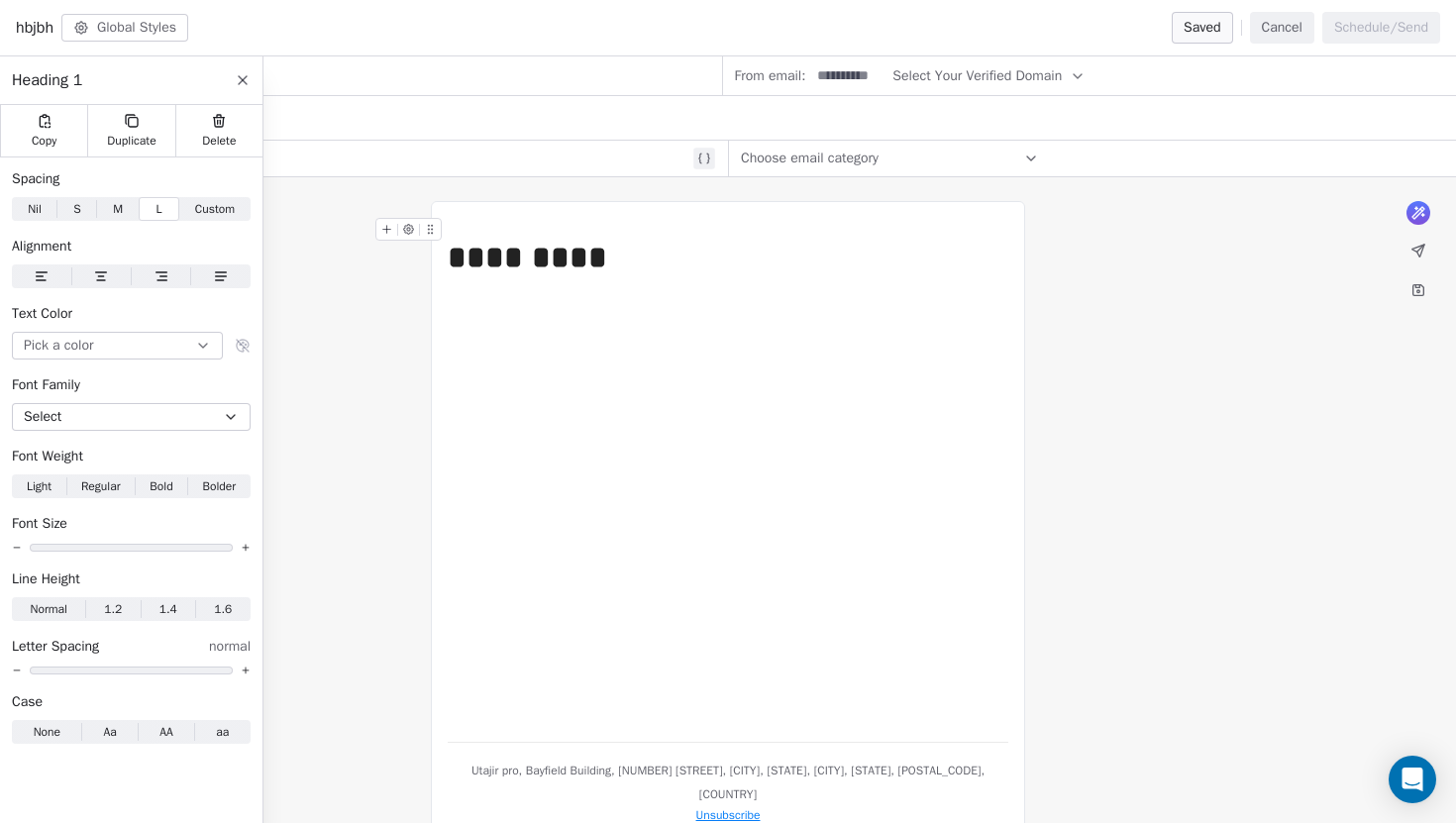click on "*********" at bounding box center [728, 257] 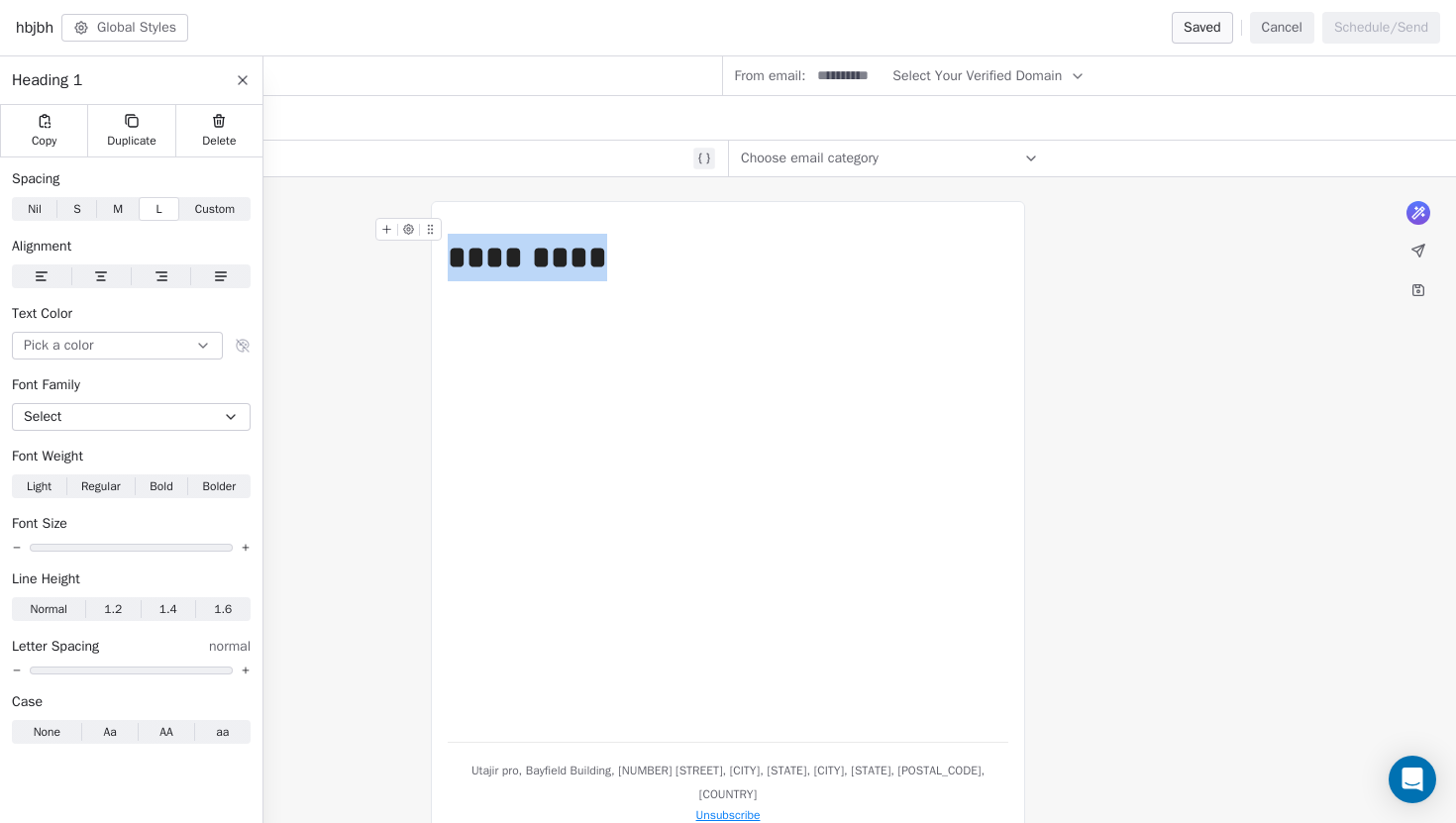 click on "*********" at bounding box center [728, 257] 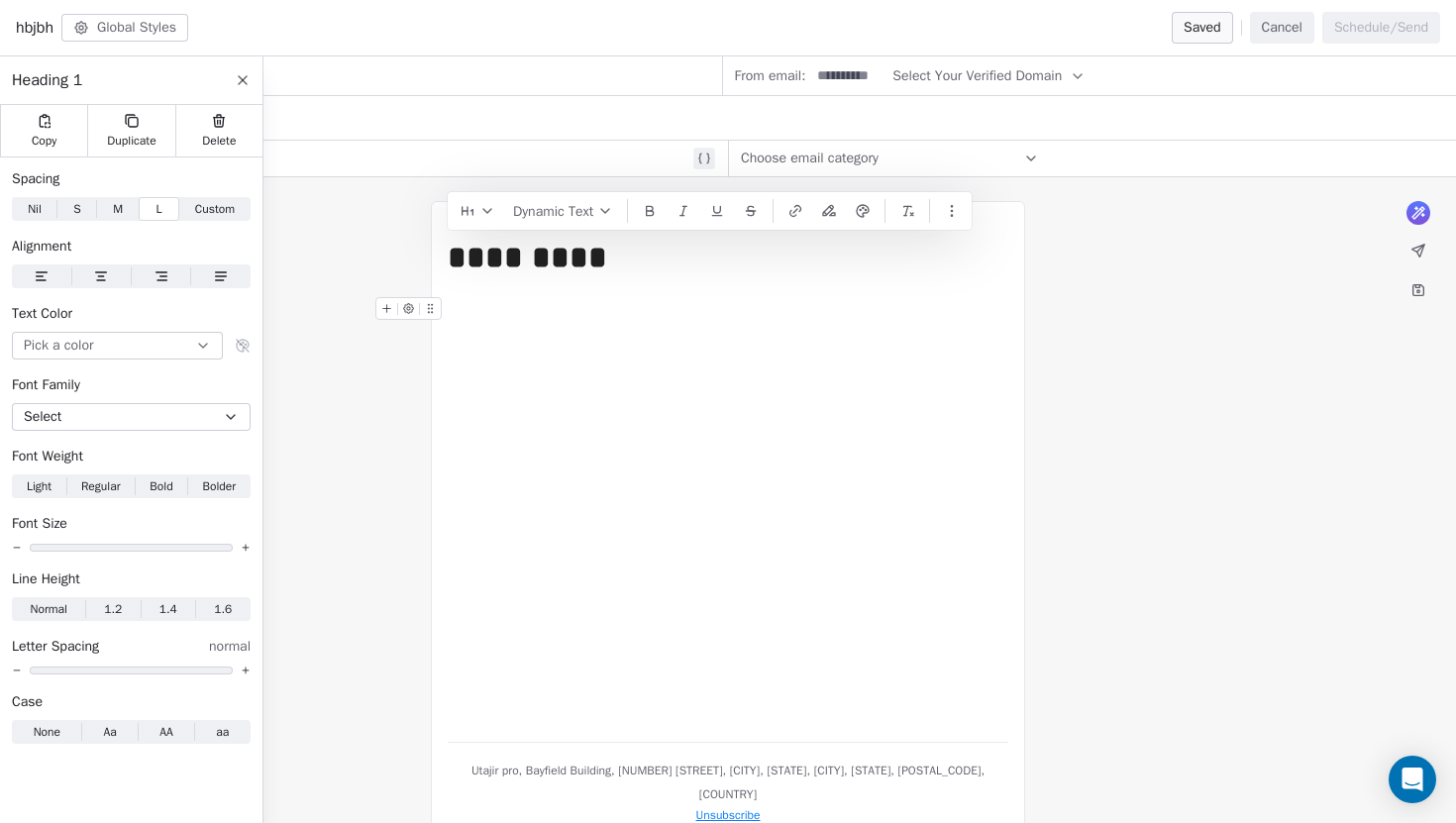 click at bounding box center (728, 309) 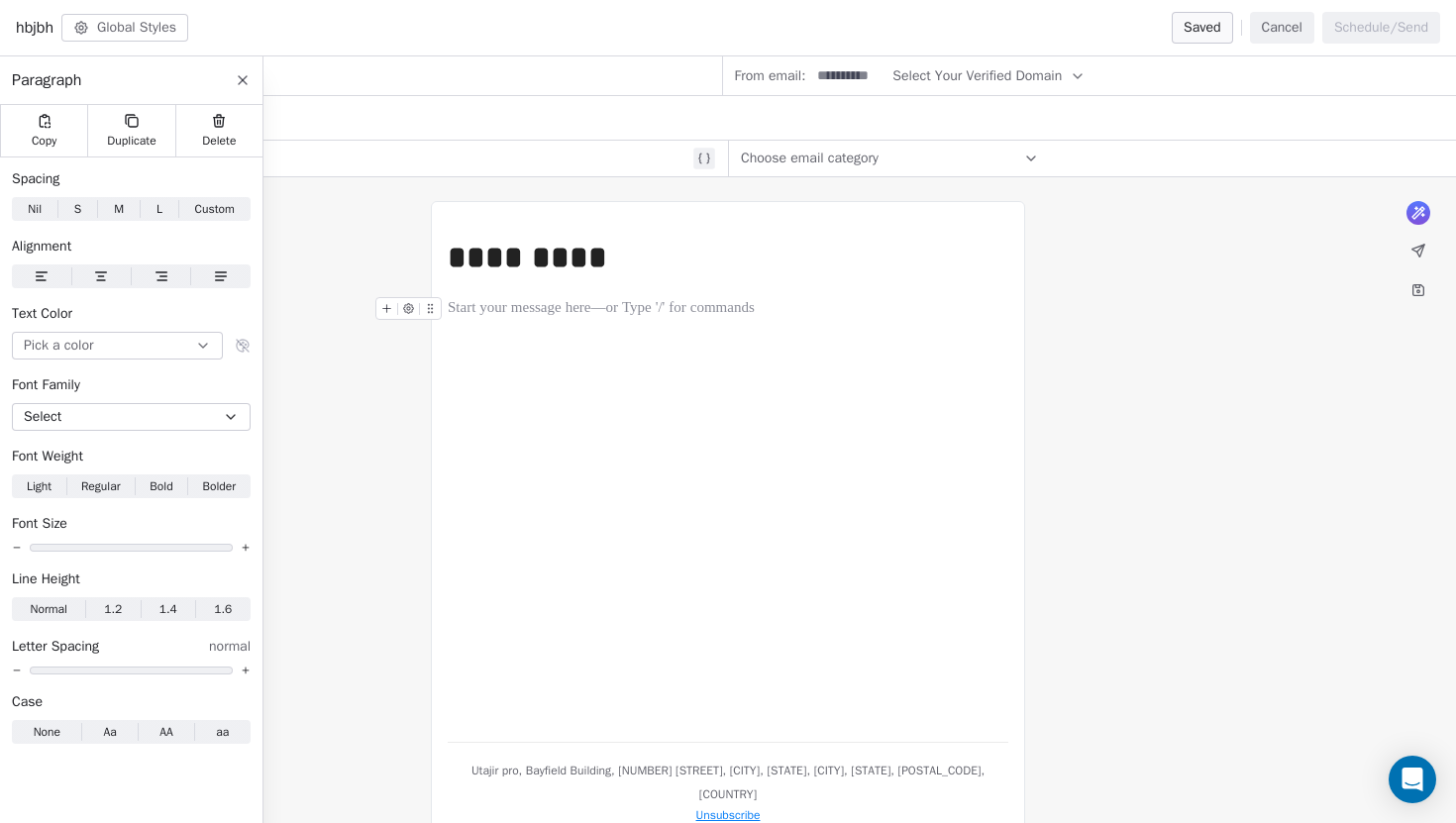 click on "*********" at bounding box center (728, 471) 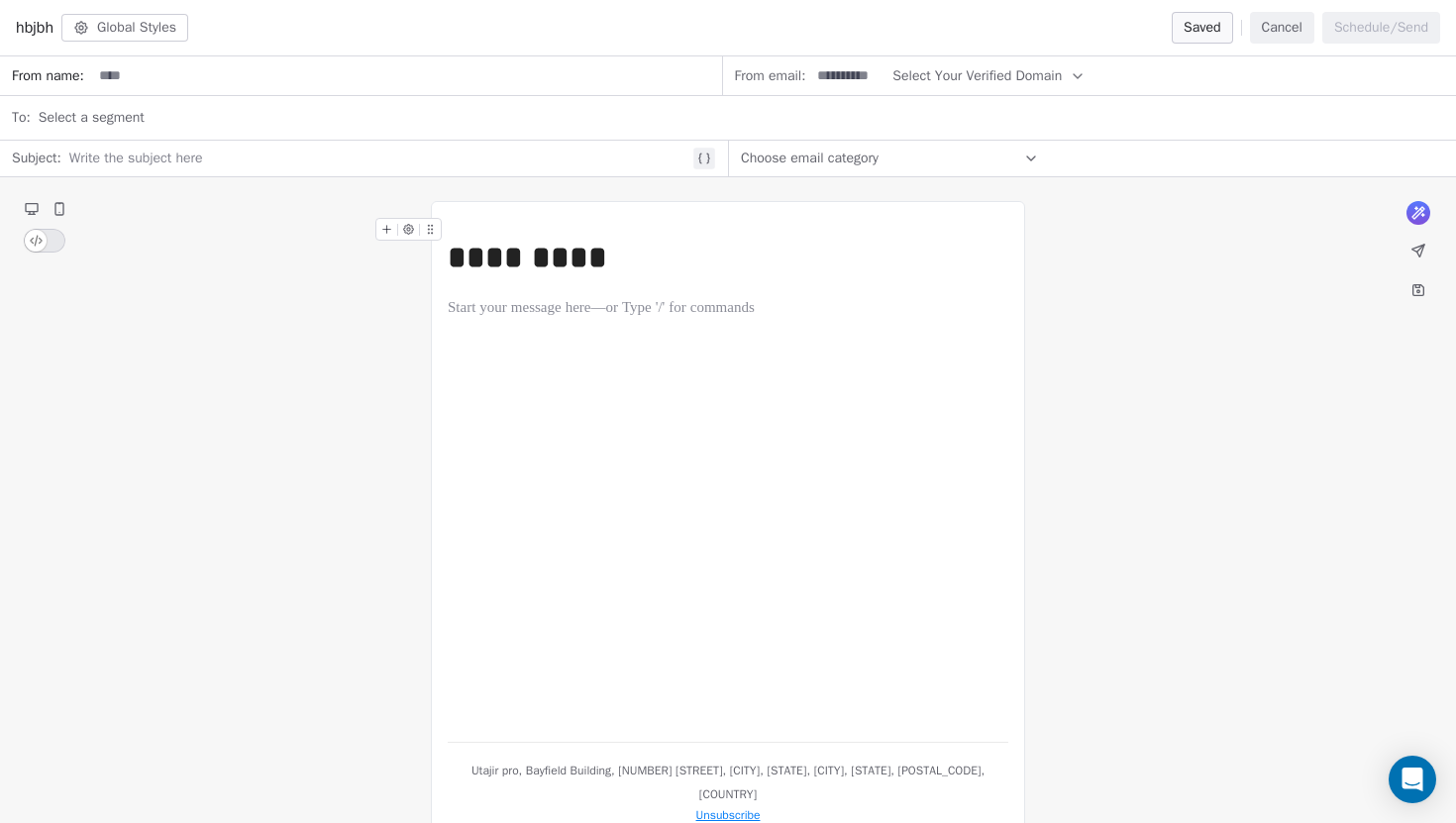 click 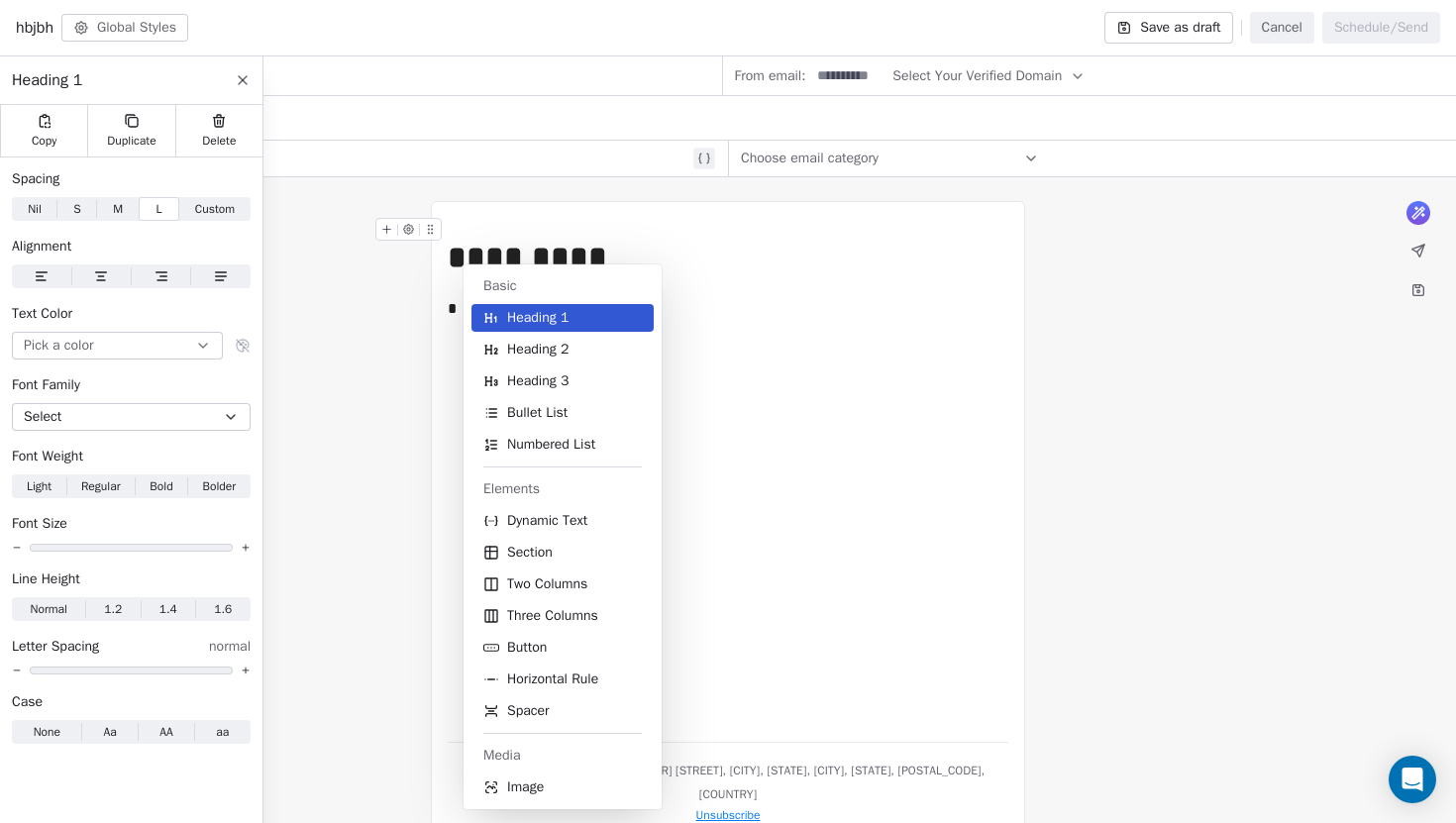 click on "Custom" at bounding box center (215, 209) 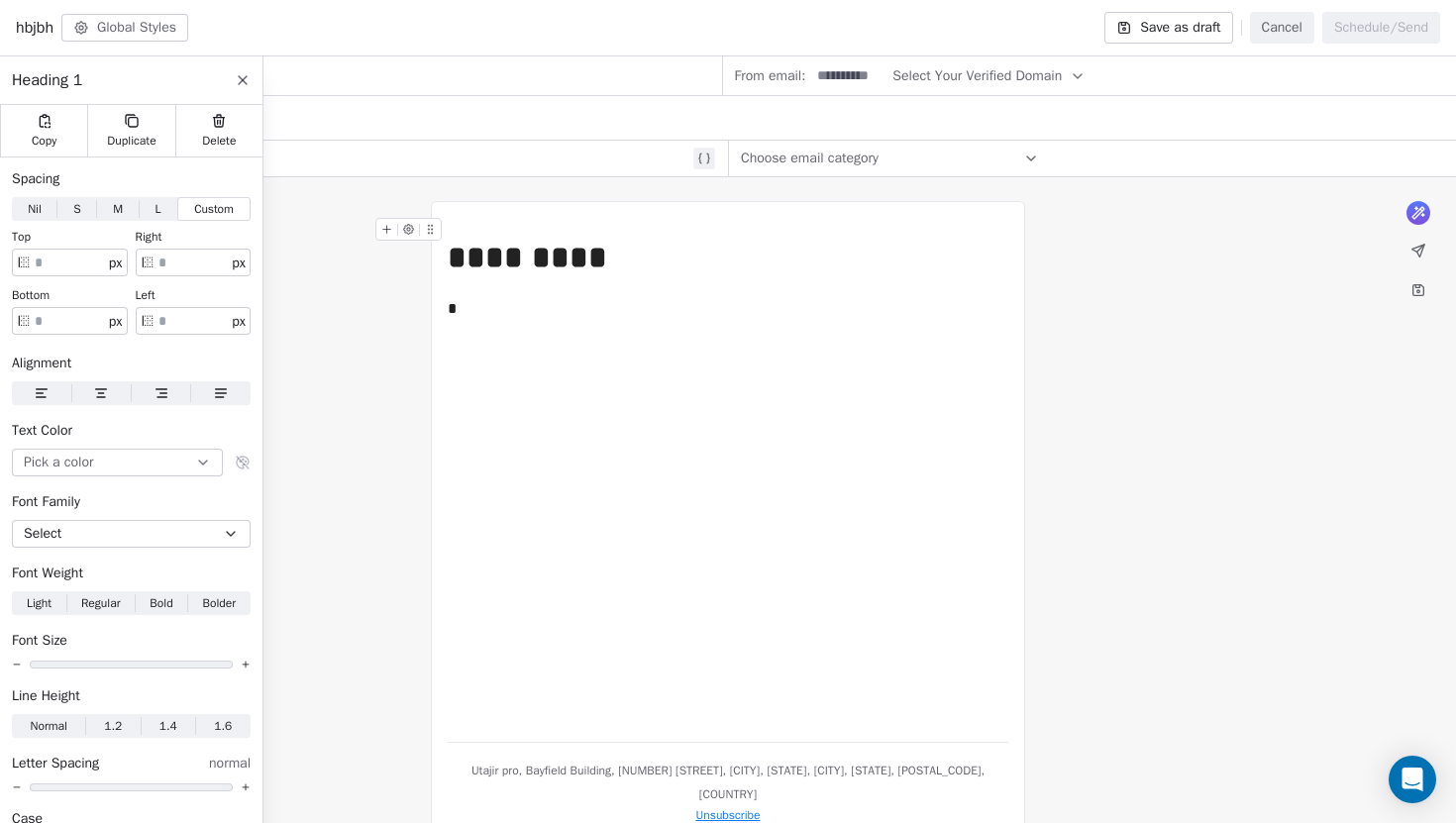 click on "*********" at bounding box center [728, 257] 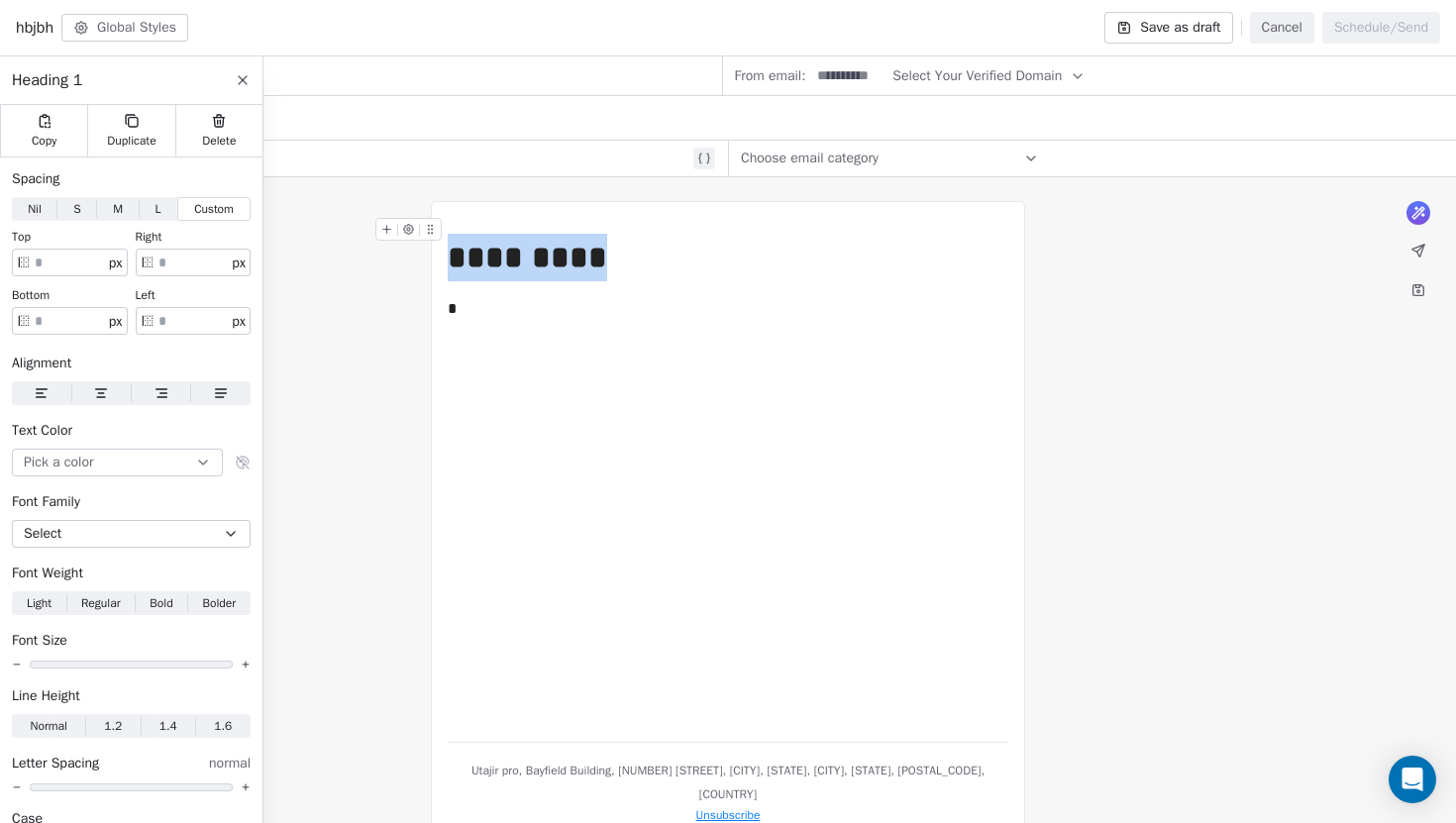 click on "*********" at bounding box center (728, 257) 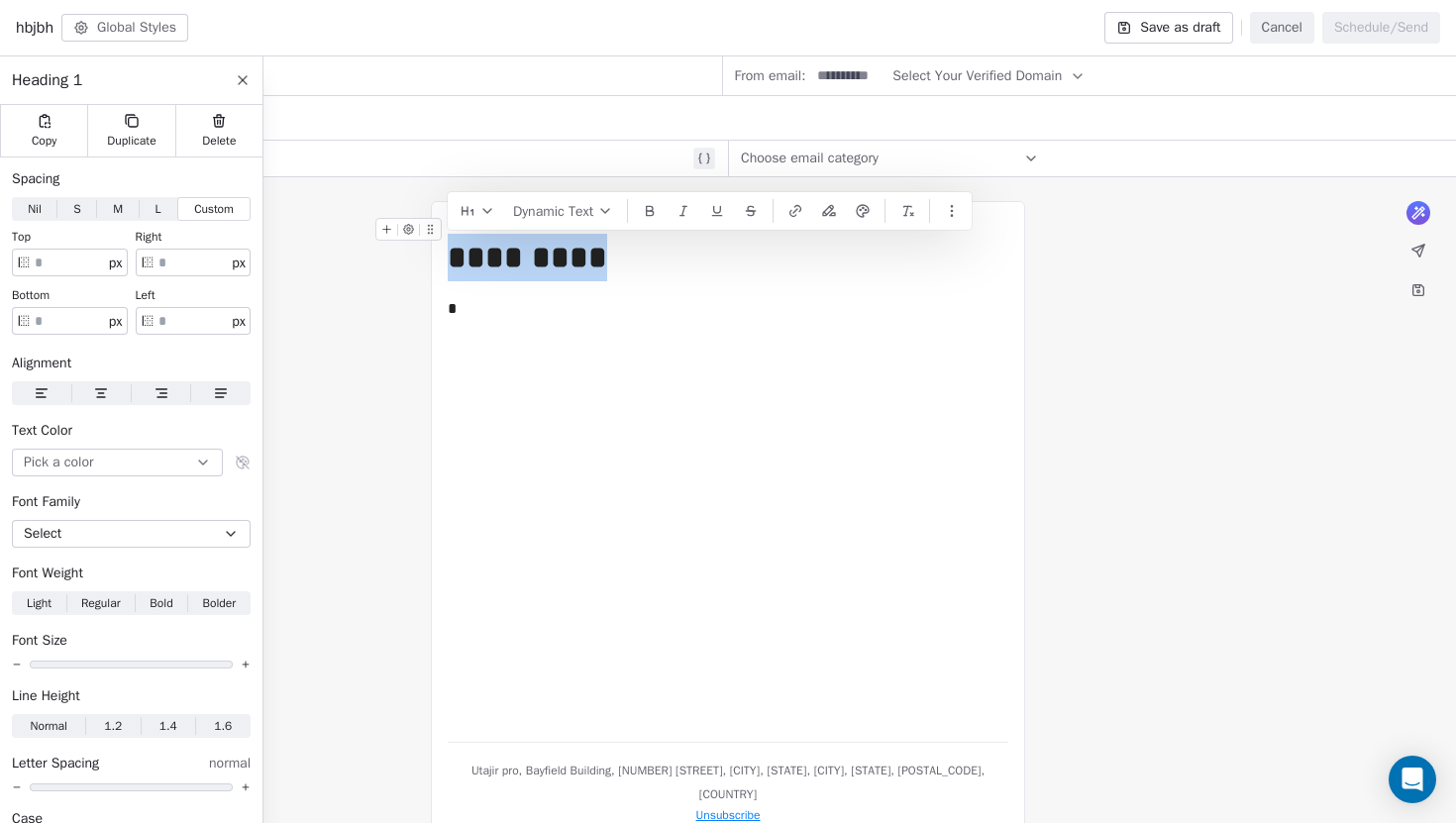 click on "*********" at bounding box center (728, 257) 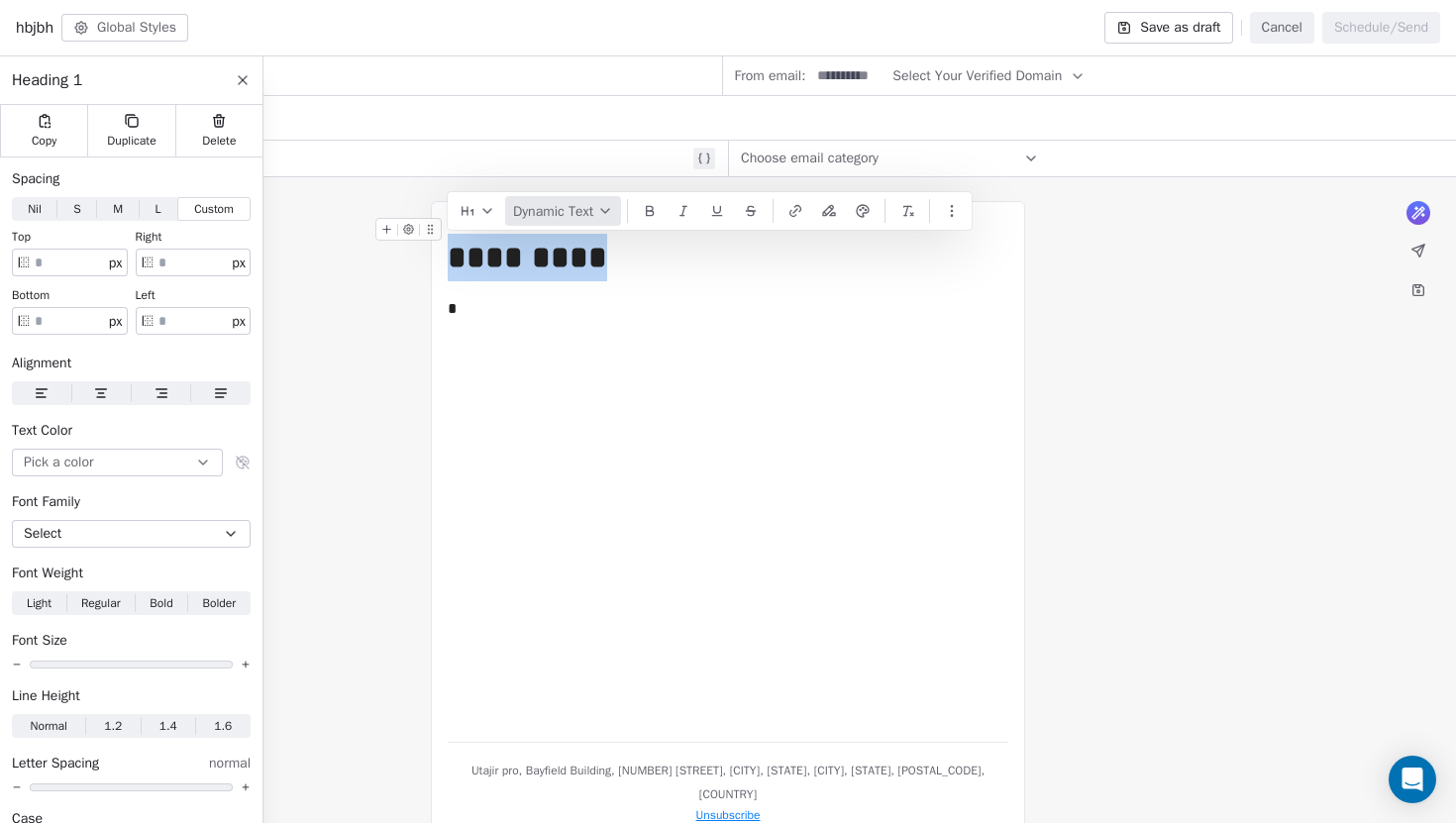 click 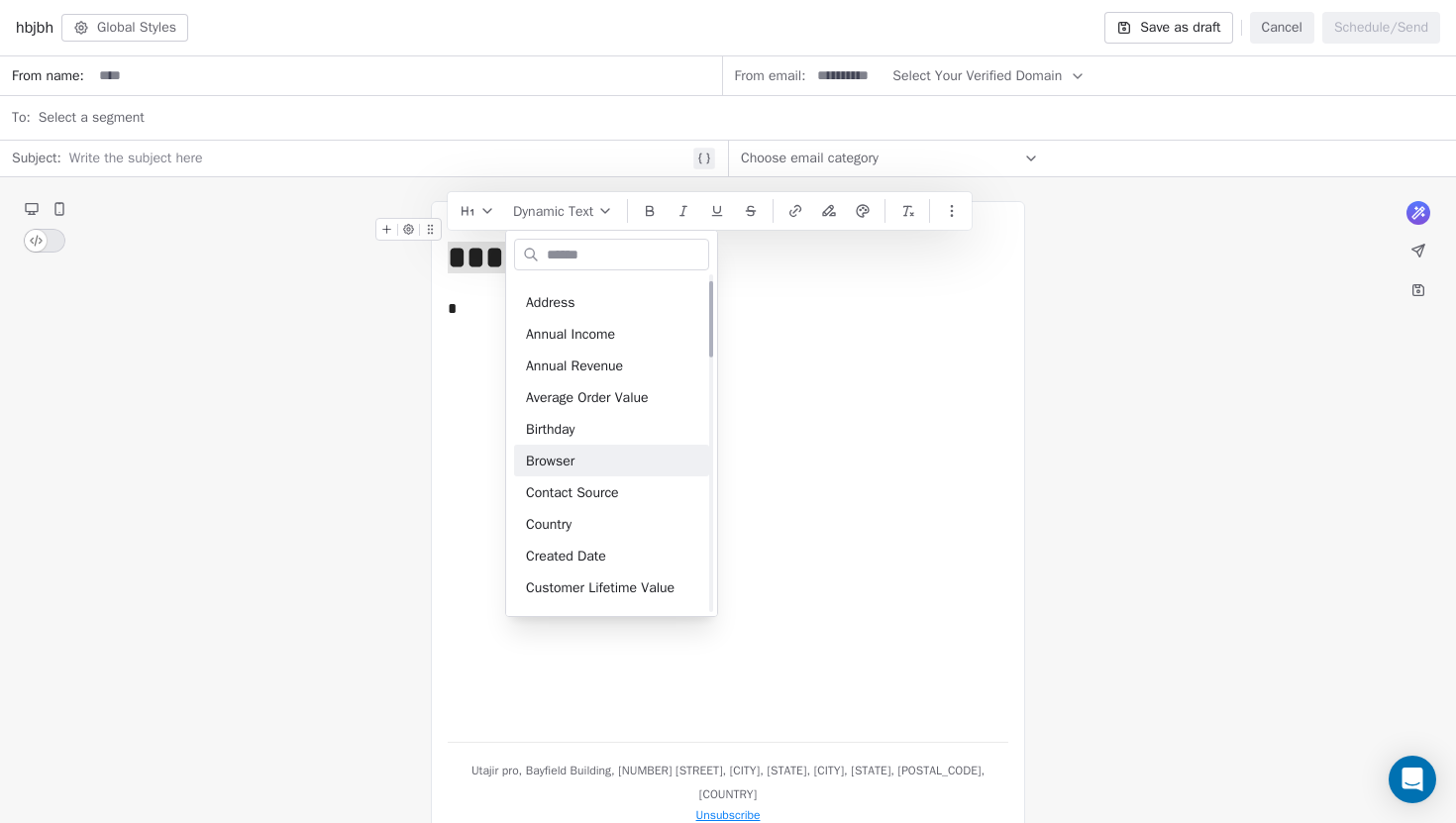 scroll, scrollTop: 0, scrollLeft: 0, axis: both 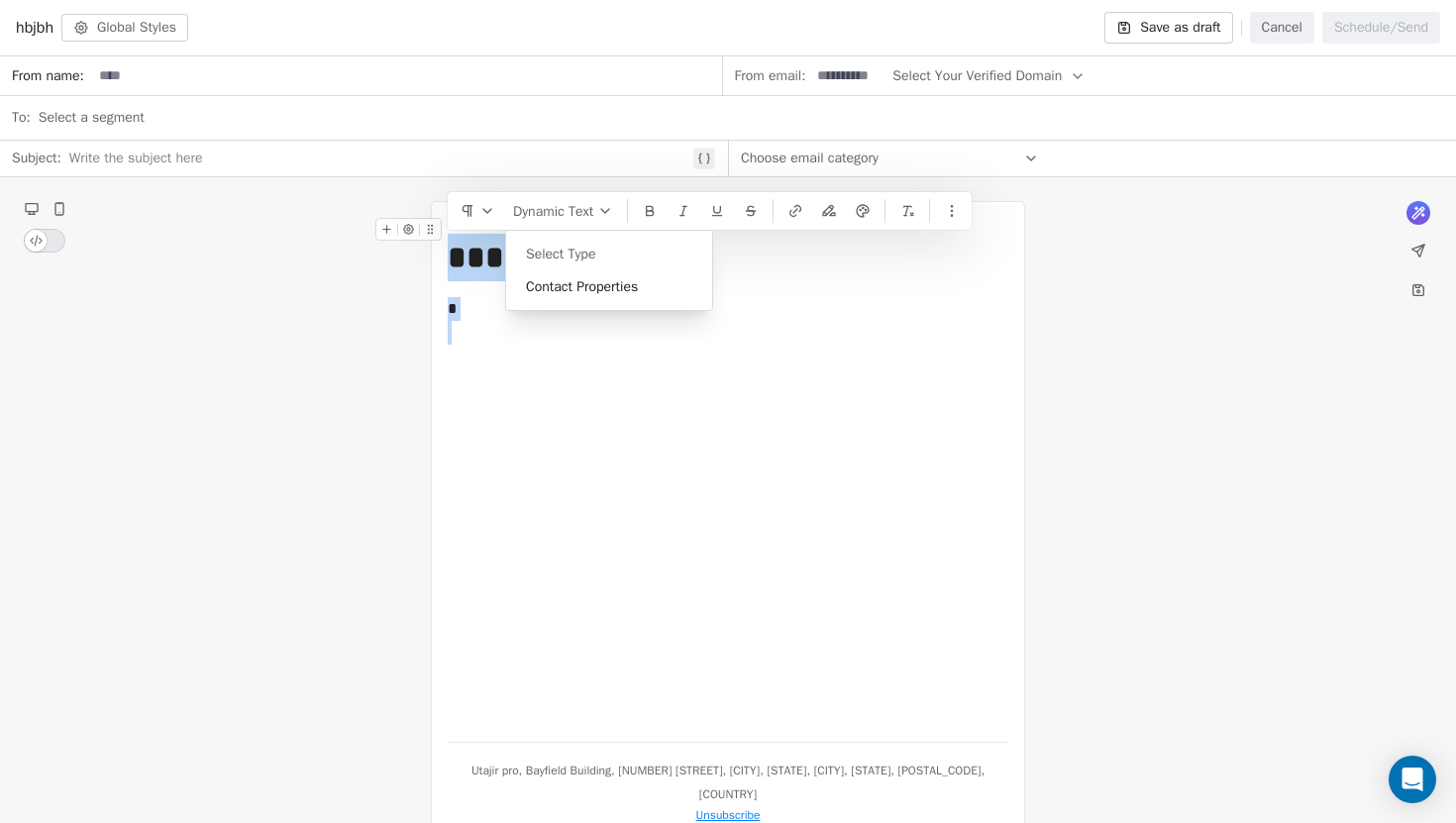 click on "********* *" at bounding box center [728, 471] 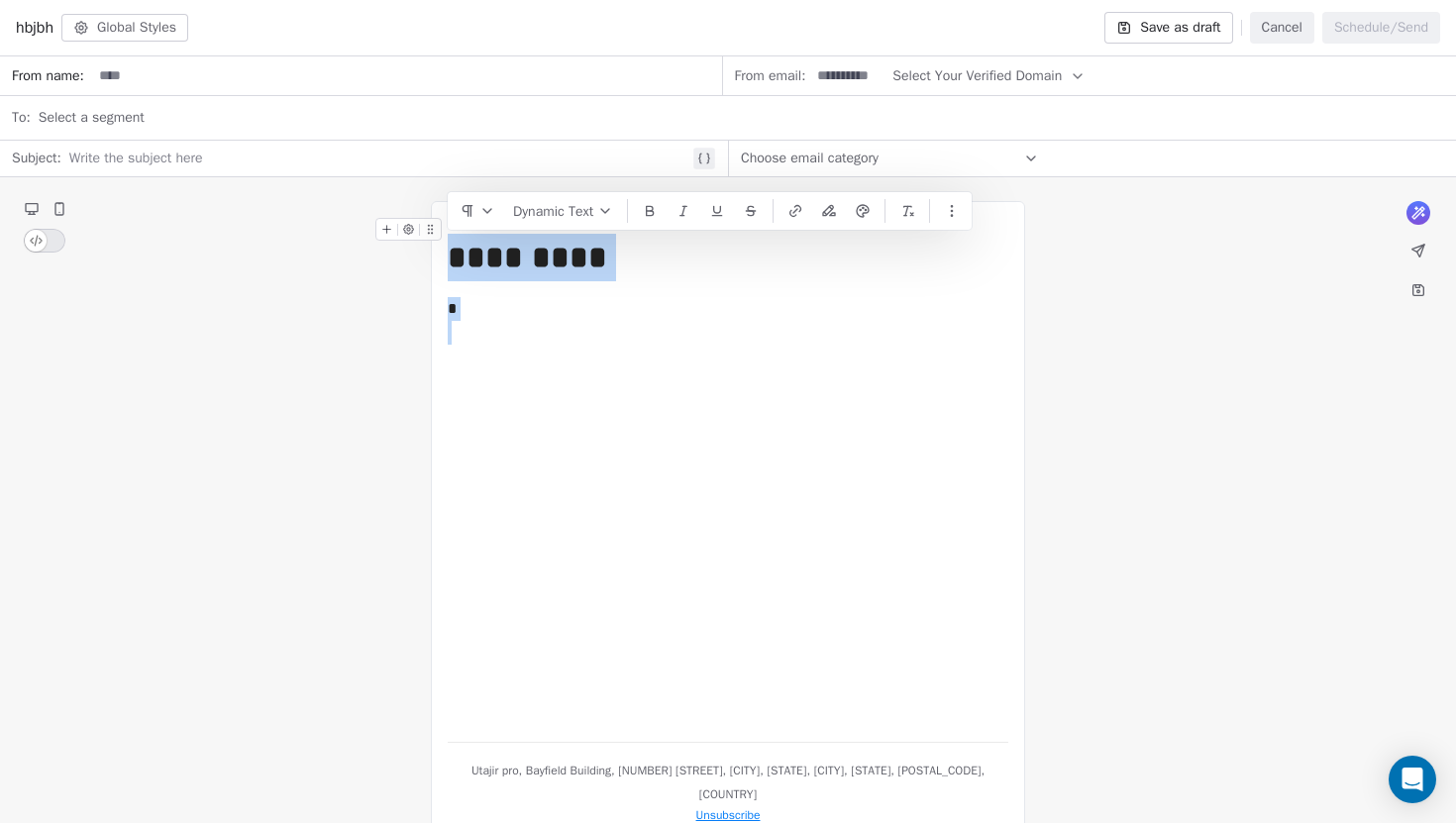 click on "*********" at bounding box center (728, 257) 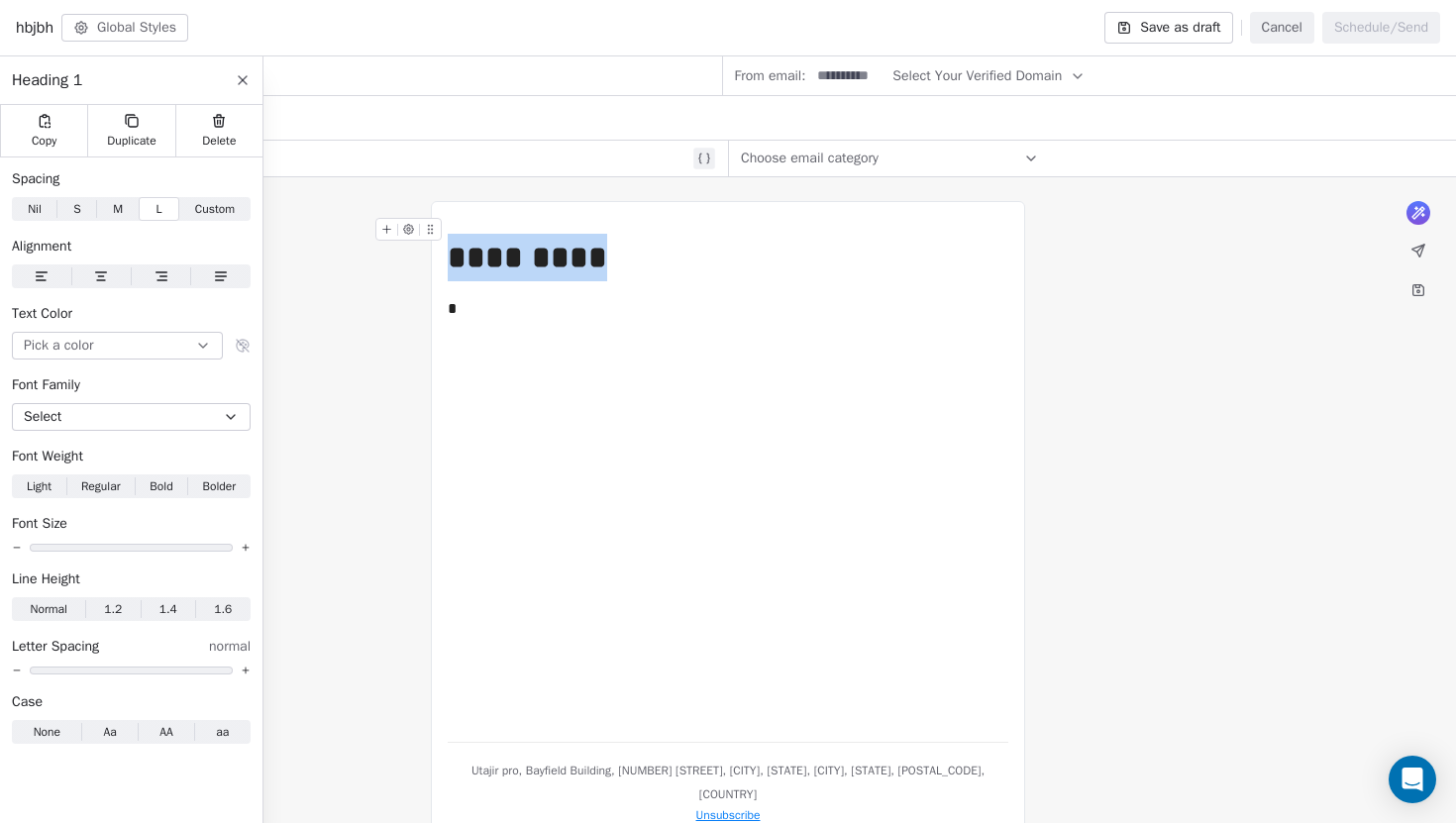 click on "*********" at bounding box center [728, 257] 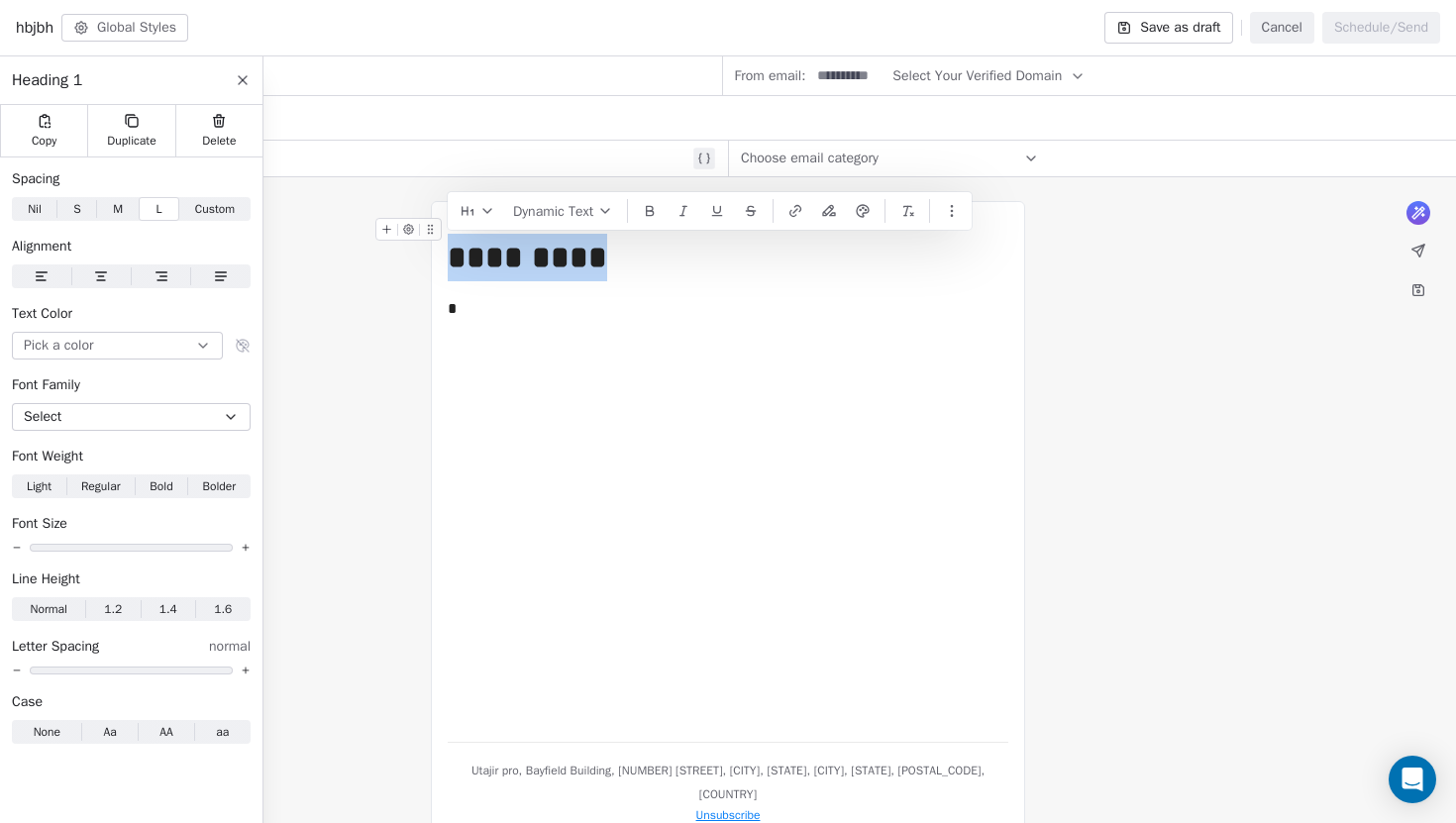 click on "*********" at bounding box center (728, 257) 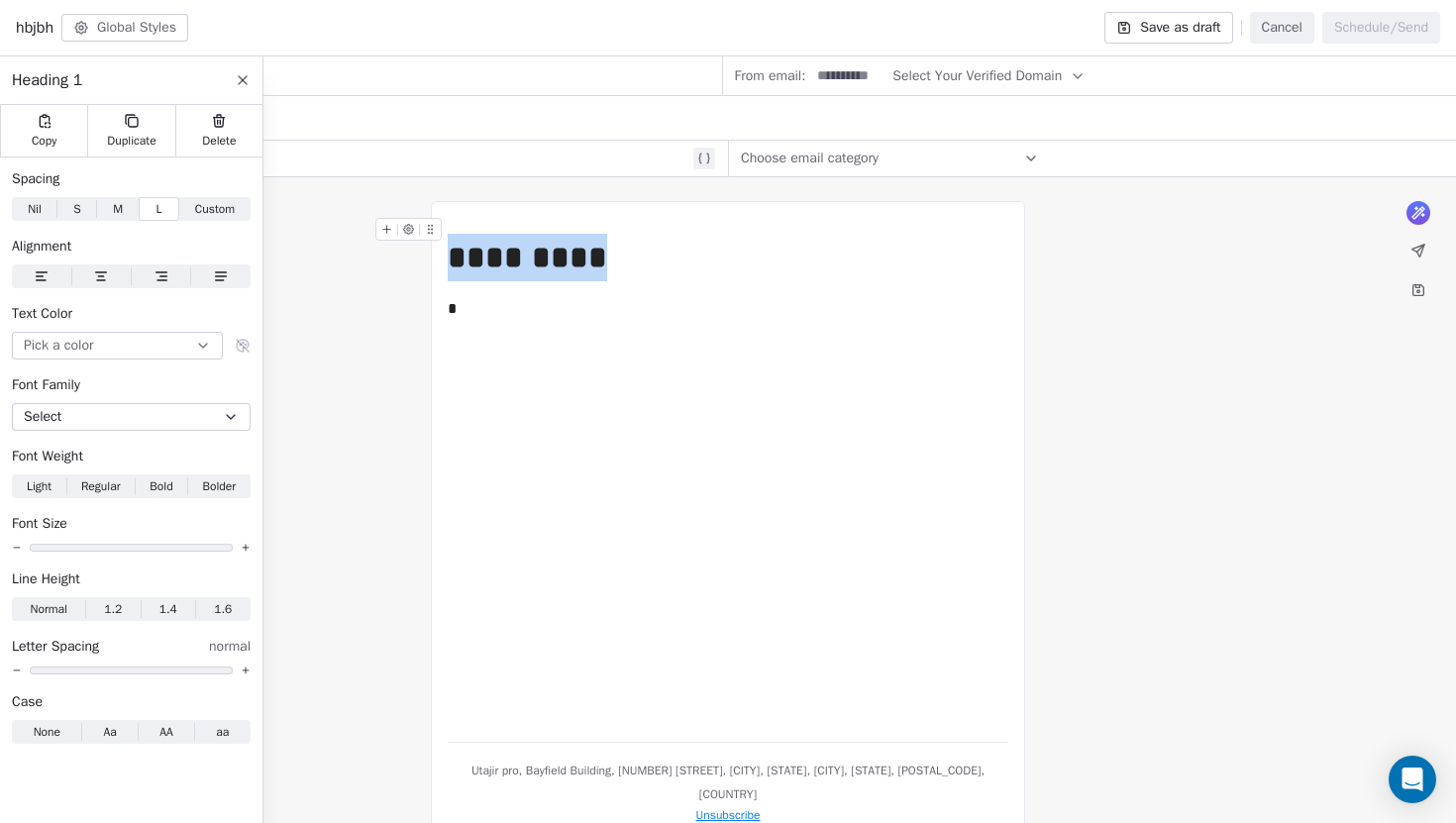 click on "*********" at bounding box center [728, 257] 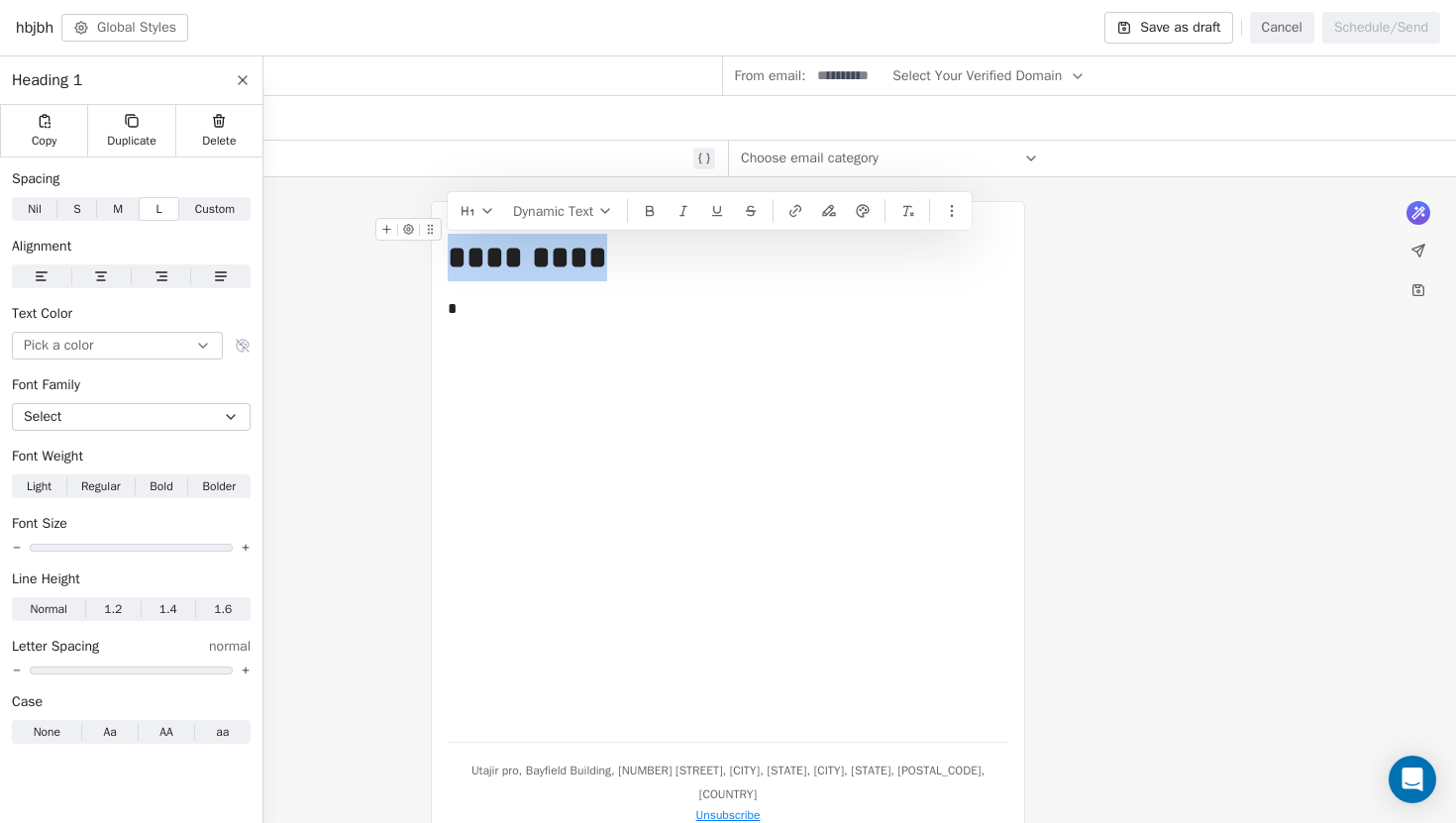 click on "*********" at bounding box center [728, 257] 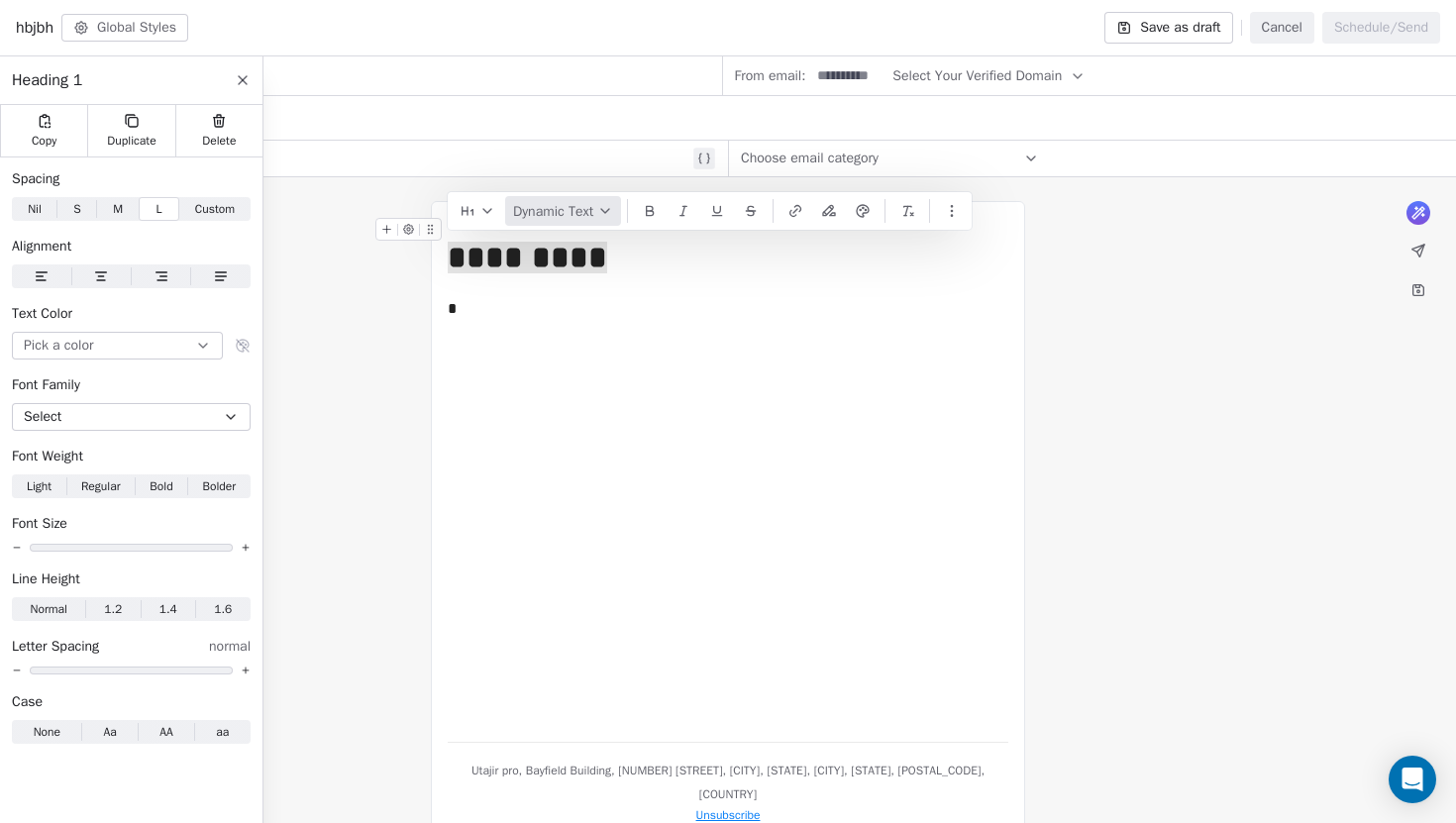 click on "Dynamic Text" at bounding box center [563, 211] 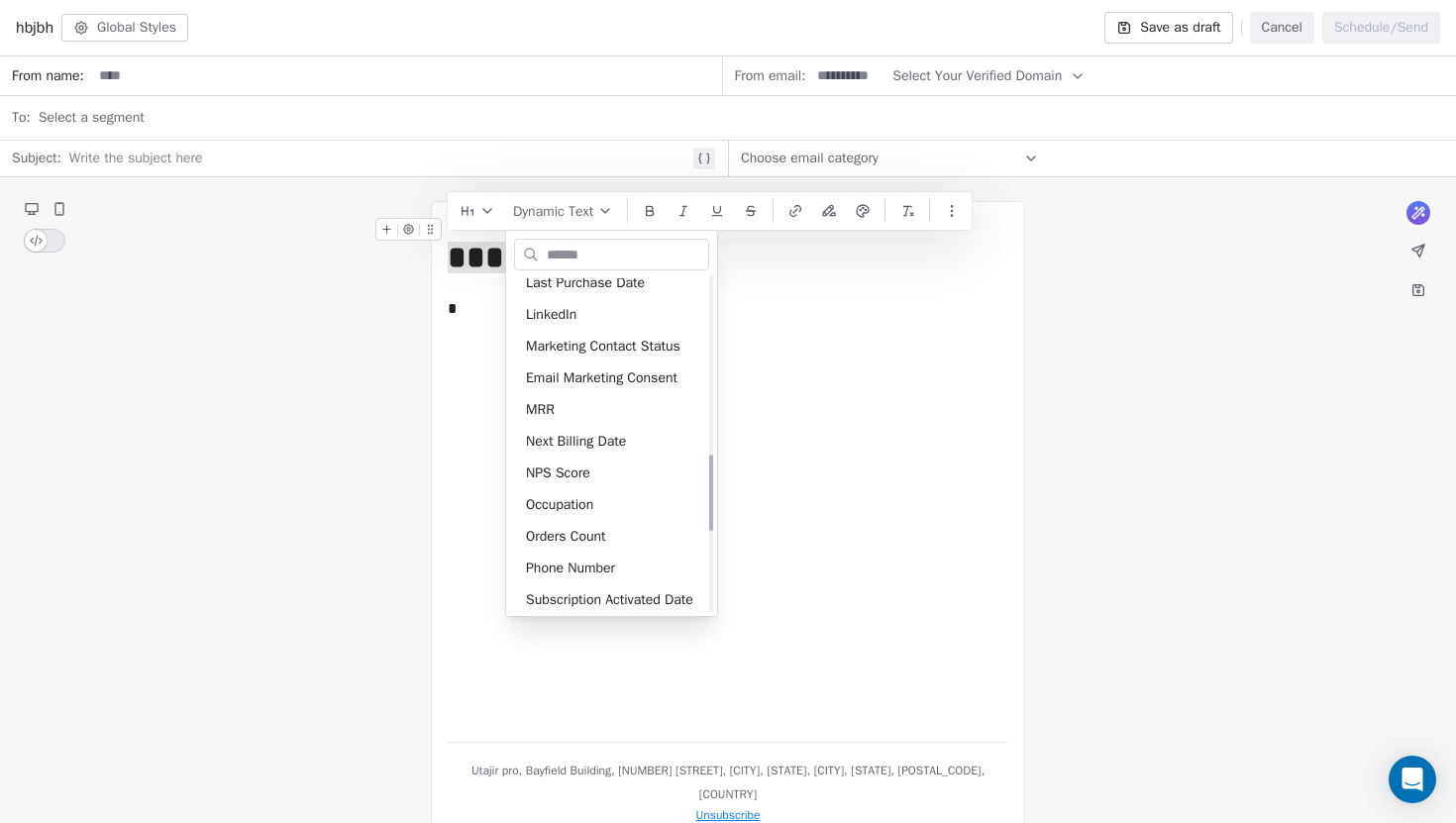 scroll, scrollTop: 0, scrollLeft: 0, axis: both 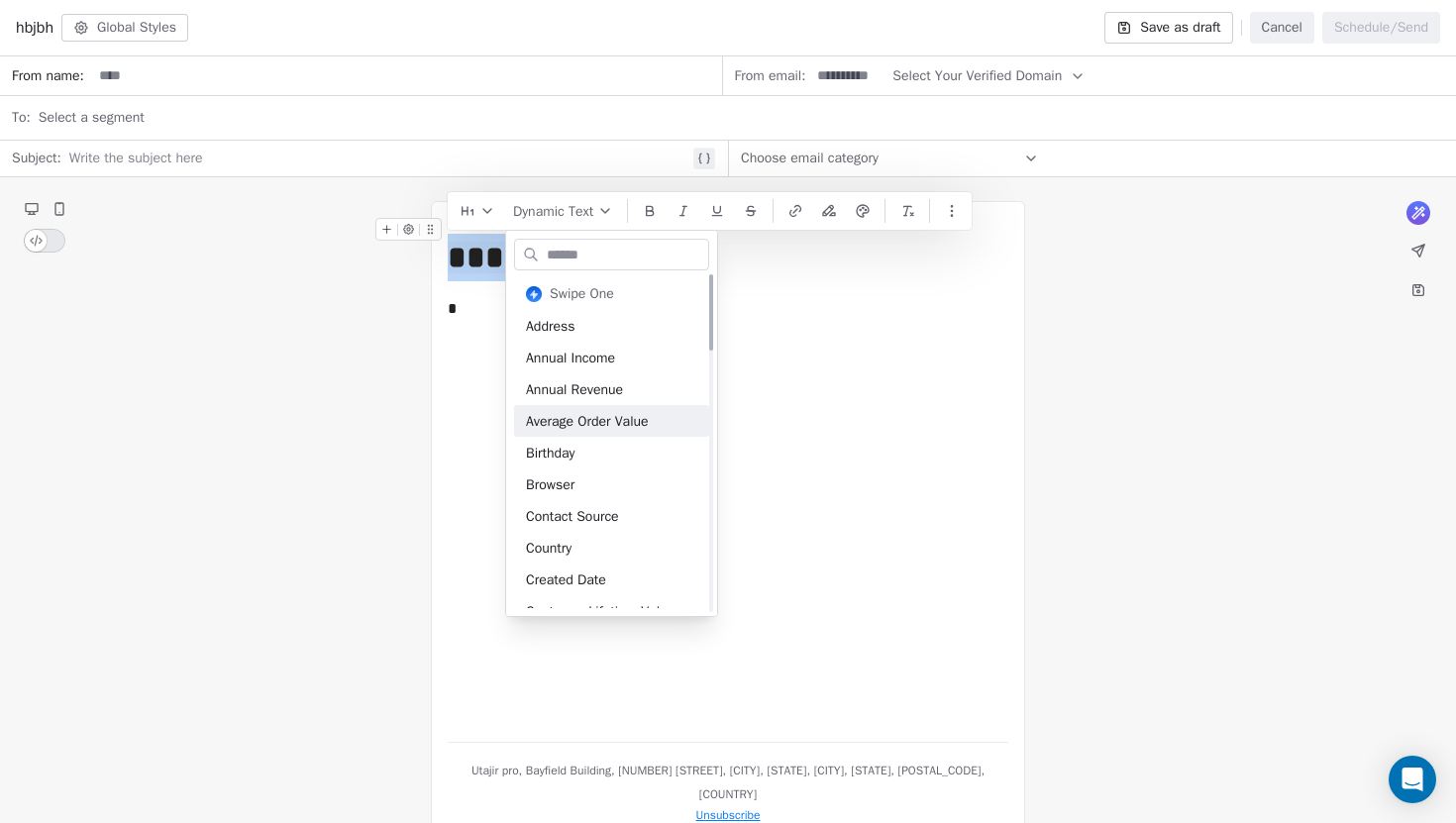 click on "********* *" at bounding box center (728, 471) 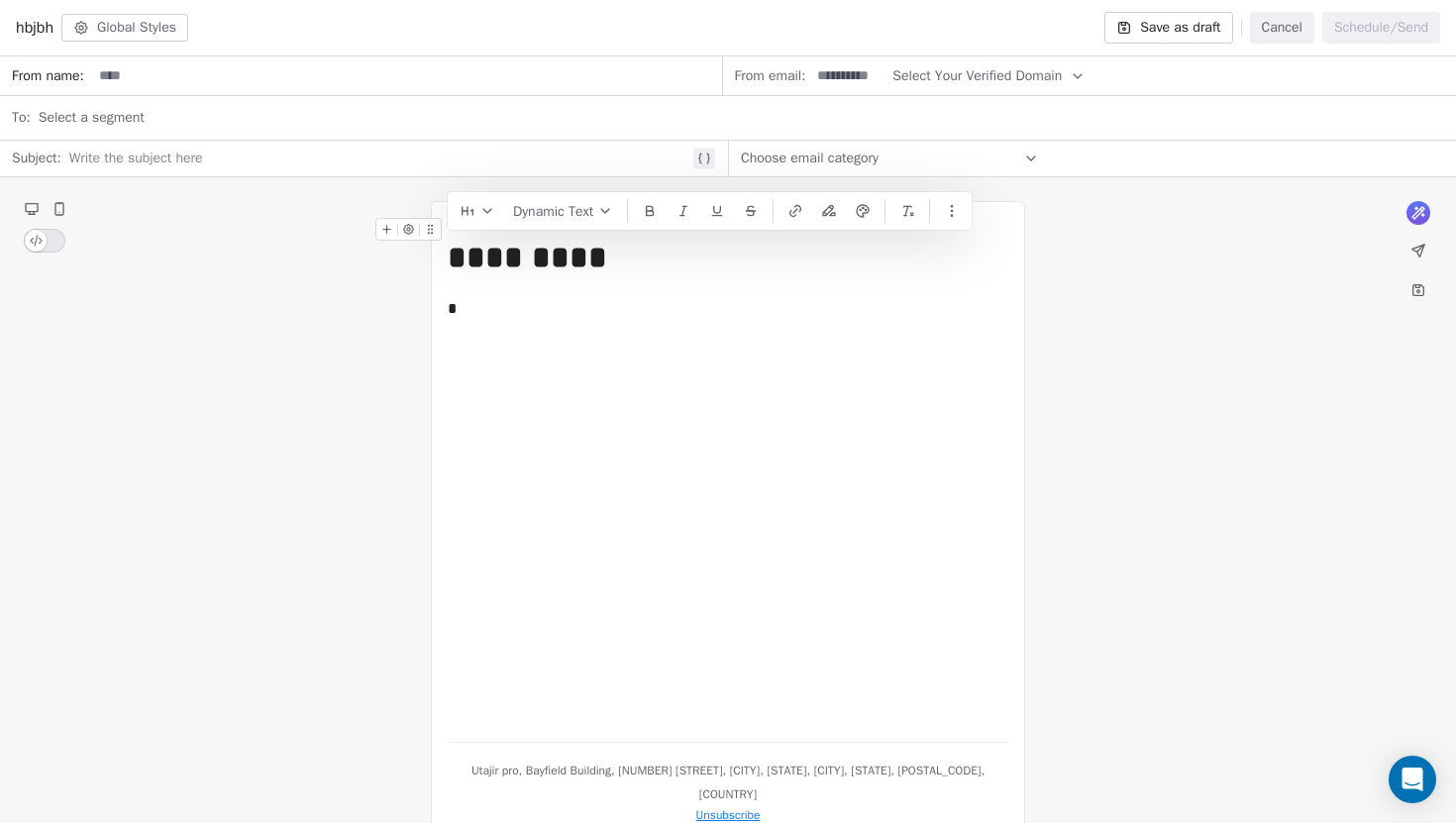 click on "*********" at bounding box center [728, 257] 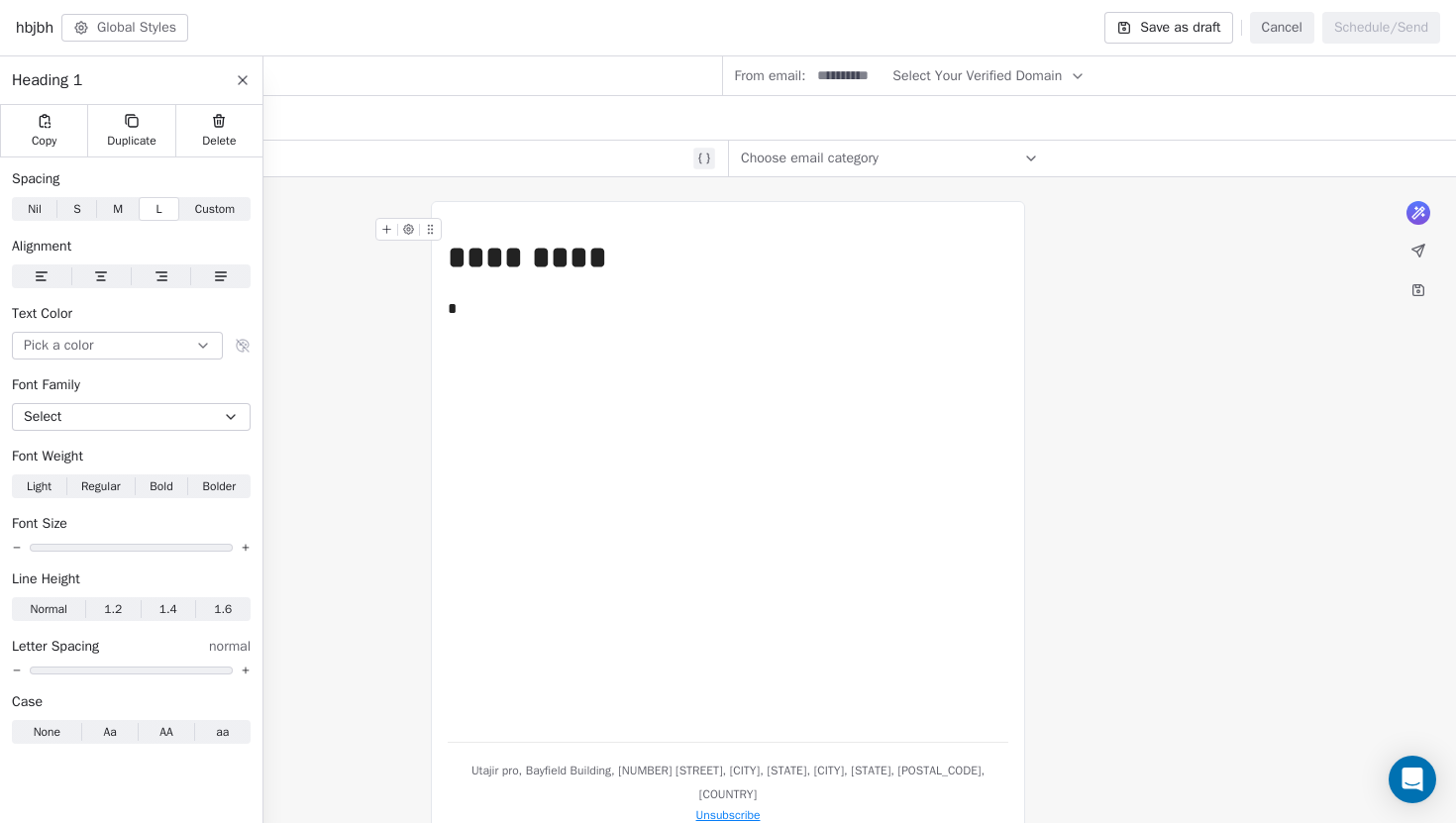 click on "Pick a color" at bounding box center [117, 346] 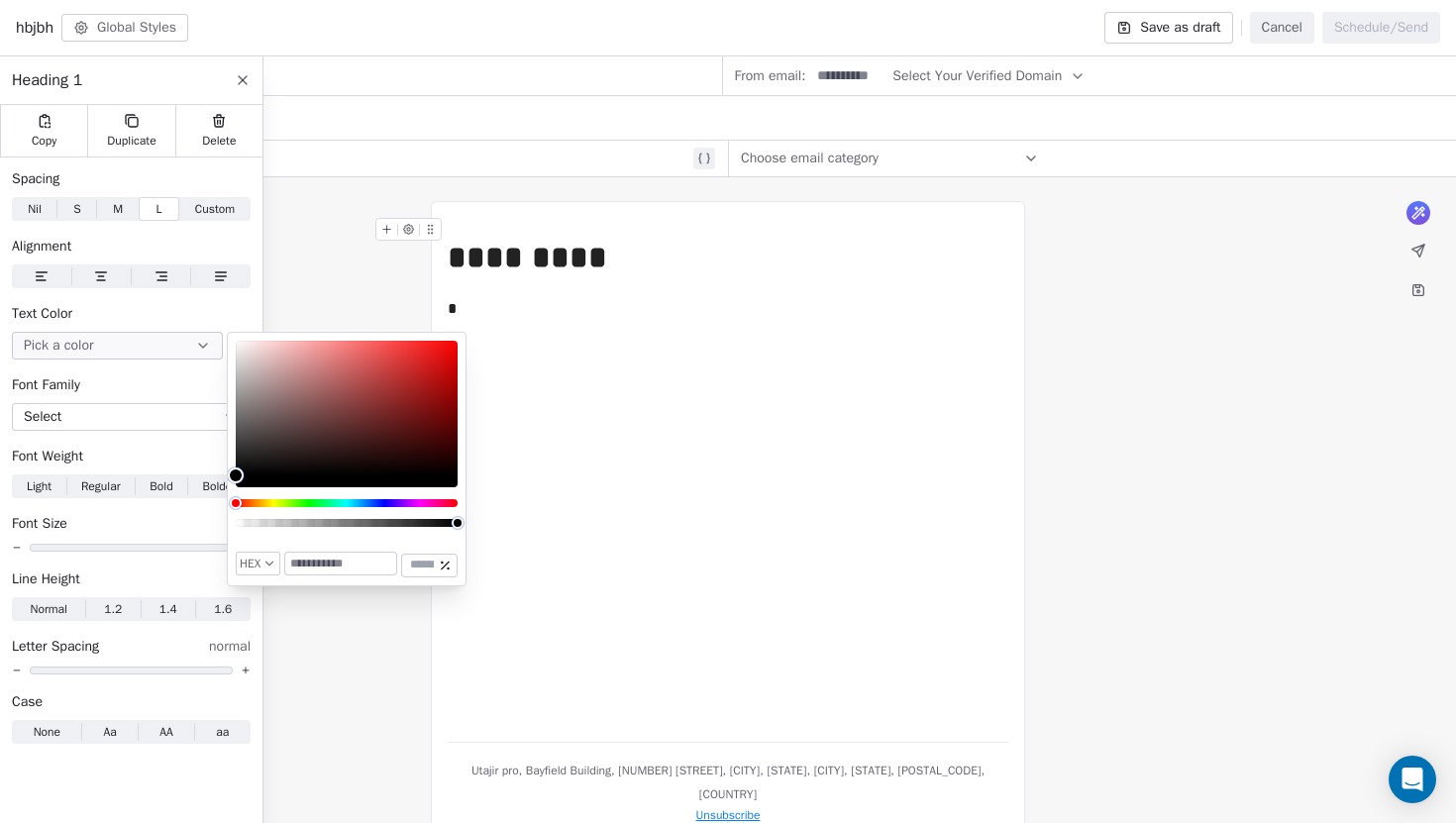click on "Spacing Nil Nil S S M M L L Custom Custom Alignment Text Color Pick a color Font Family Select Font Weight Light Light Regular Regular Bold Bold Bolder Bolder Font Size Line Height Normal Normal 1.2 1.2 1.4 1.4 1.6 1.6 Letter Spacing normal Case None None Aa Aa AA AA aa aa" at bounding box center (131, 457) 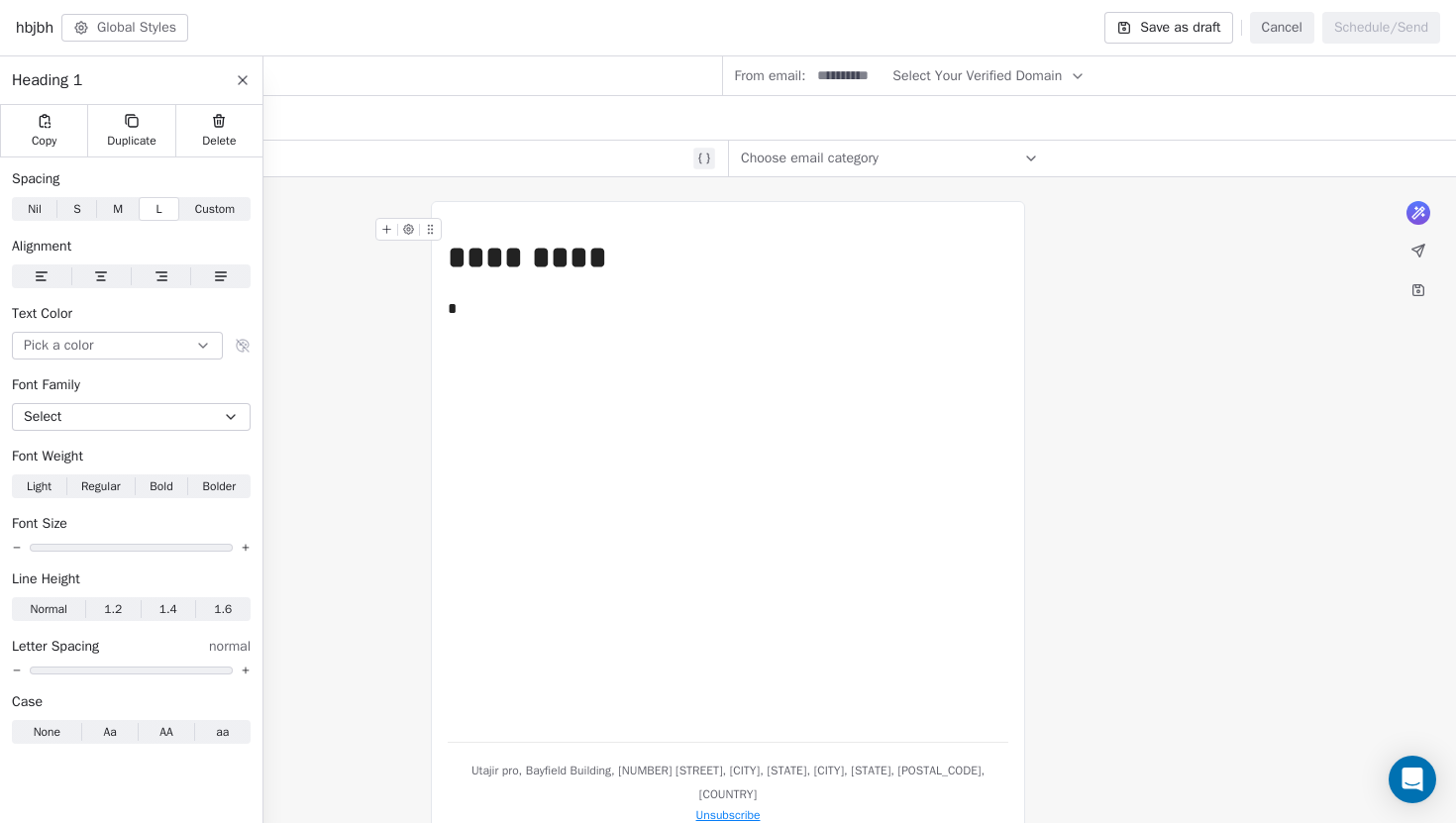 click on "*********" at bounding box center [728, 257] 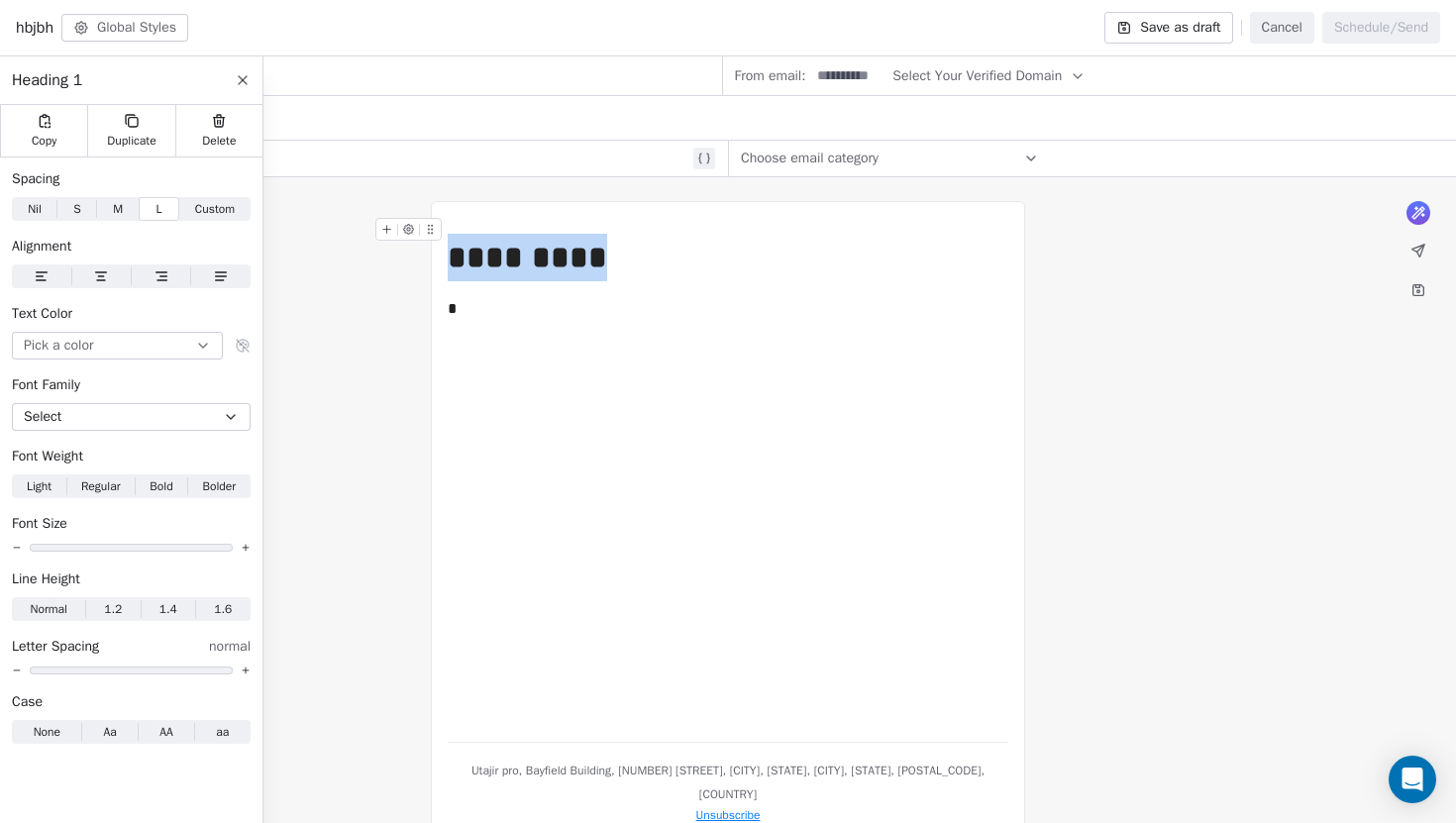 click on "*********" at bounding box center (728, 257) 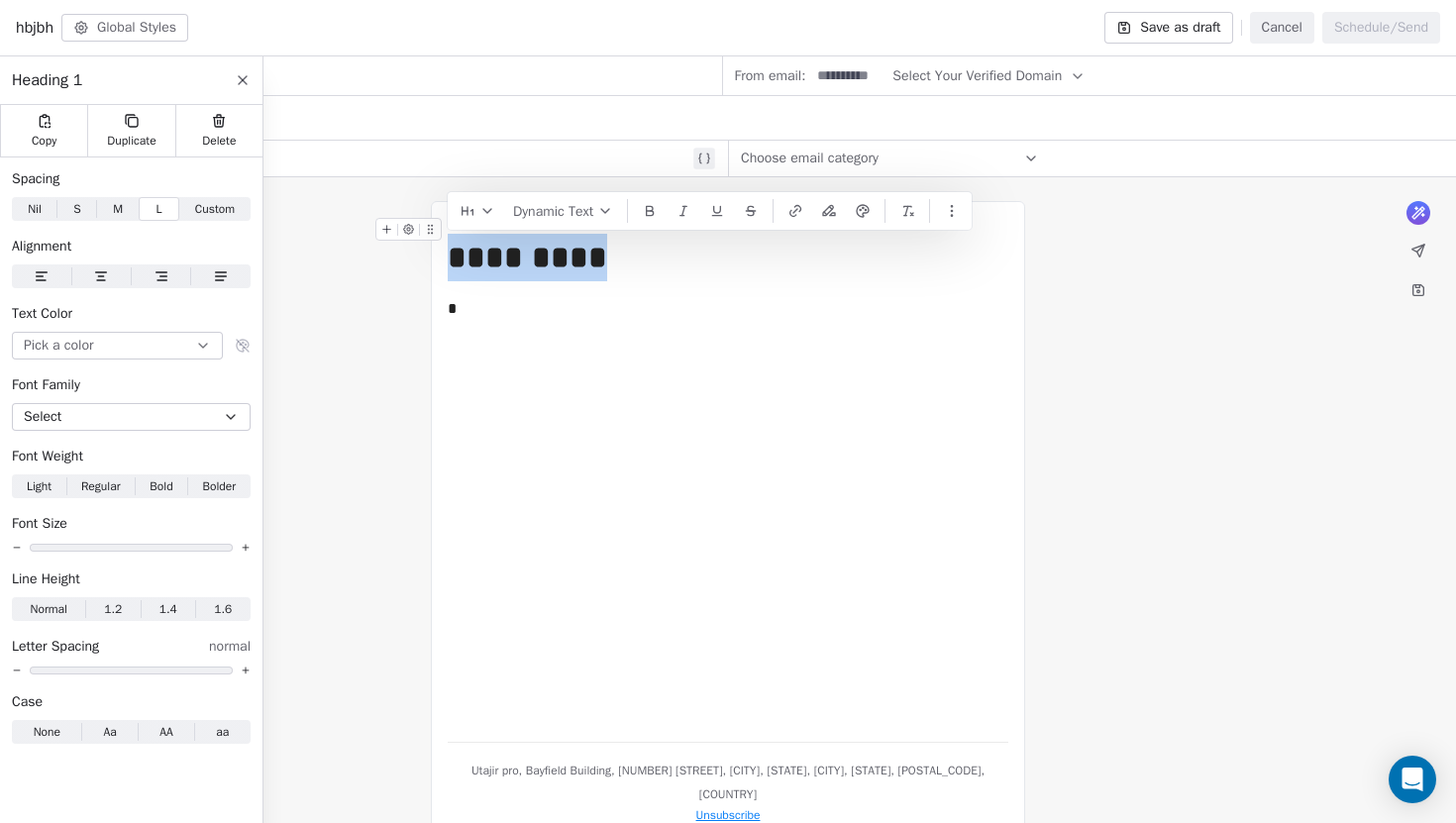 click on "*********" at bounding box center (728, 257) 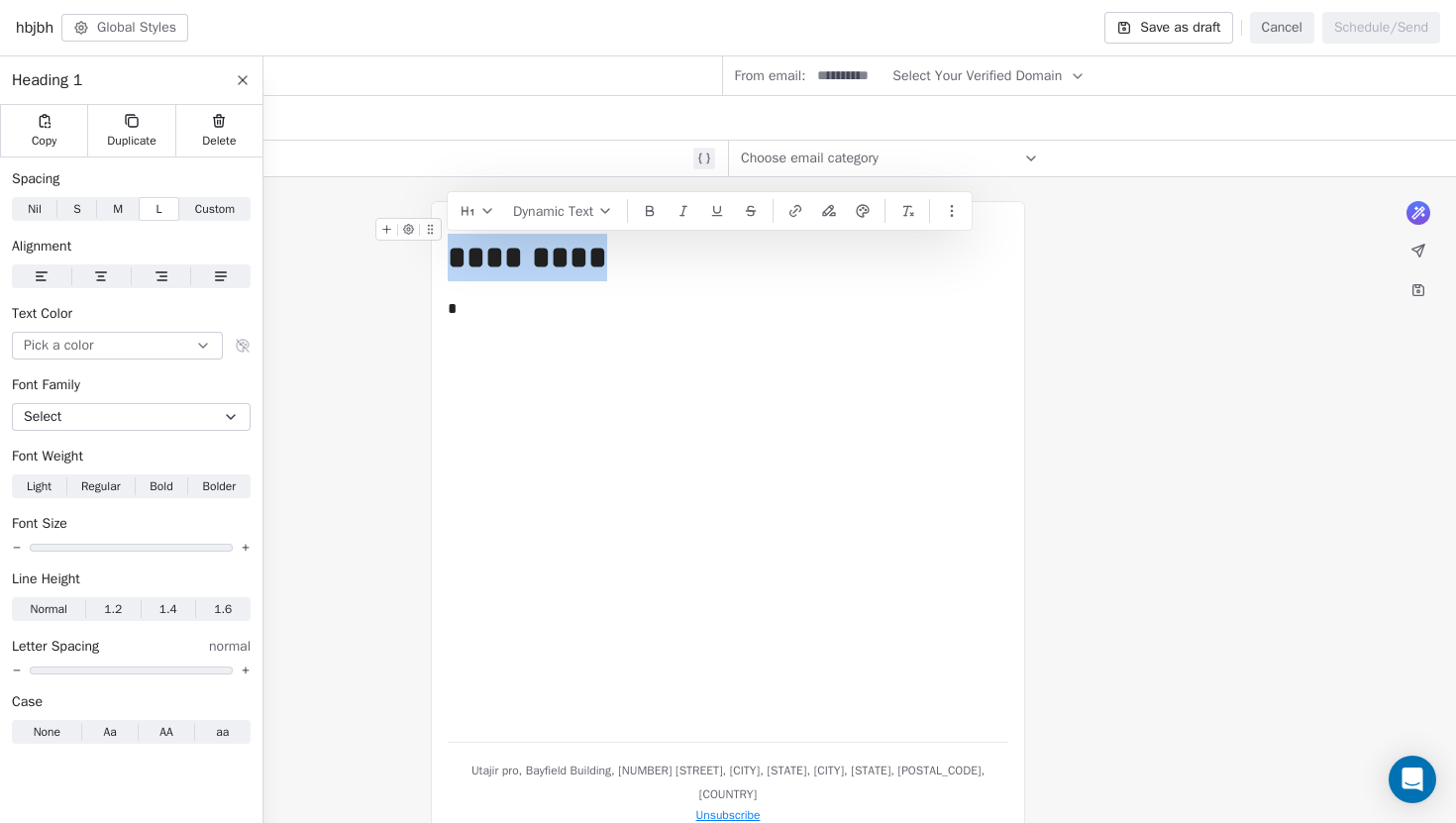click on "*********" at bounding box center [728, 257] 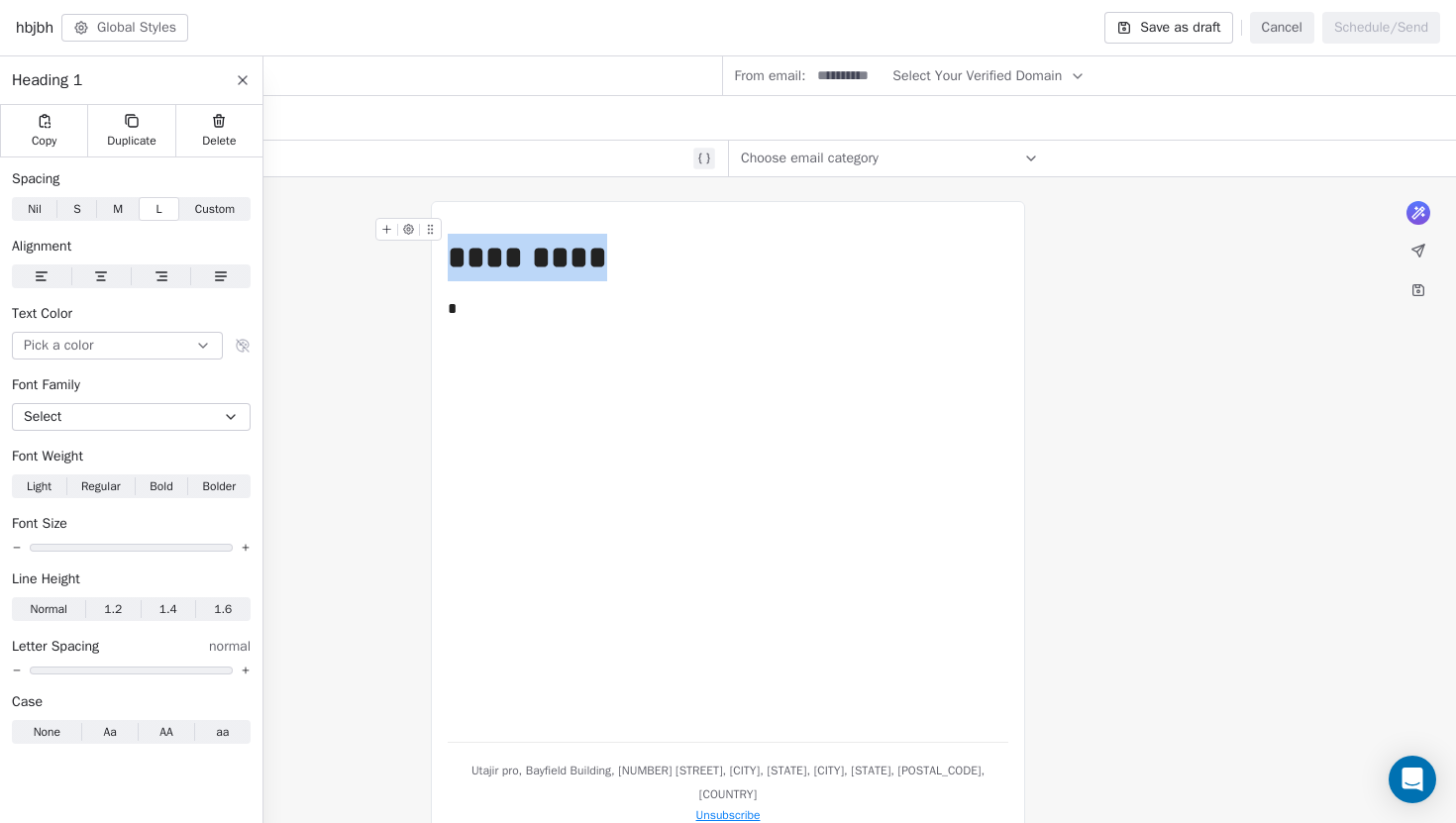 click on "*********" at bounding box center [728, 257] 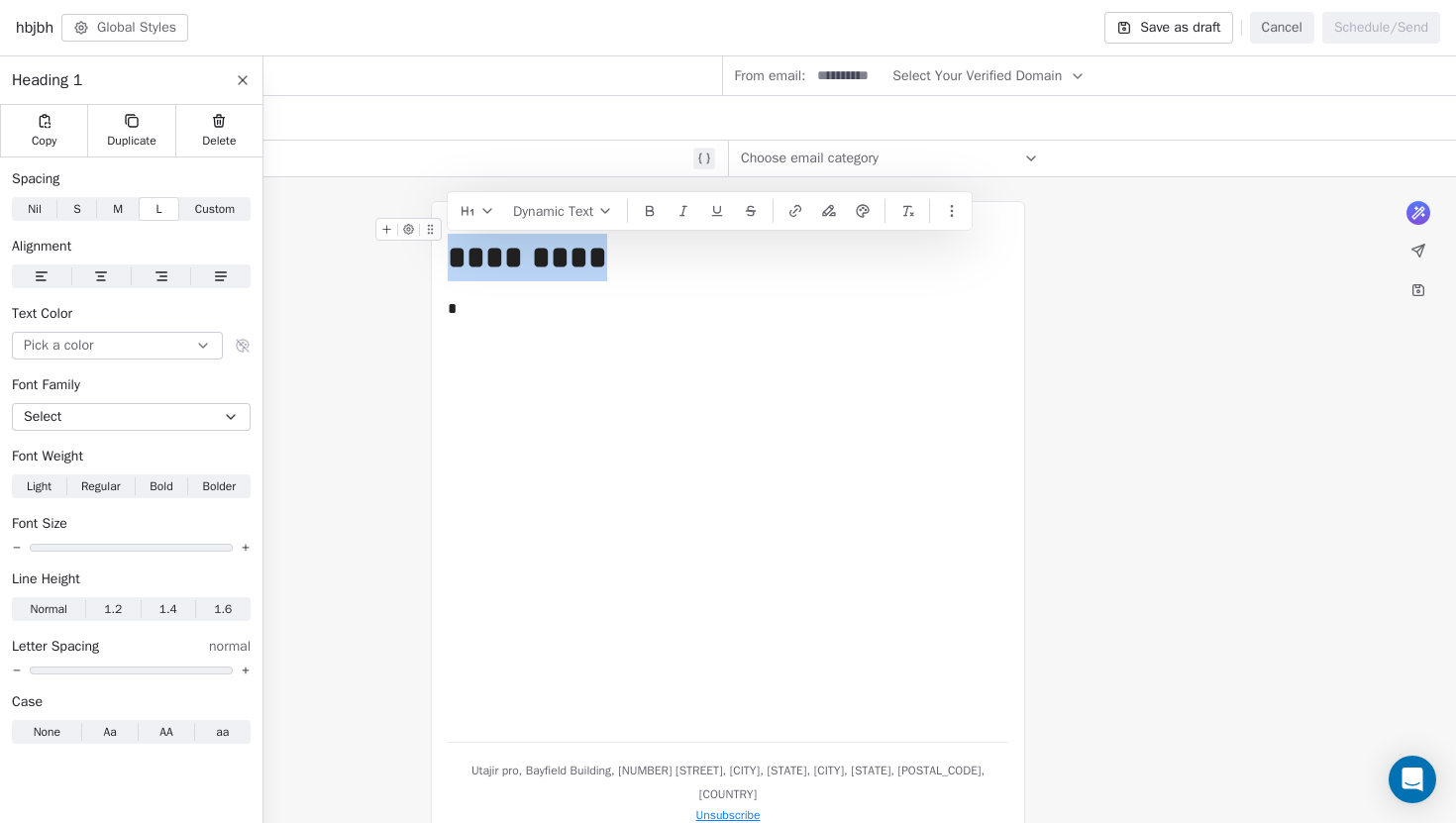 click on "*********" at bounding box center [728, 257] 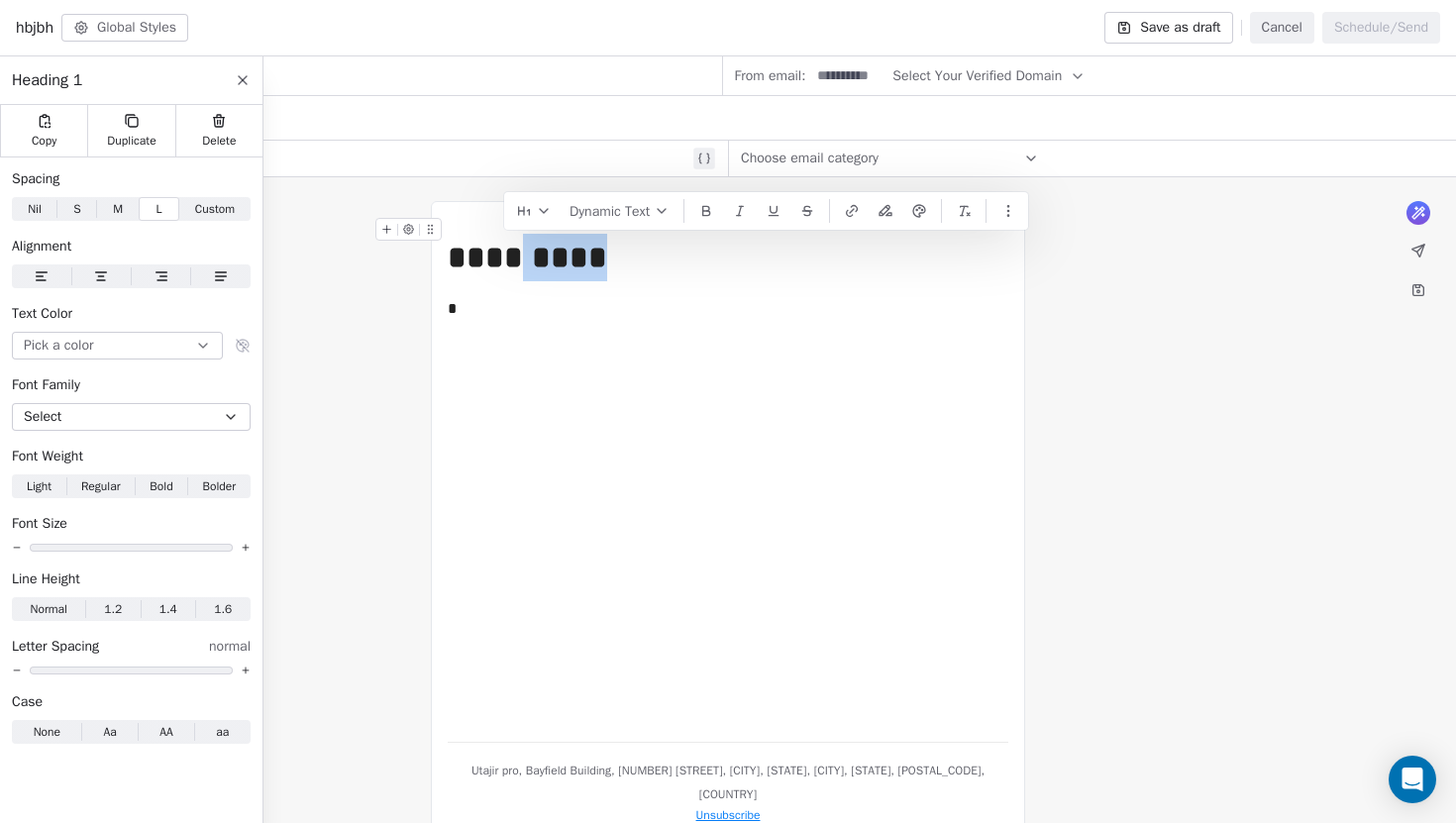 drag, startPoint x: 500, startPoint y: 258, endPoint x: 612, endPoint y: 258, distance: 112 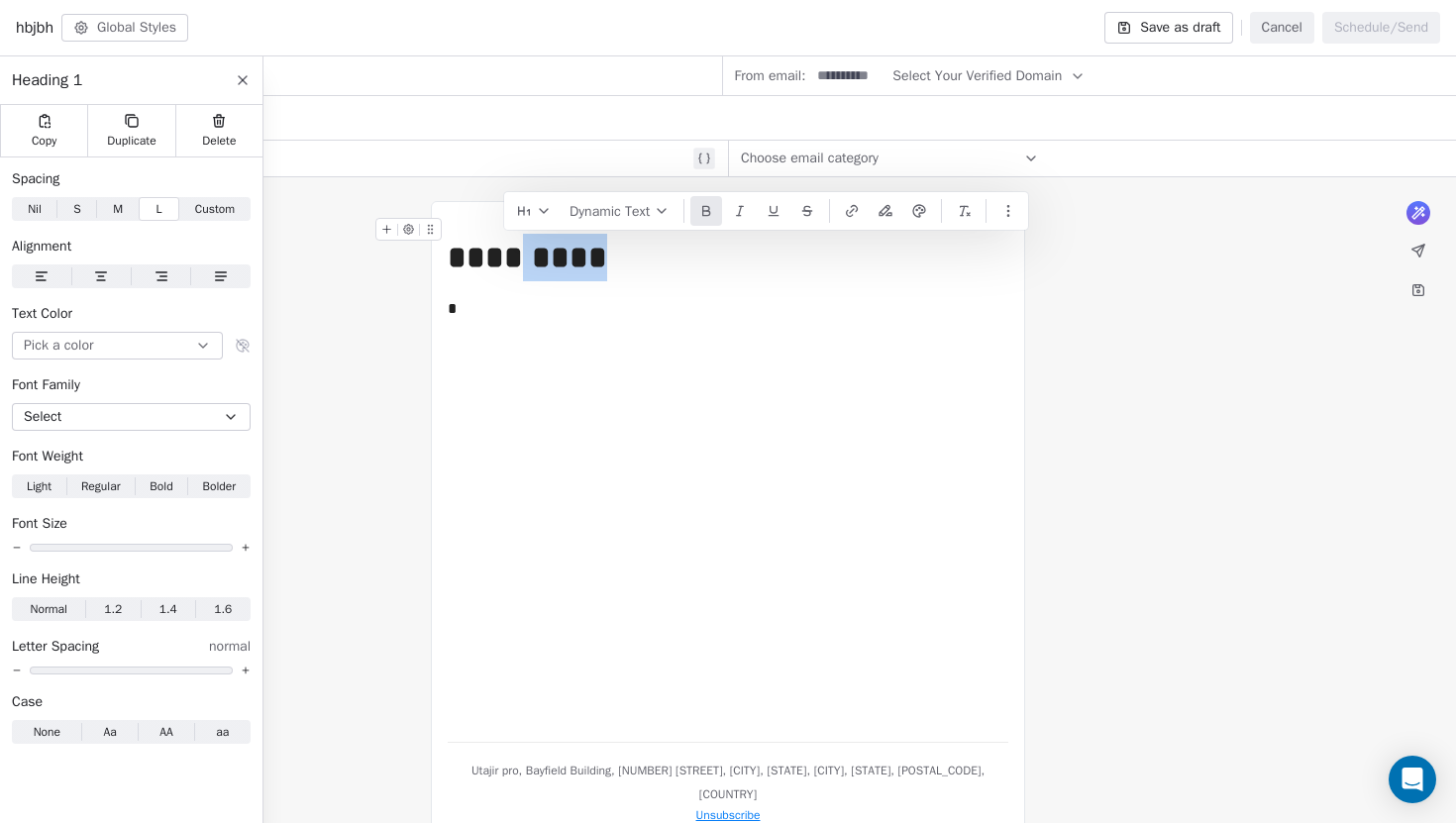 click at bounding box center [706, 211] 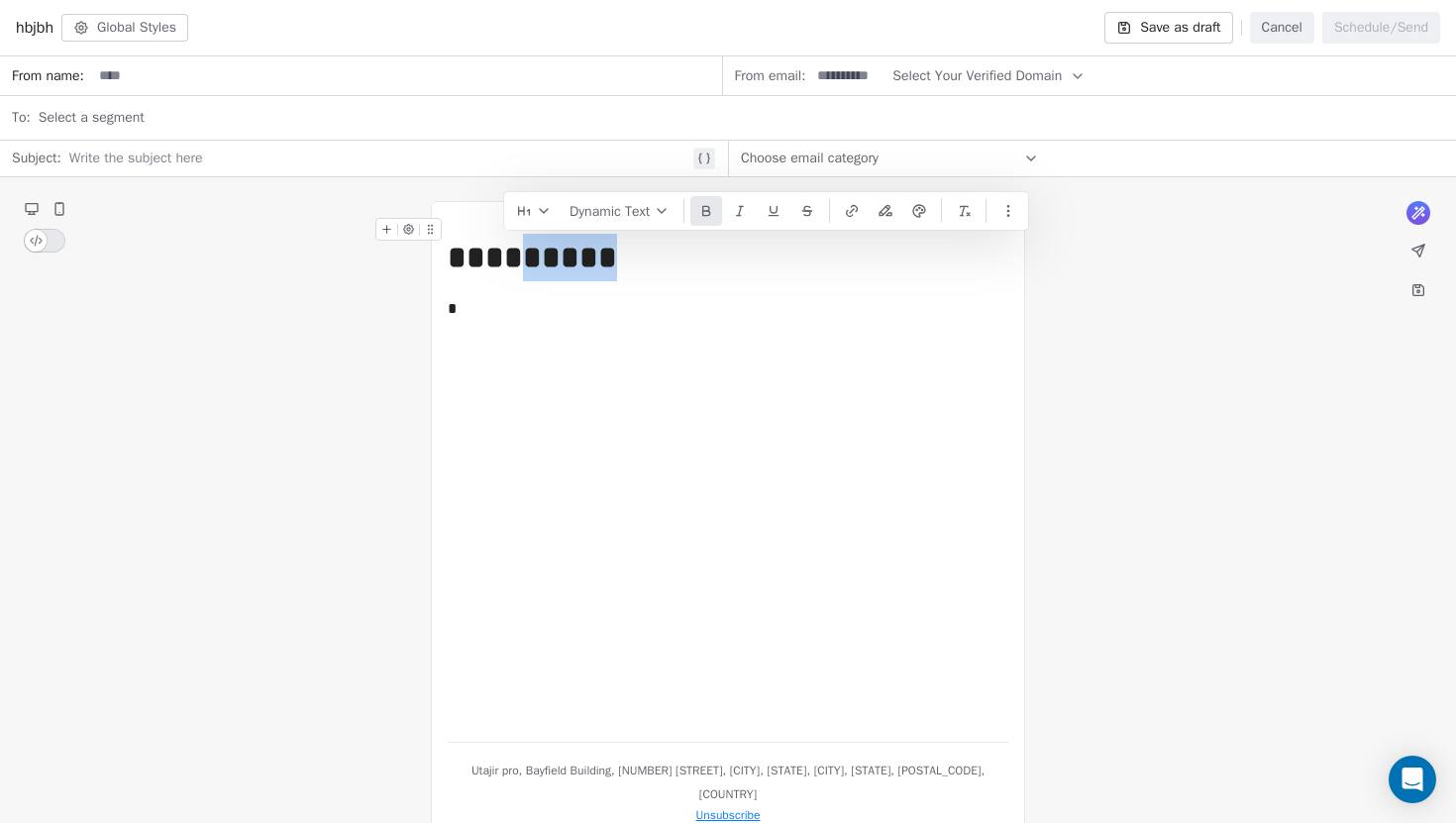 click at bounding box center [712, 212] 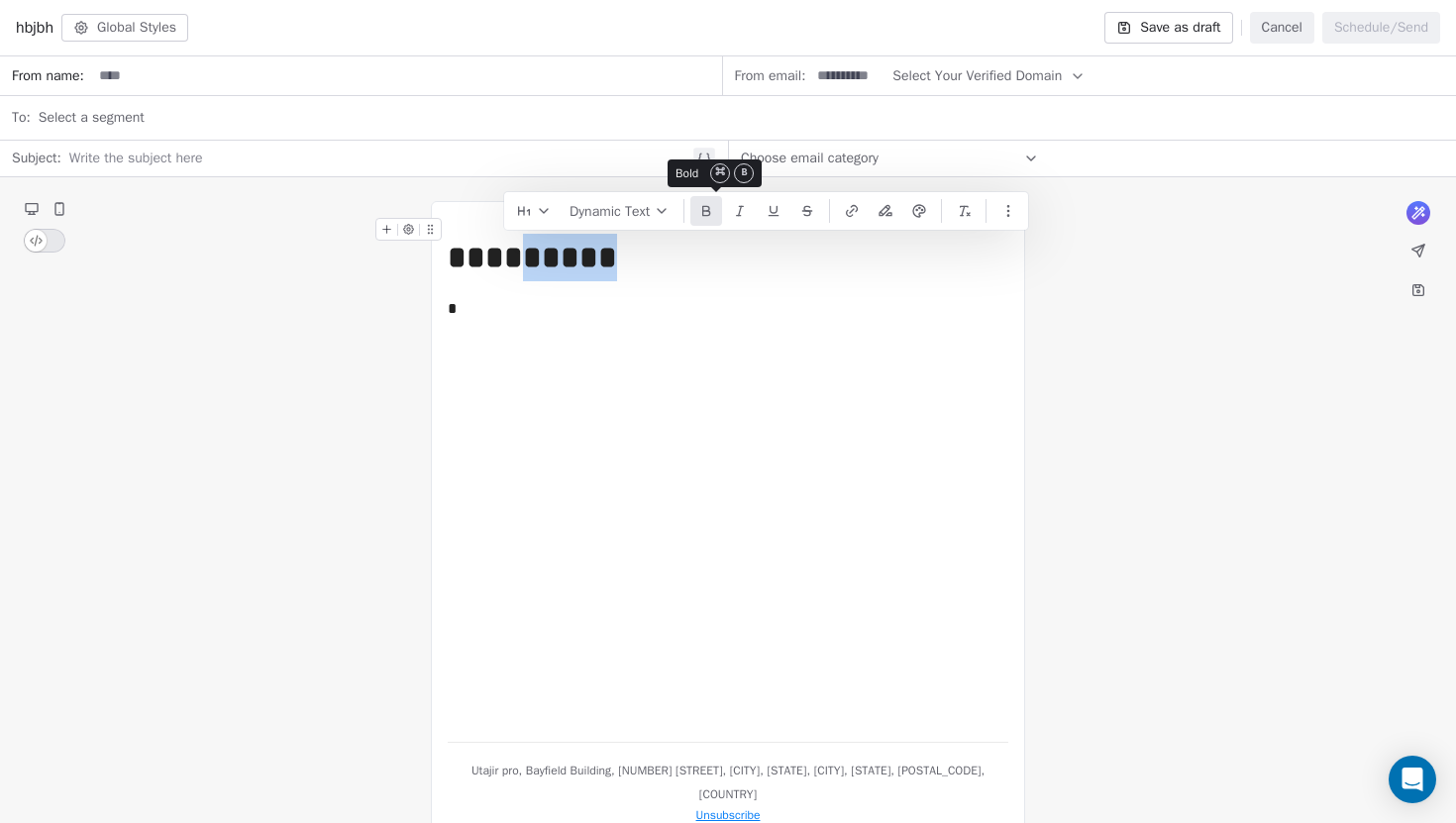 click 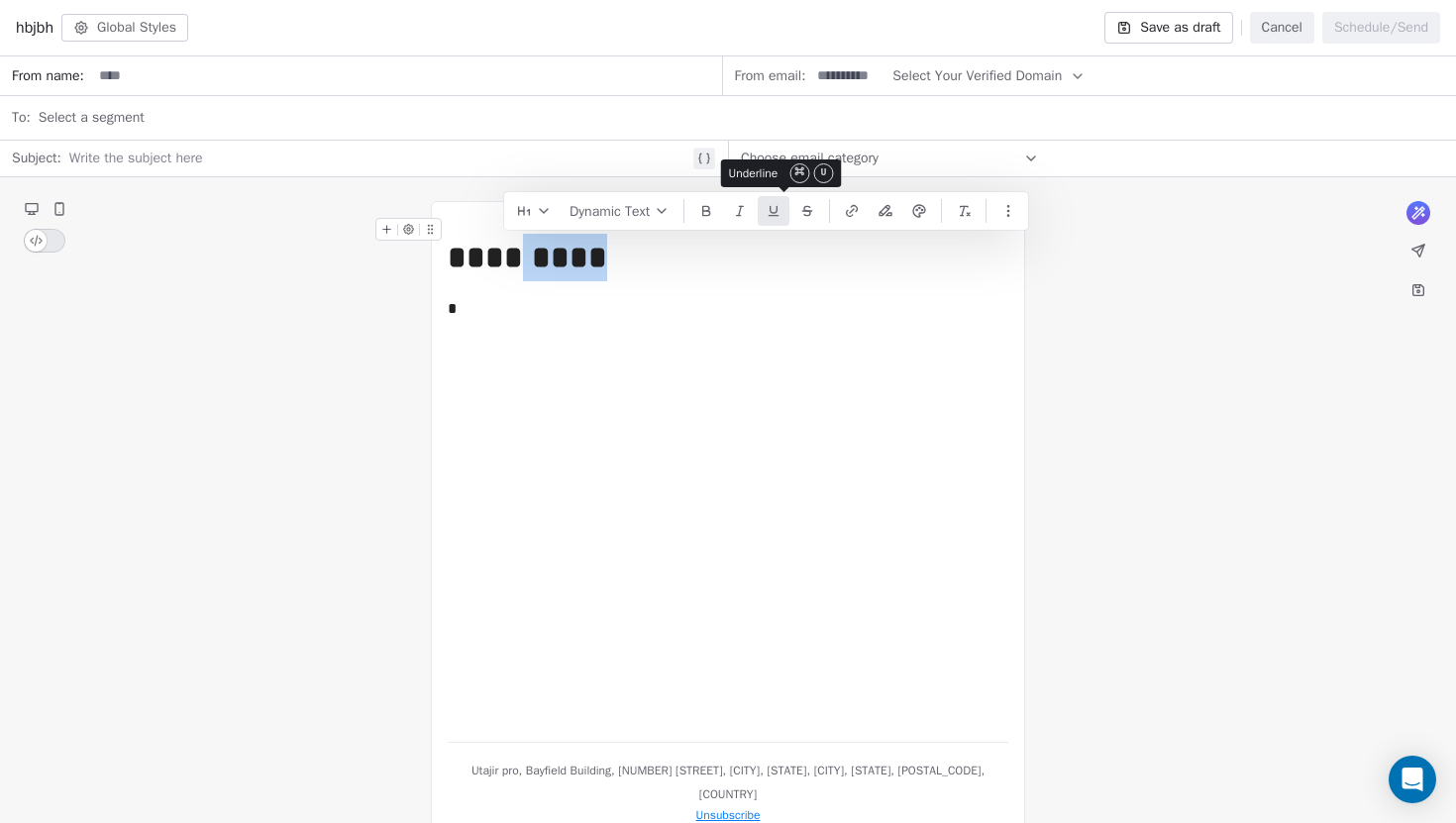 click 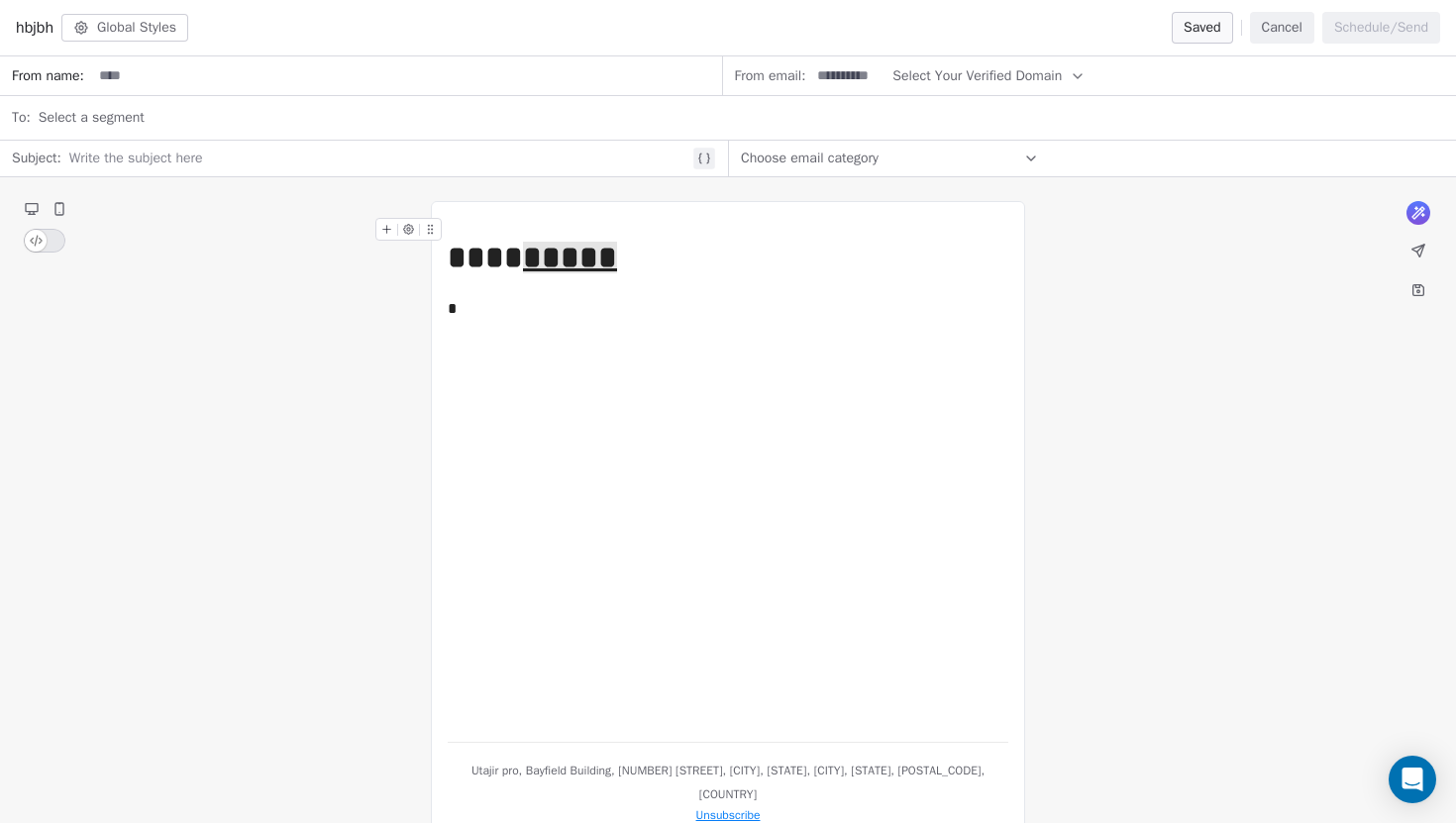 drag, startPoint x: 806, startPoint y: 173, endPoint x: 743, endPoint y: 173, distance: 63 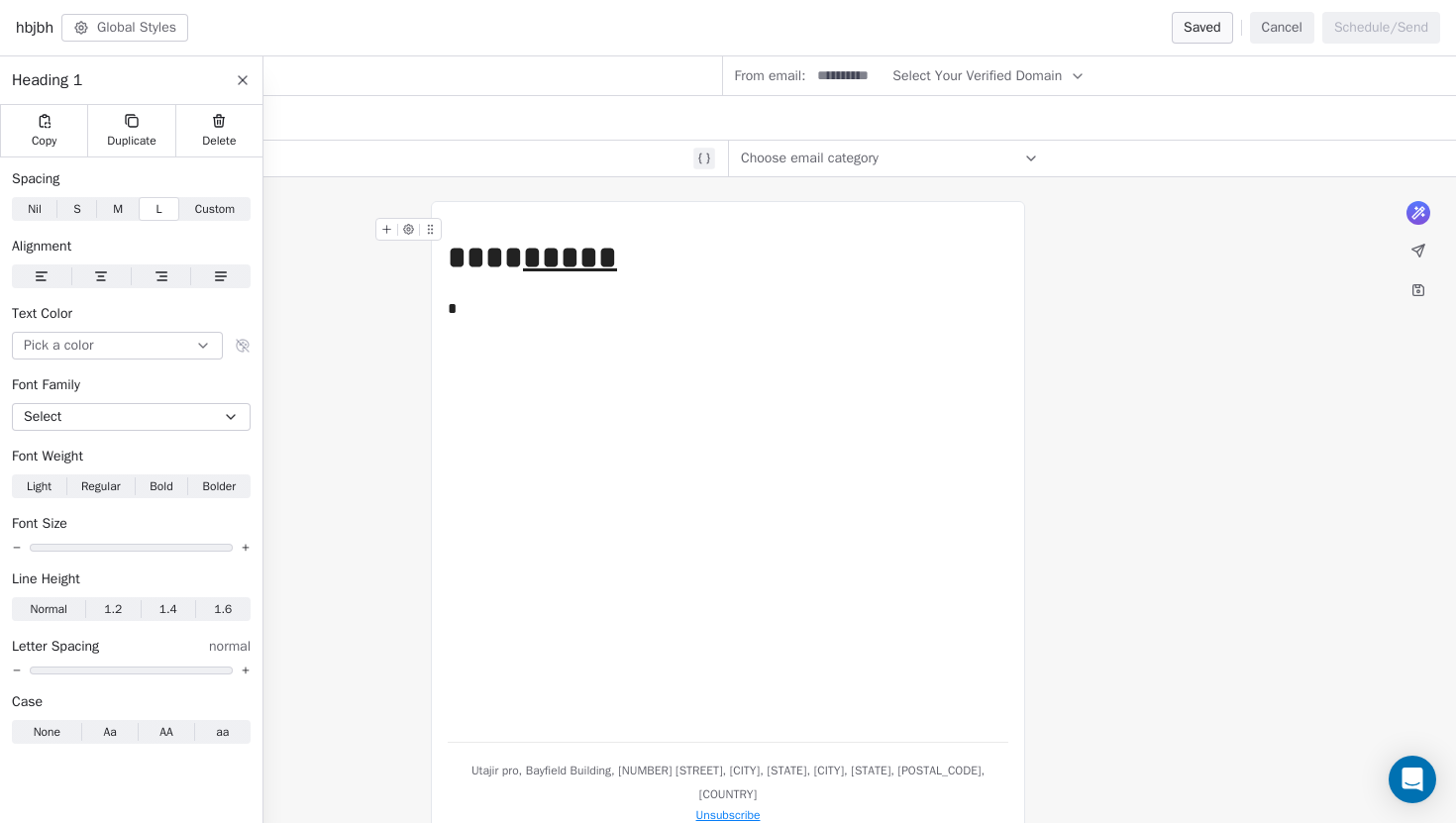click on "*****" at bounding box center (570, 257) 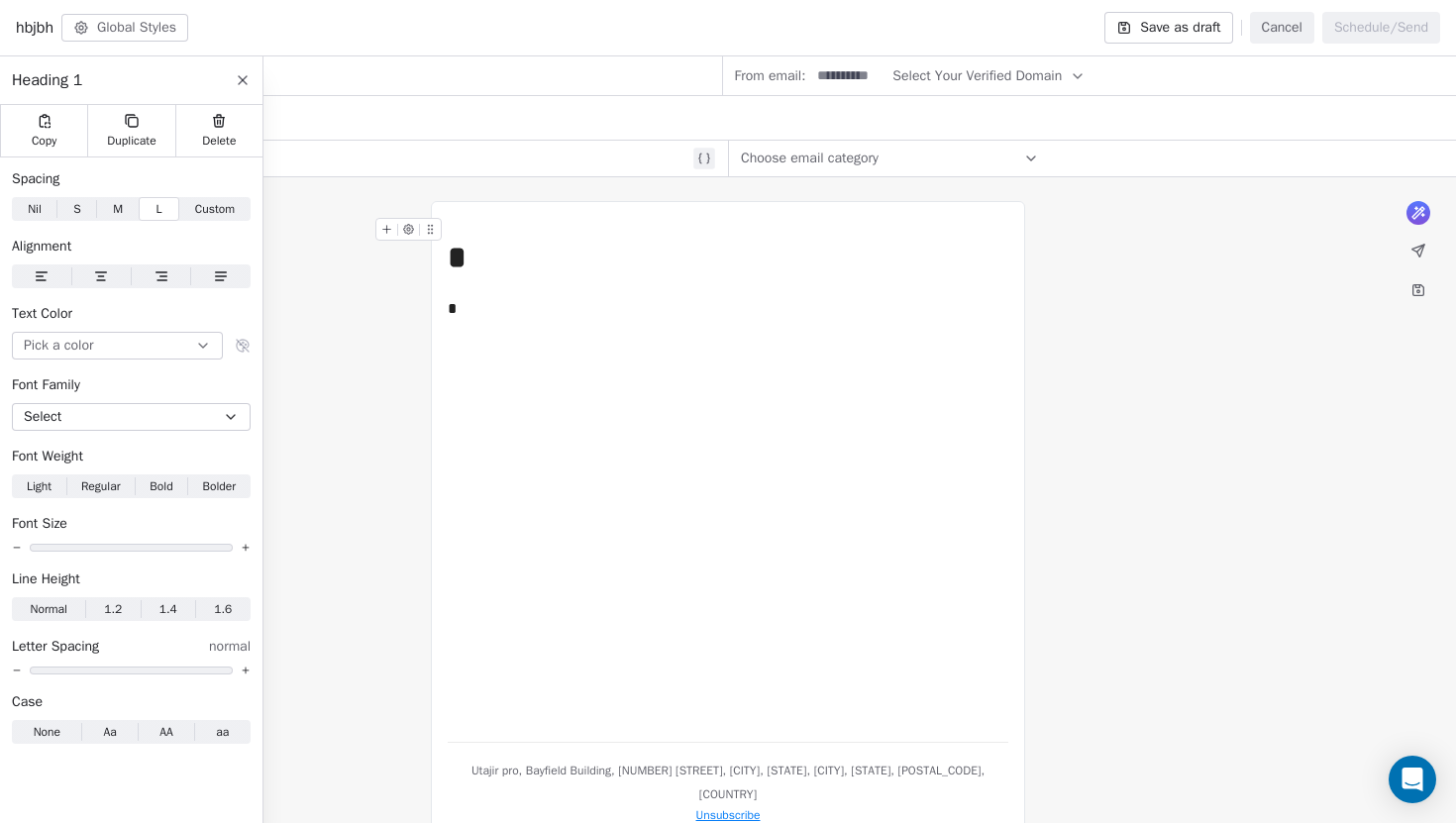 click on "*" at bounding box center [728, 257] 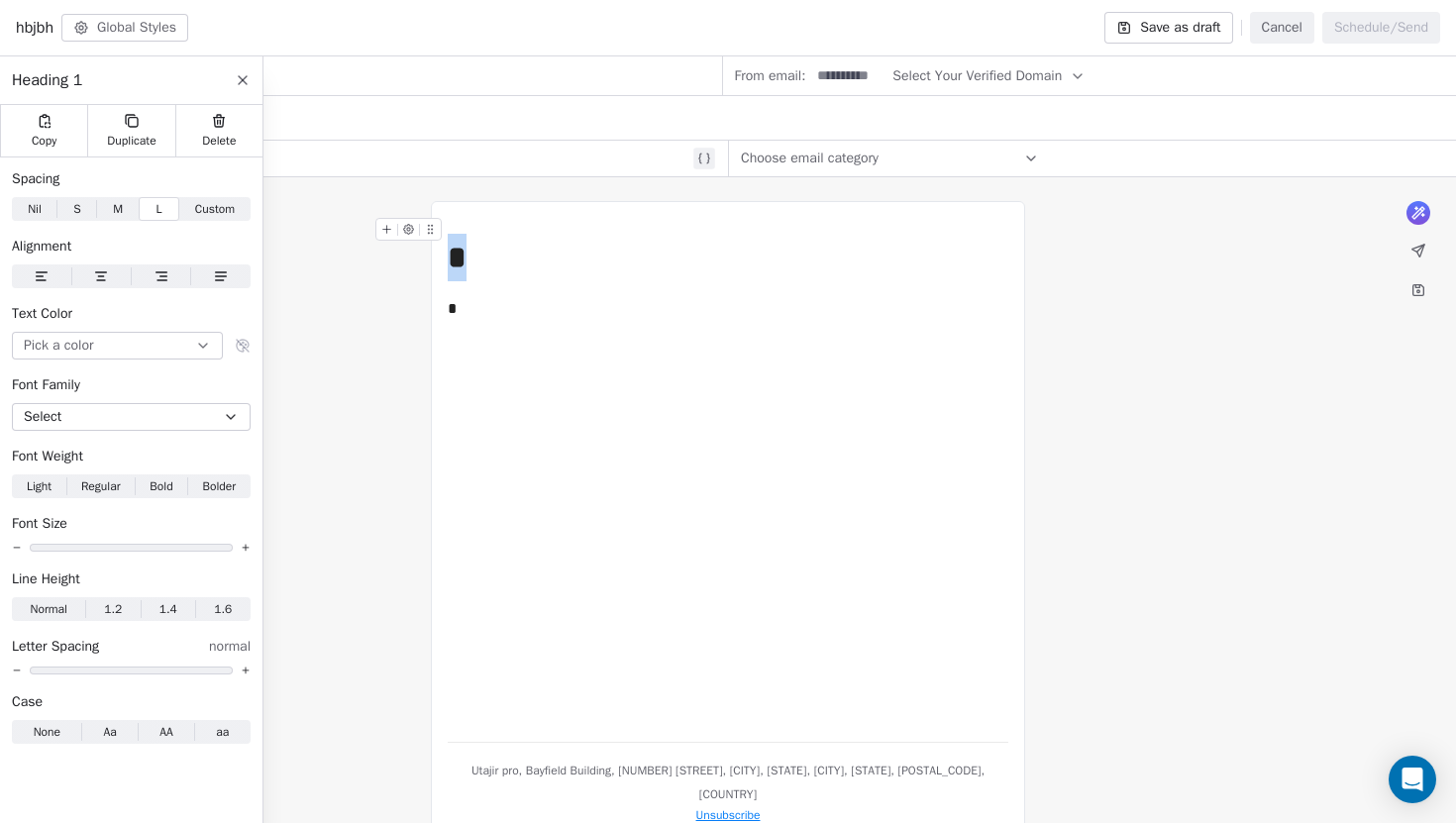 click on "*" at bounding box center [728, 257] 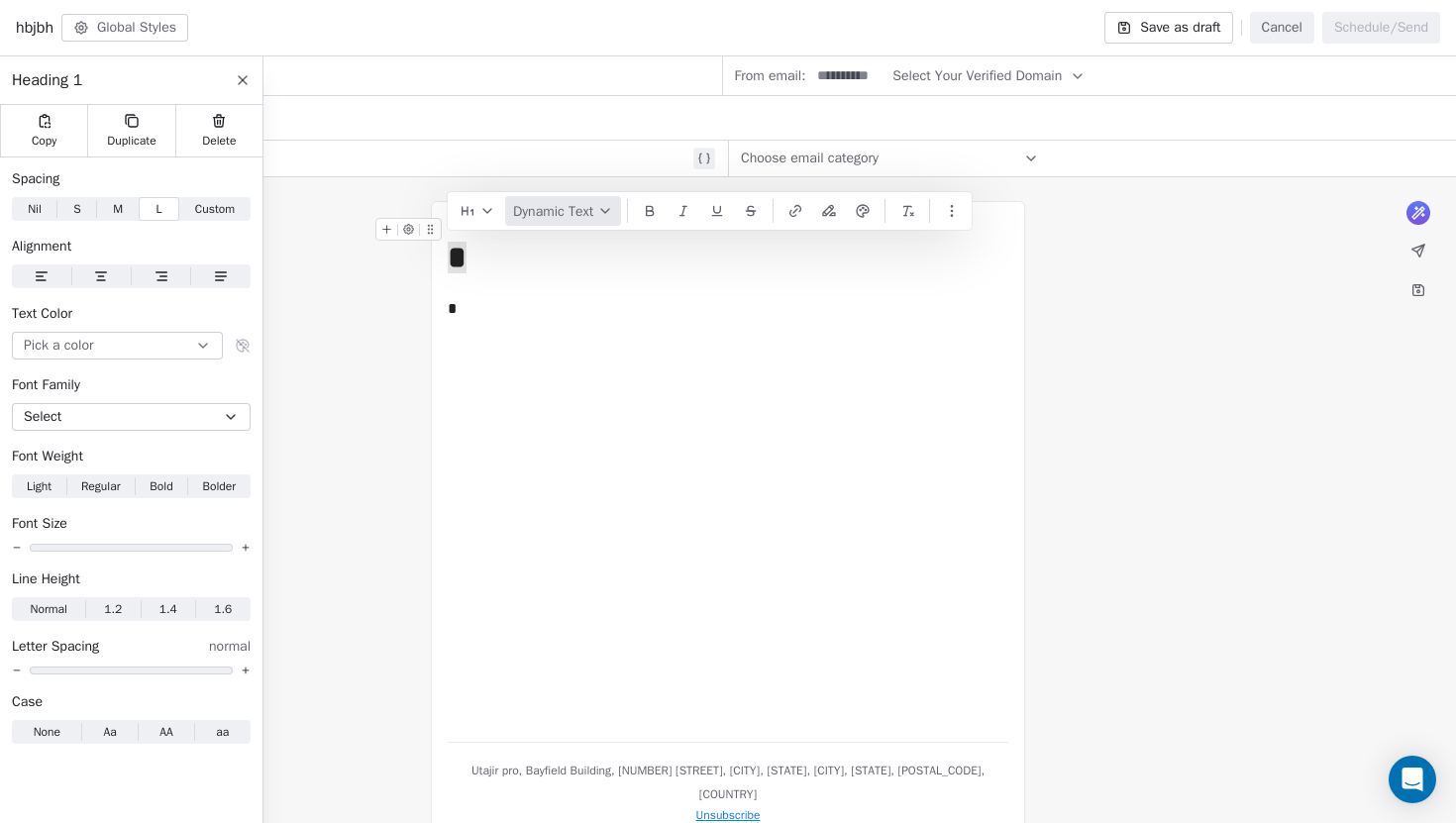 click on "Dynamic Text" at bounding box center [563, 211] 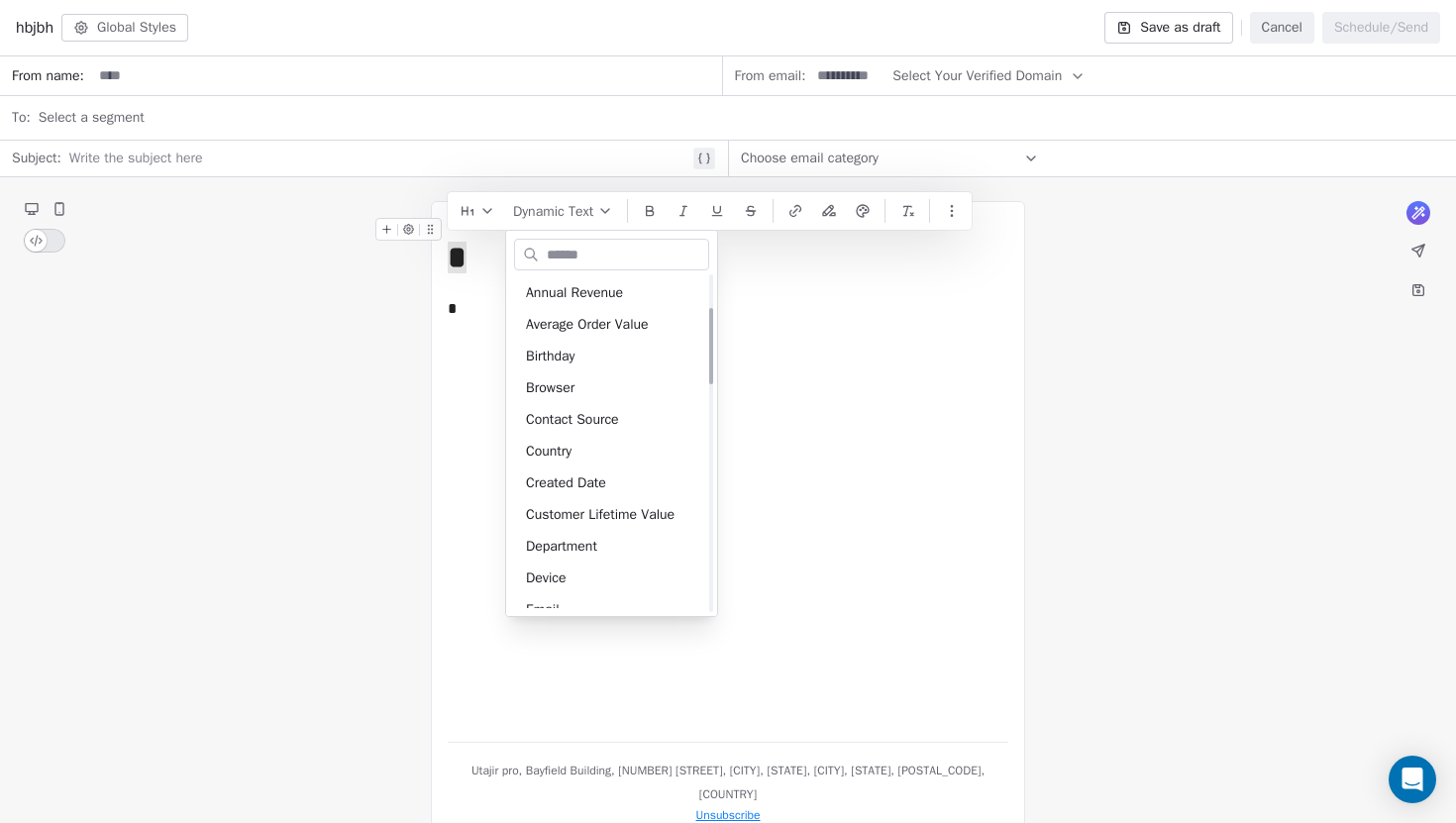 scroll, scrollTop: 214, scrollLeft: 0, axis: vertical 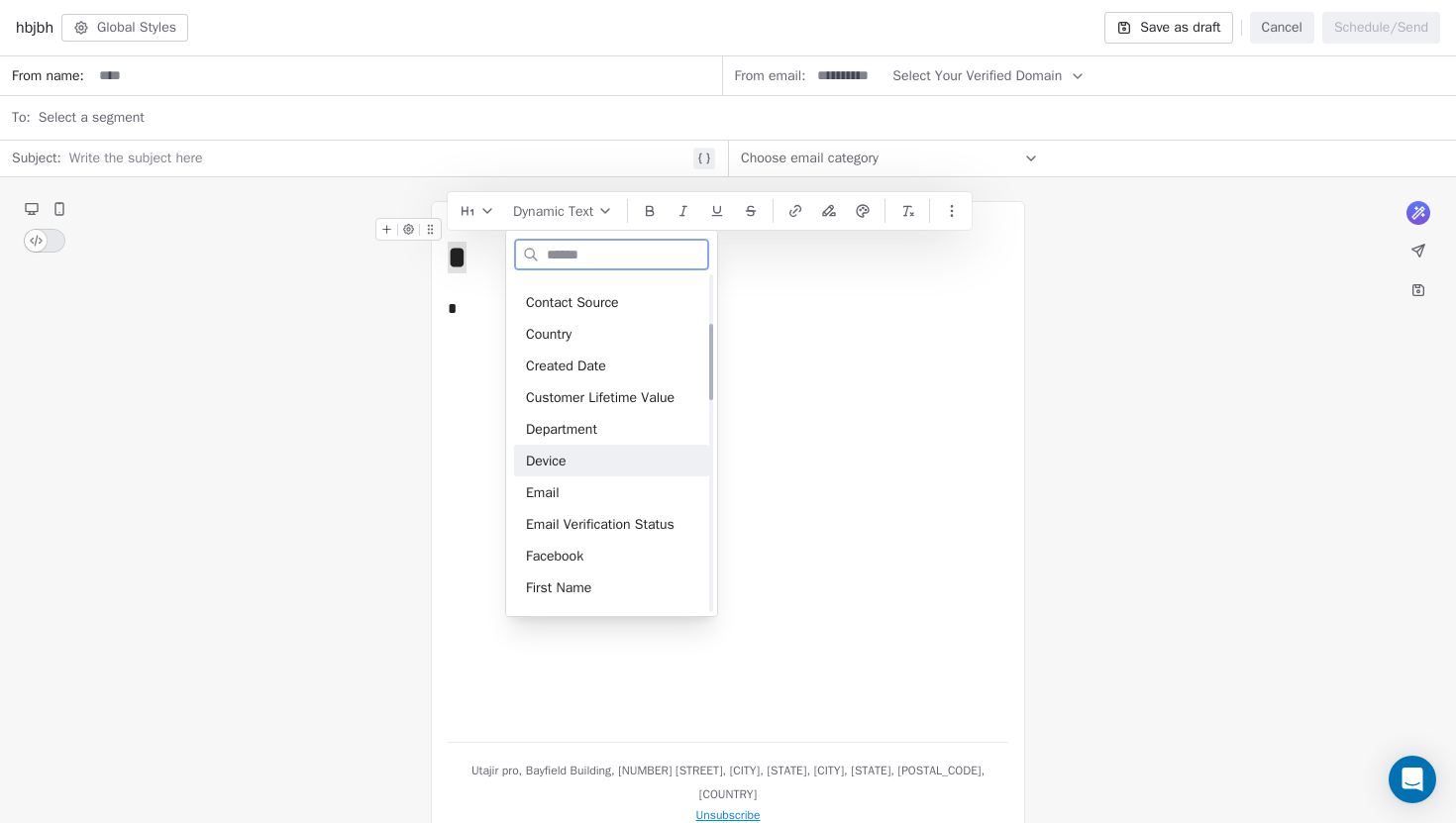 click on "Device" at bounding box center [611, 461] 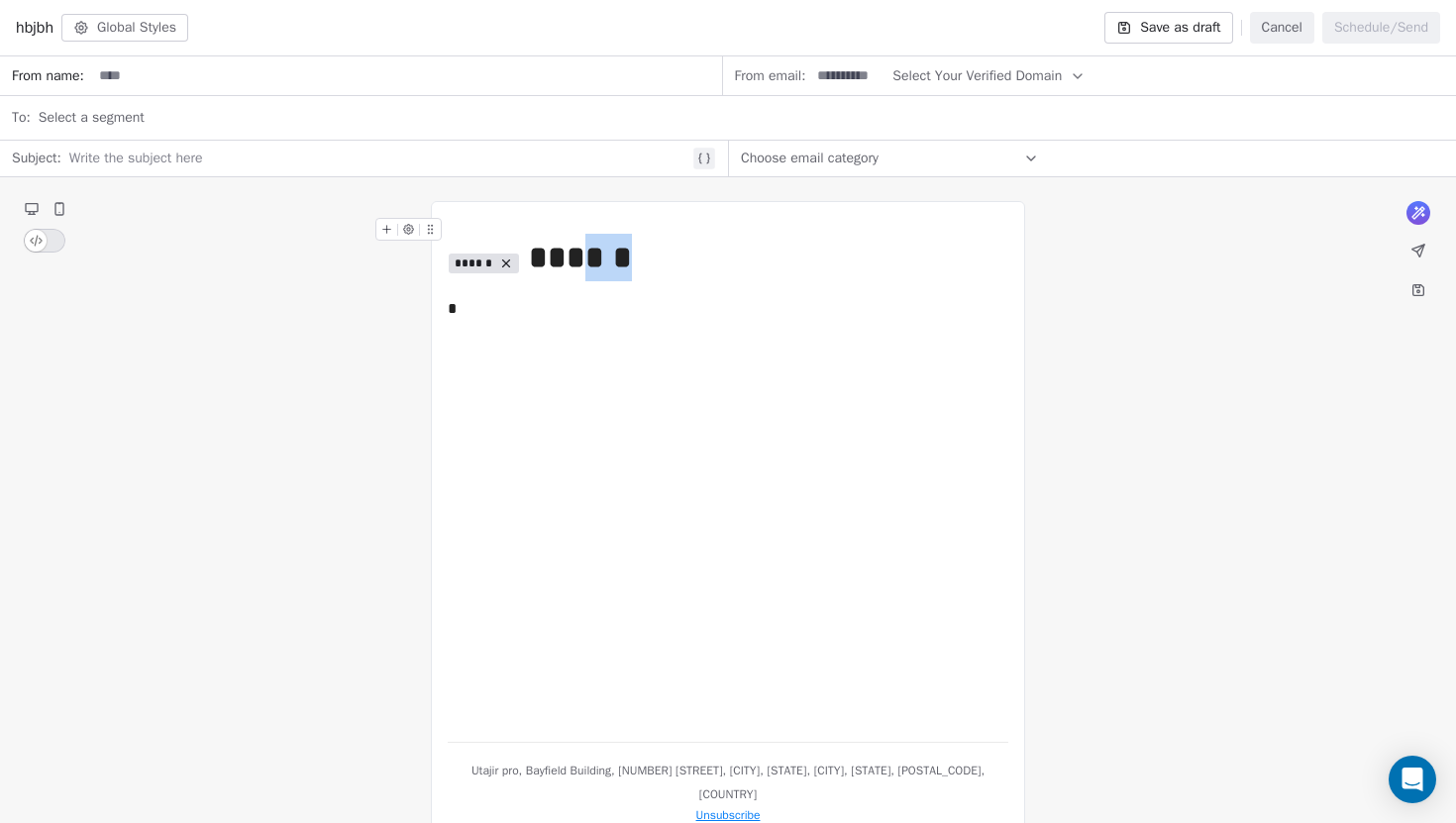 drag, startPoint x: 593, startPoint y: 263, endPoint x: 712, endPoint y: 263, distance: 119 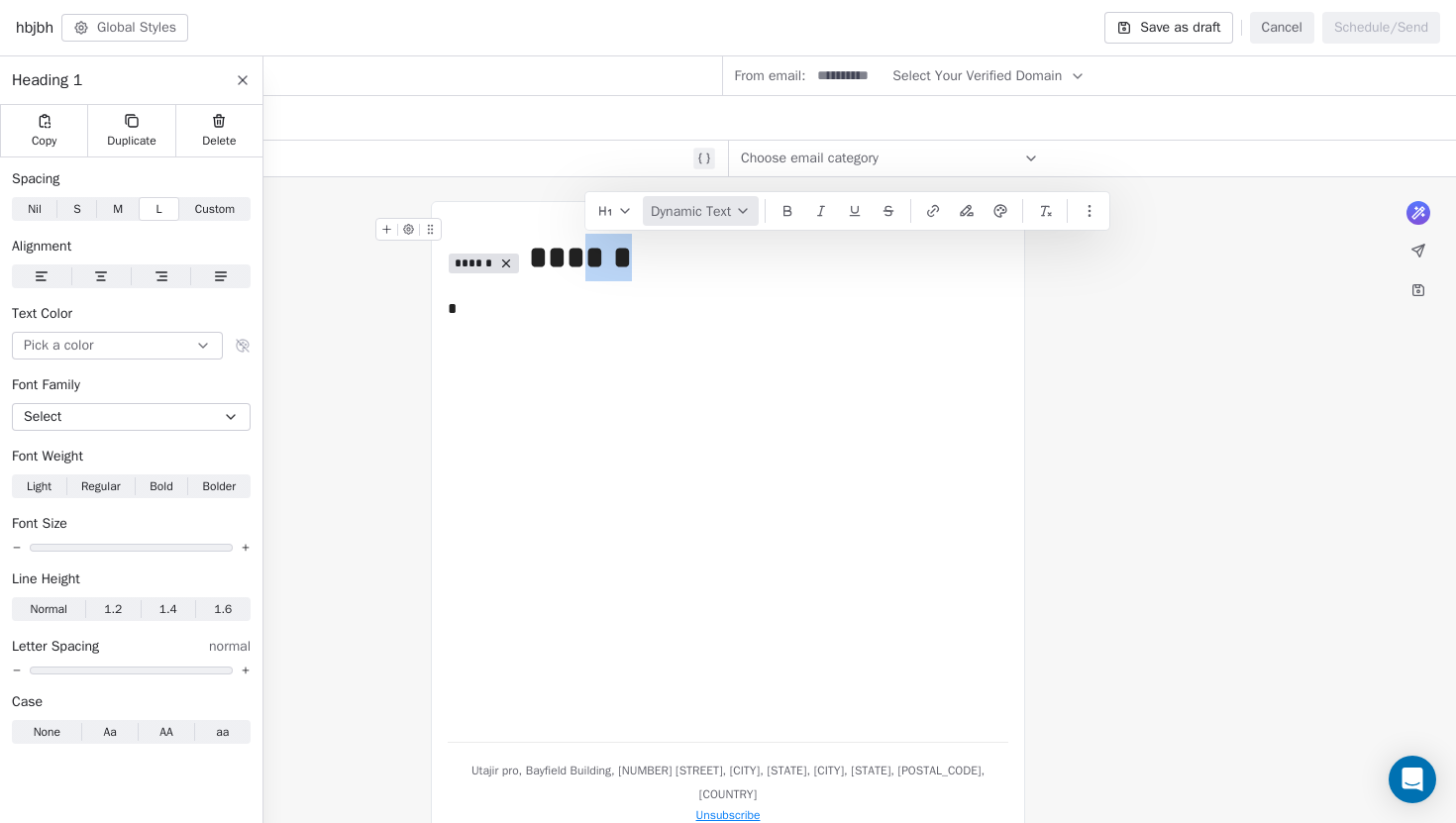 click on "Dynamic Text" at bounding box center [700, 211] 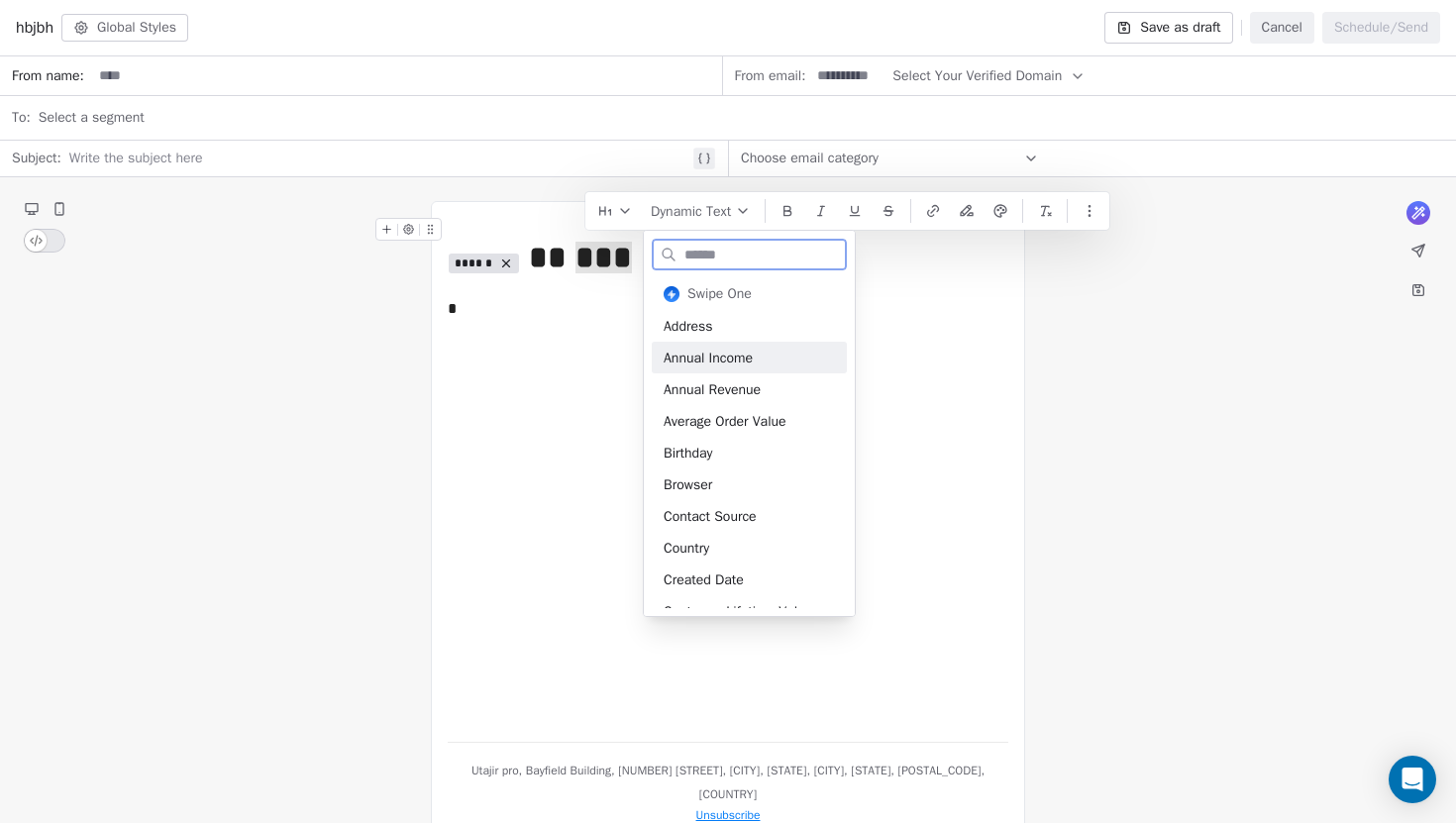 click on "Annual Income" at bounding box center (749, 358) 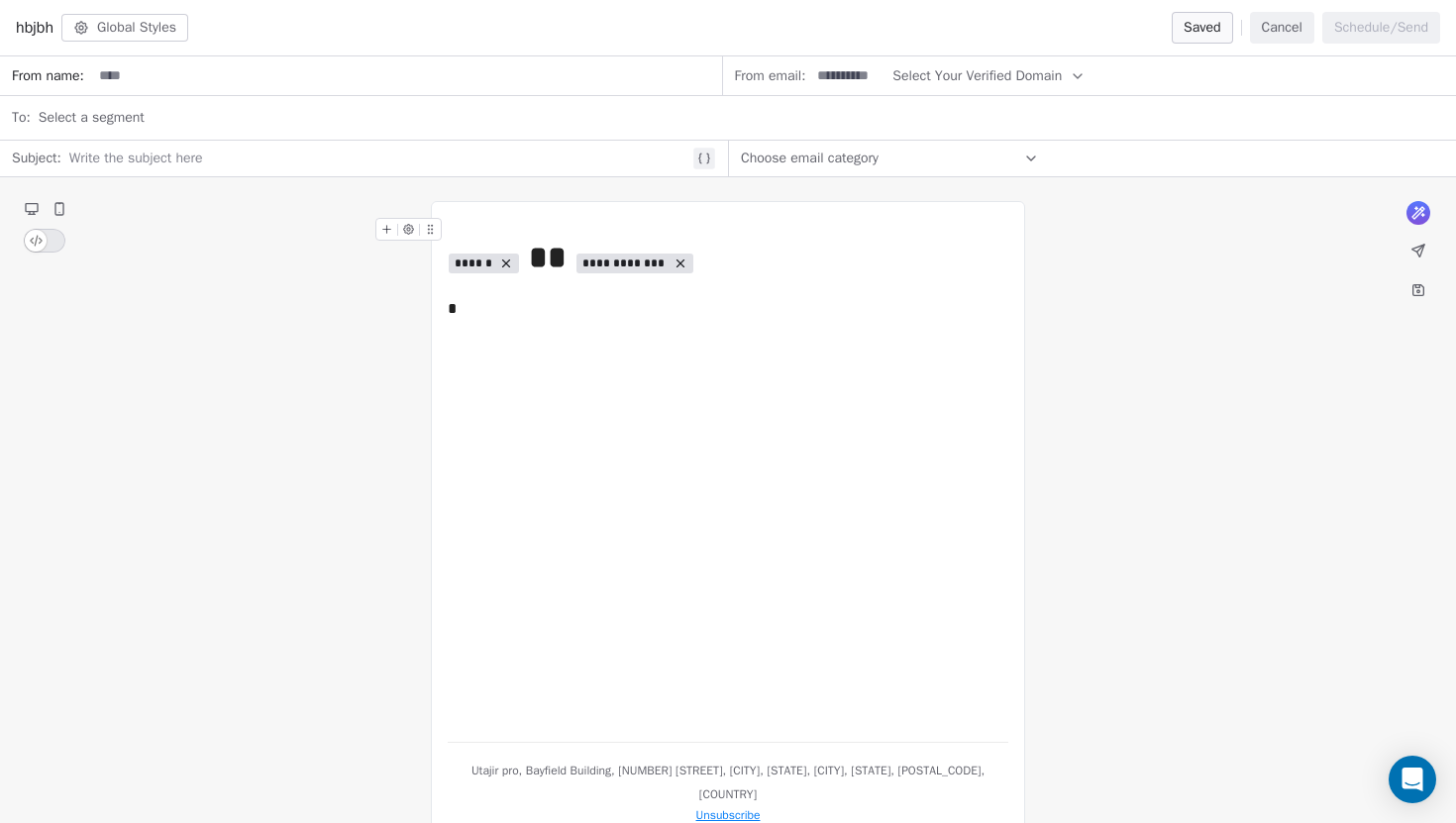 click on "**********" at bounding box center (728, 257) 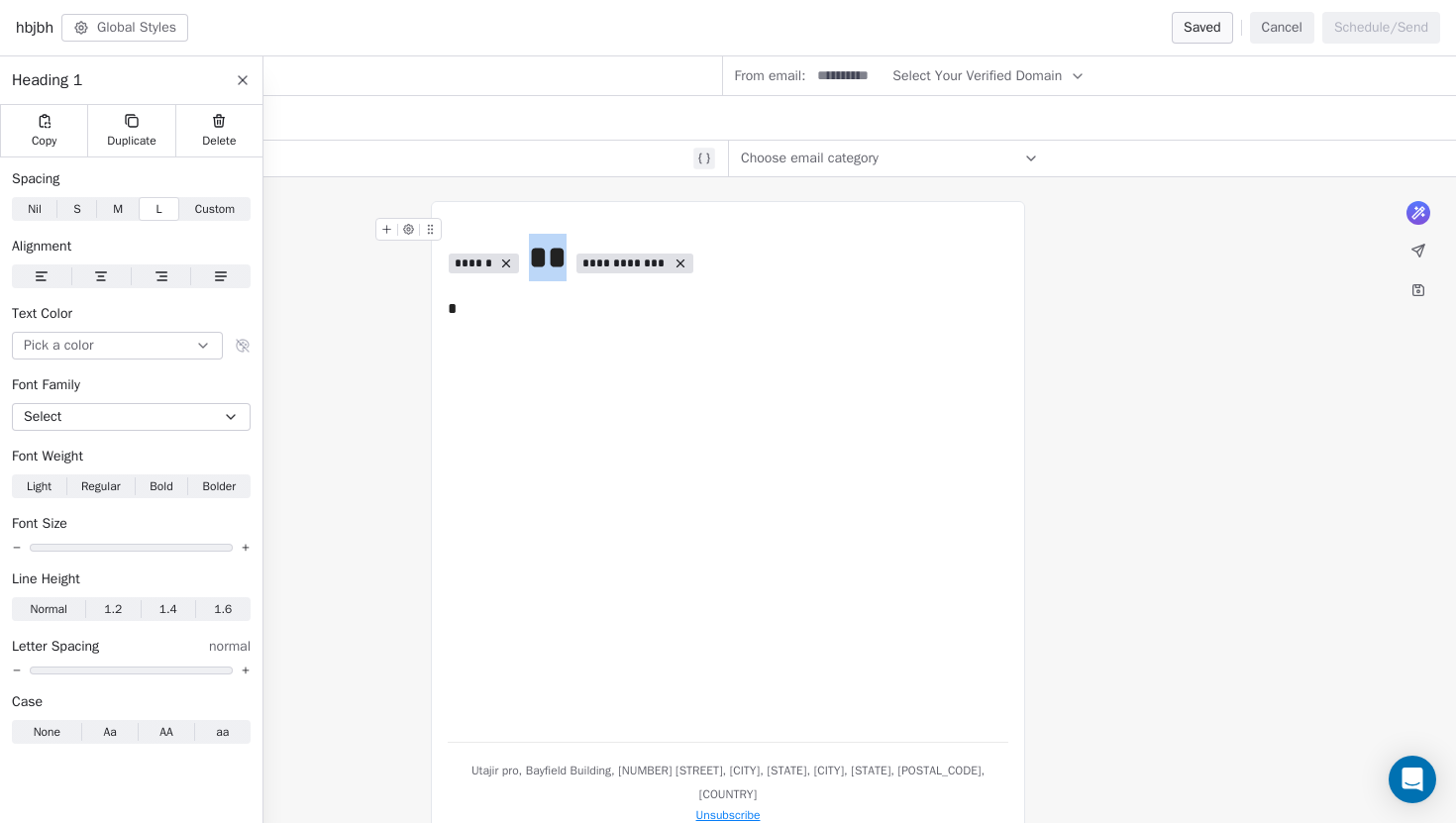 click on "**********" at bounding box center (728, 257) 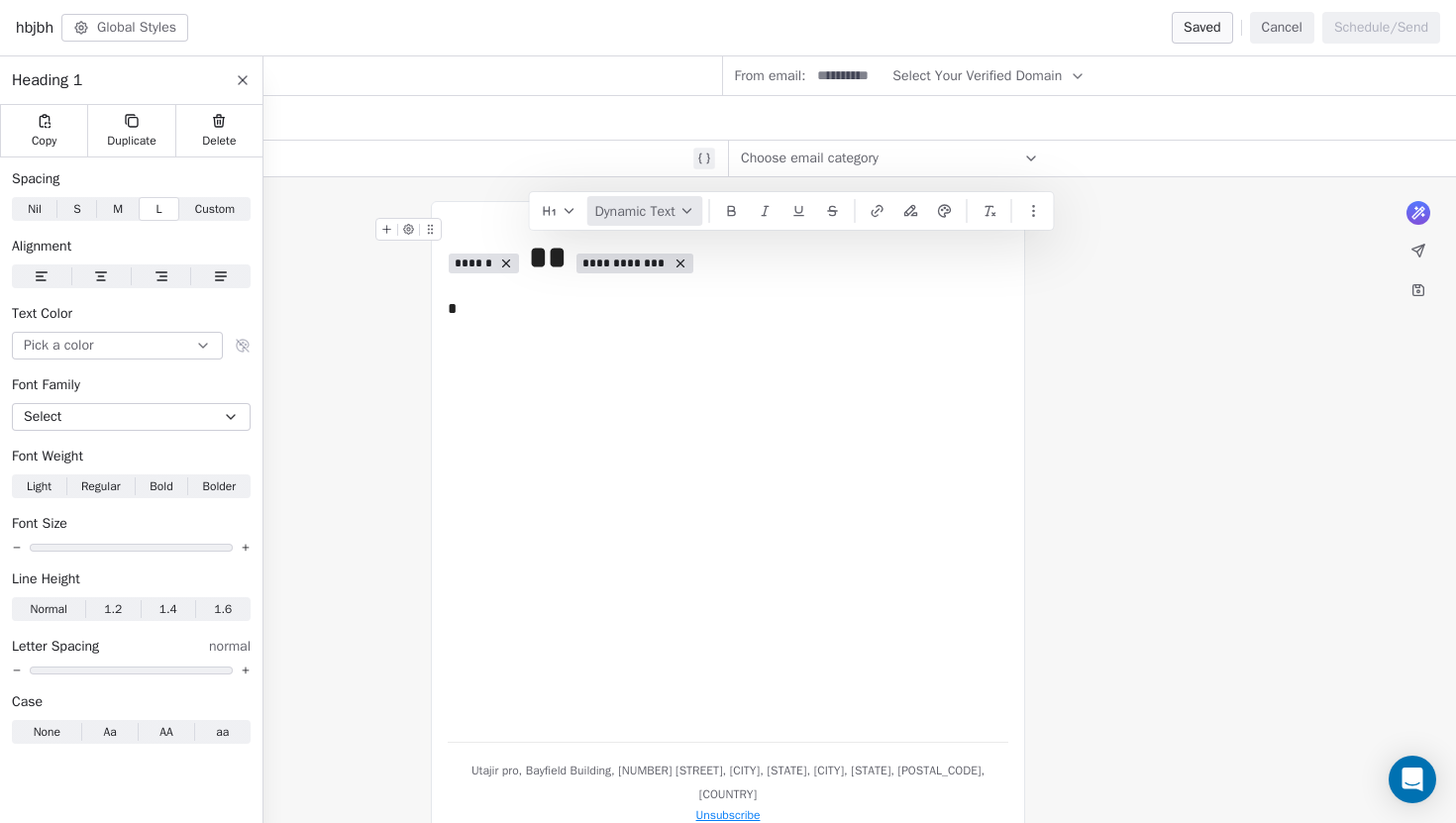 click on "Dynamic Text" at bounding box center (645, 211) 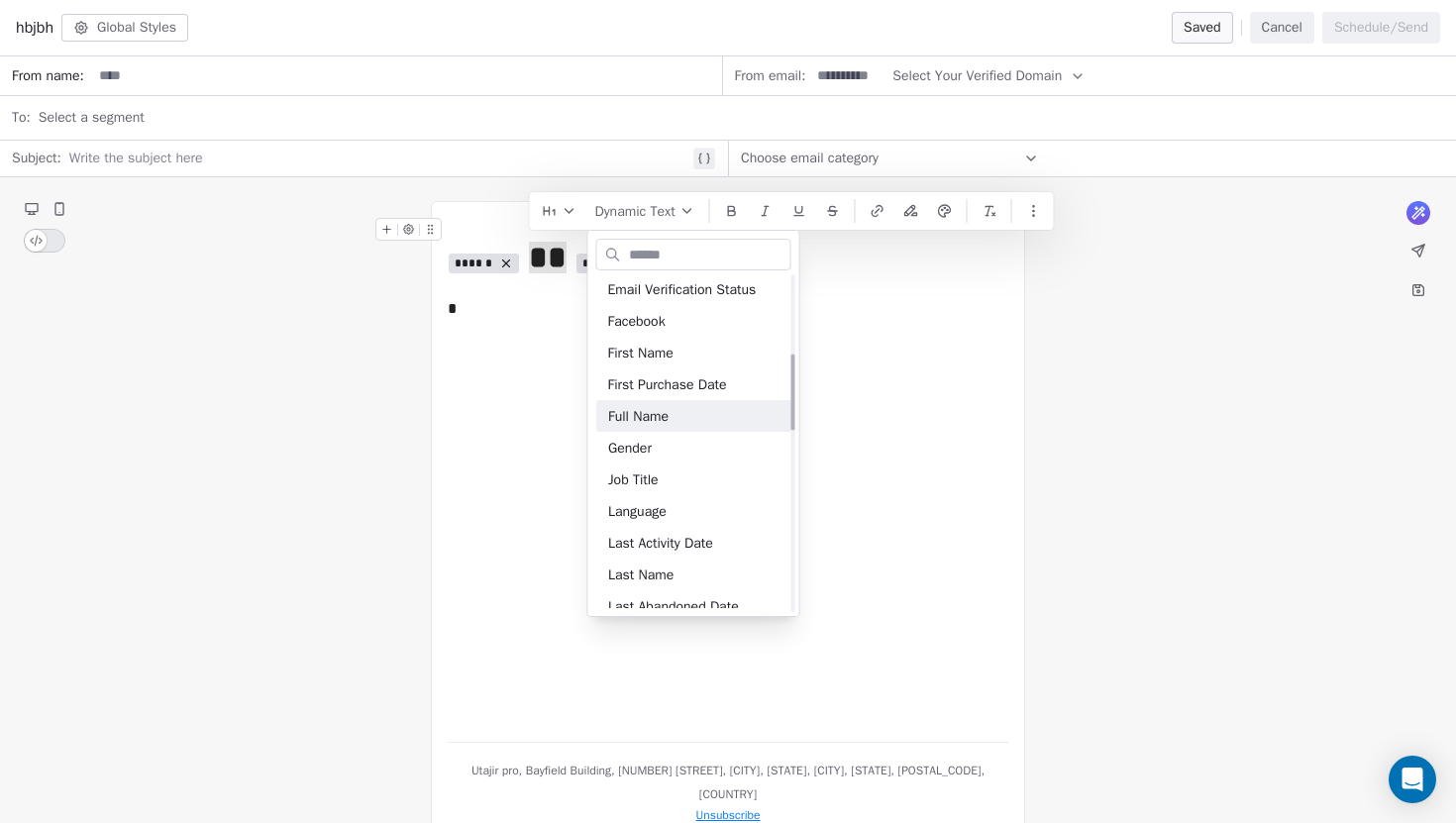 scroll, scrollTop: 0, scrollLeft: 0, axis: both 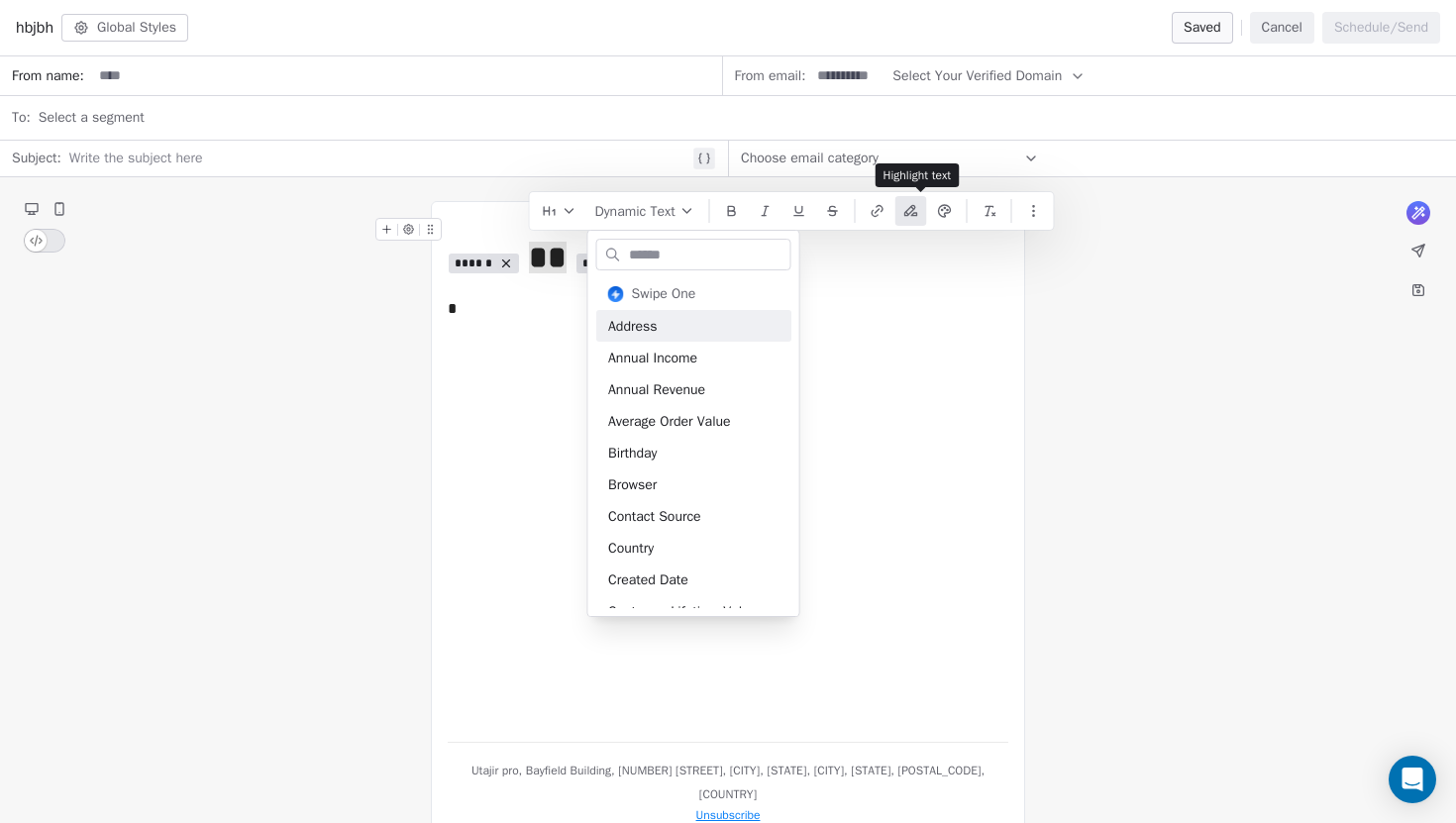 click 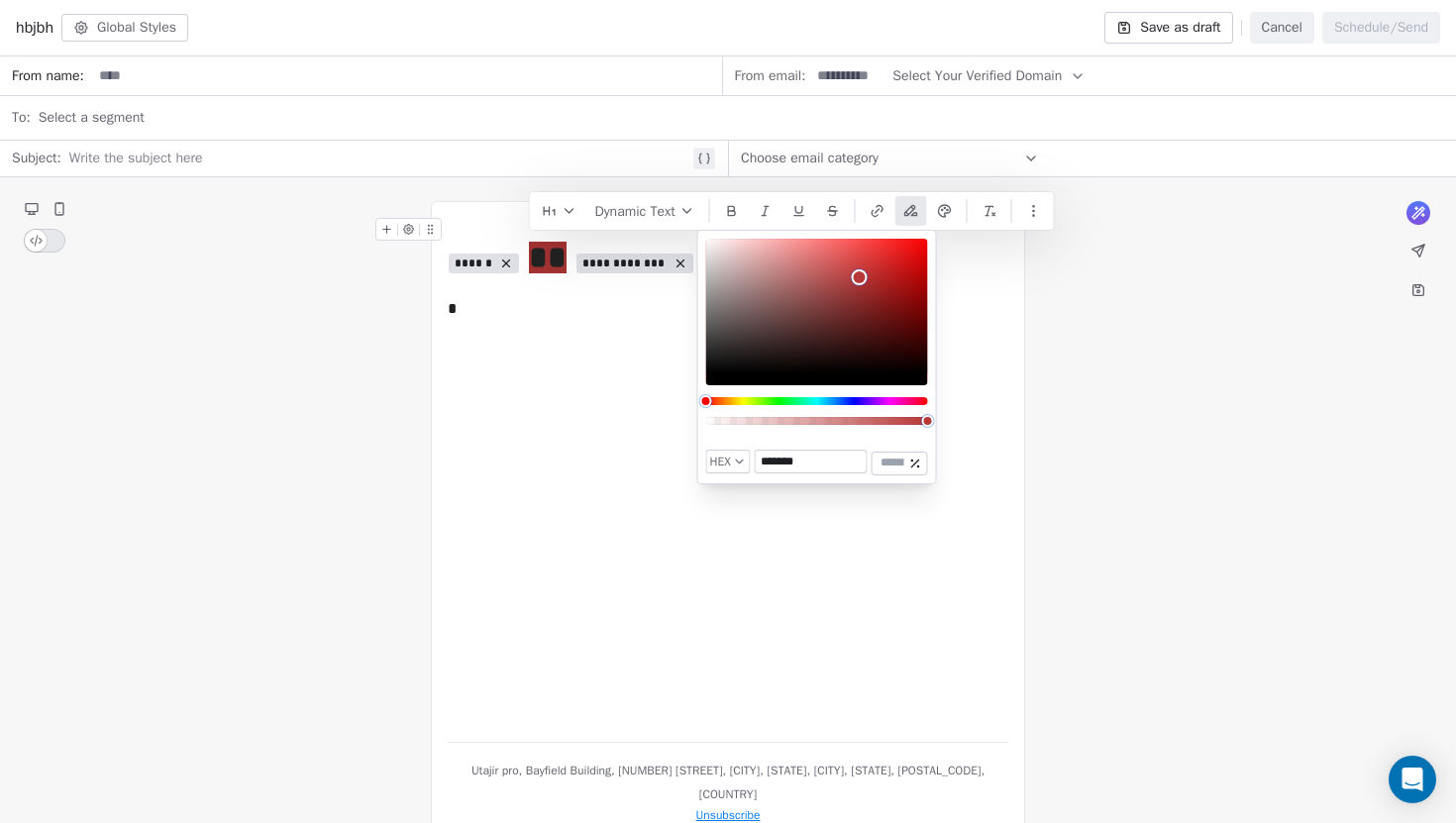 type on "*******" 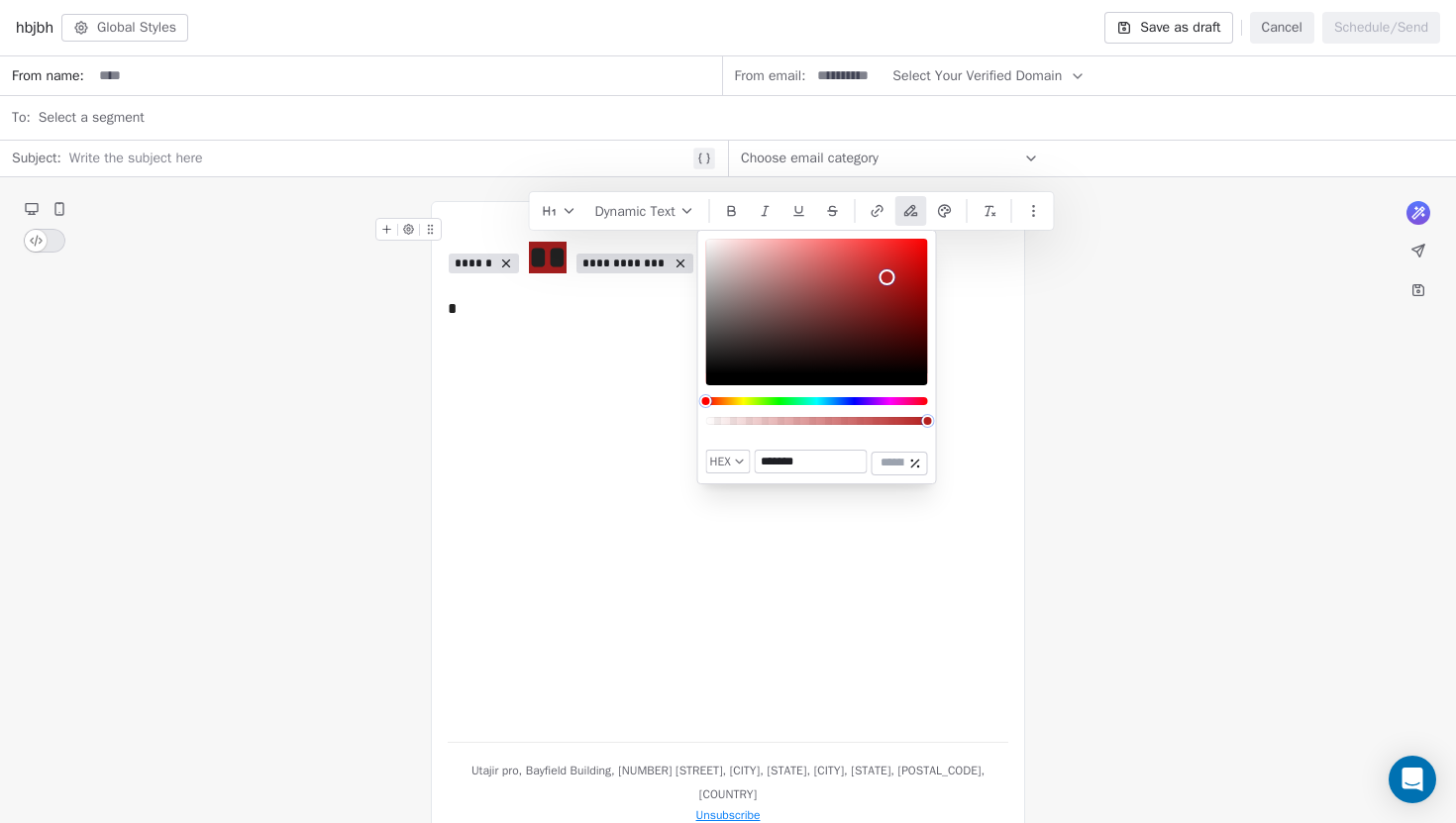 drag, startPoint x: 842, startPoint y: 277, endPoint x: 887, endPoint y: 277, distance: 45 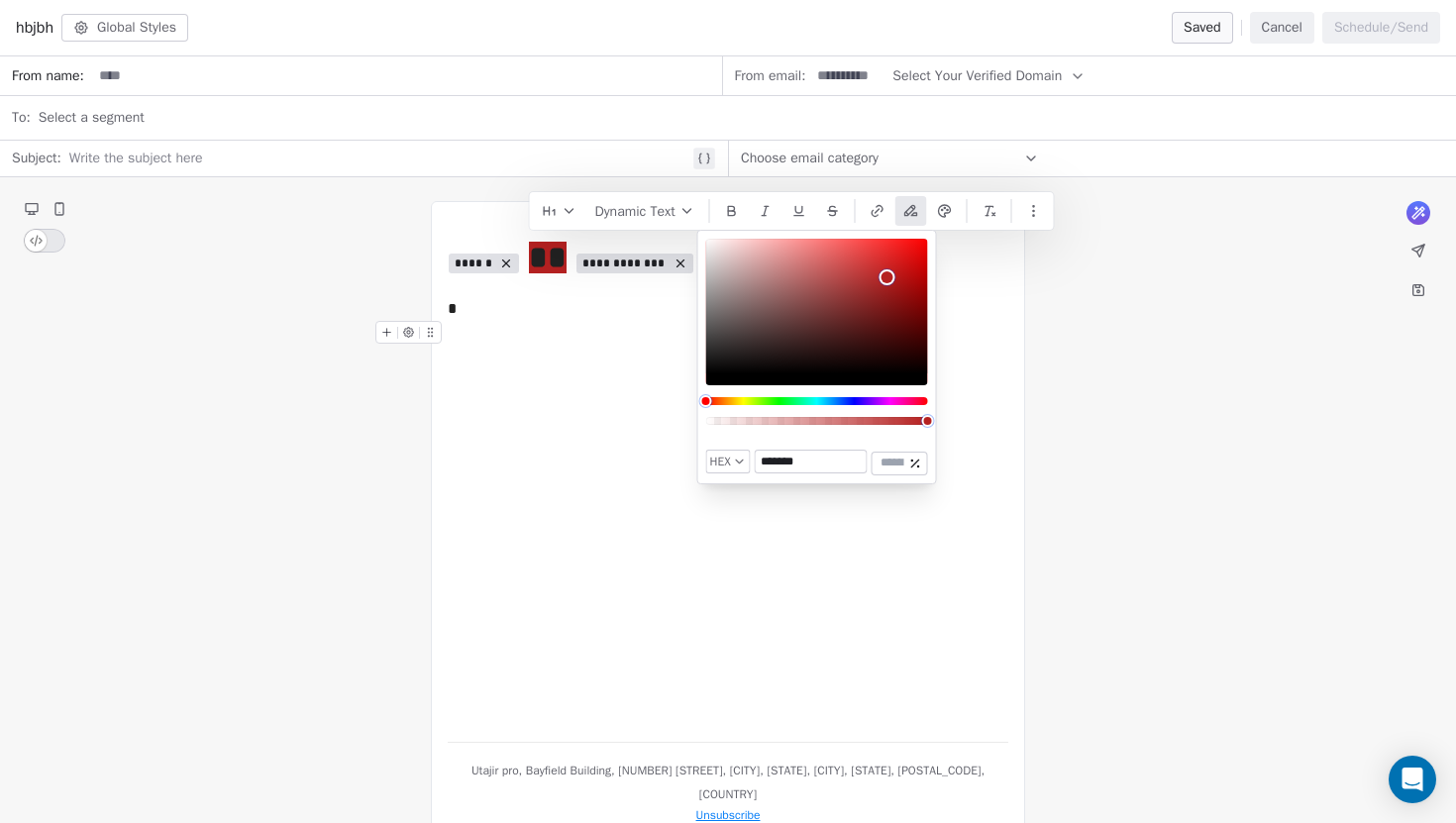 click at bounding box center [728, 333] 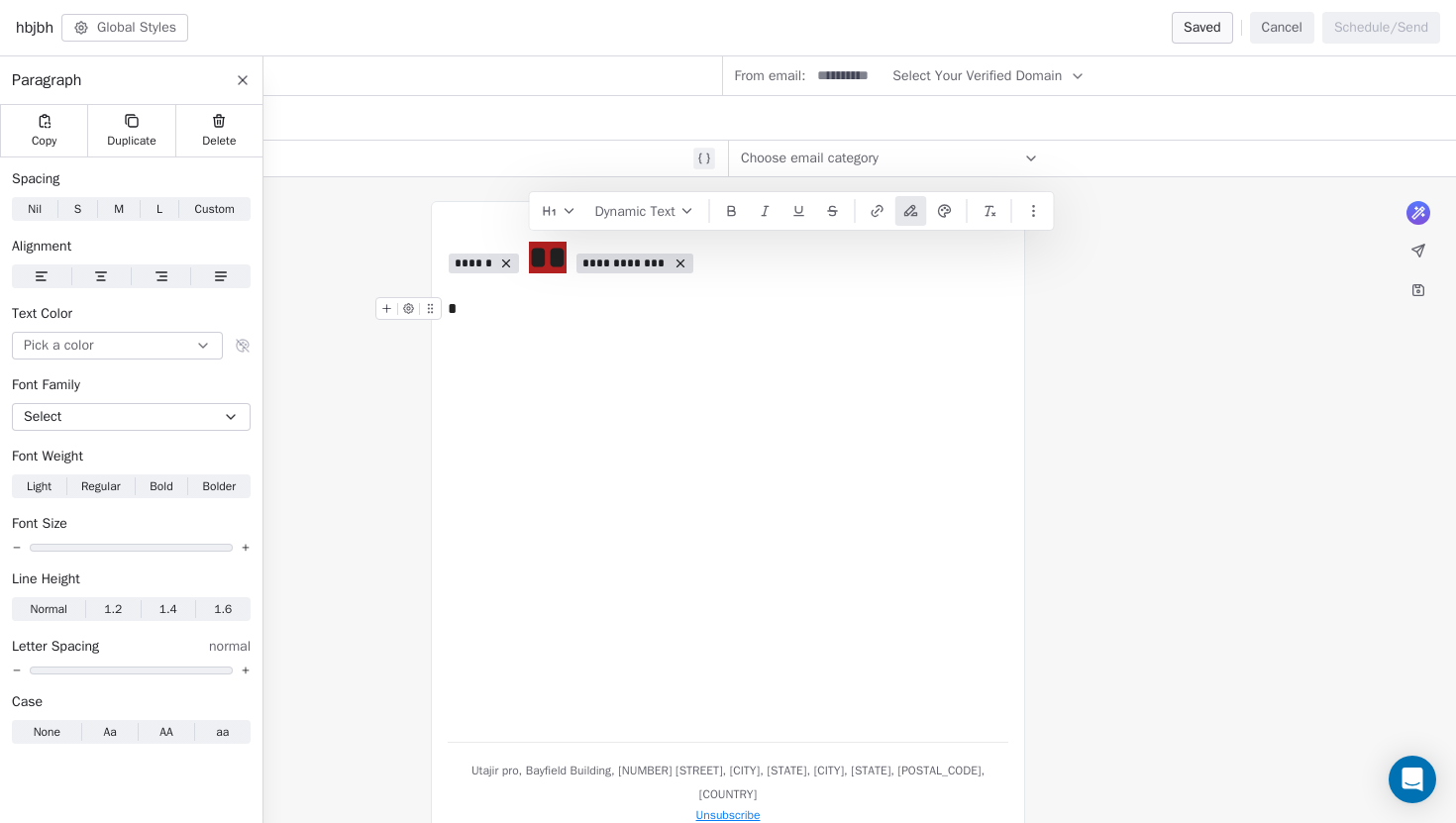 click 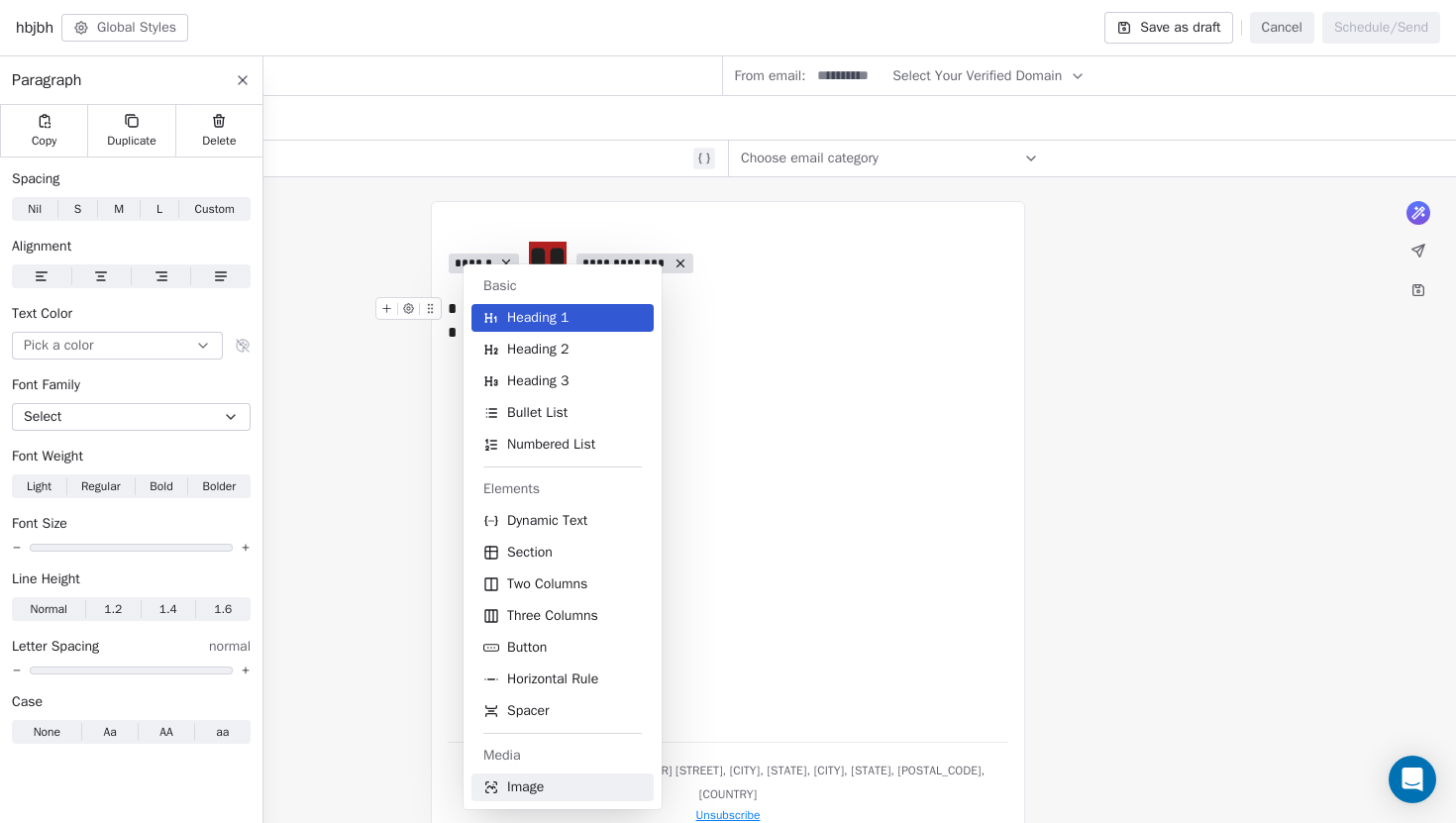click on "Image" at bounding box center [563, 787] 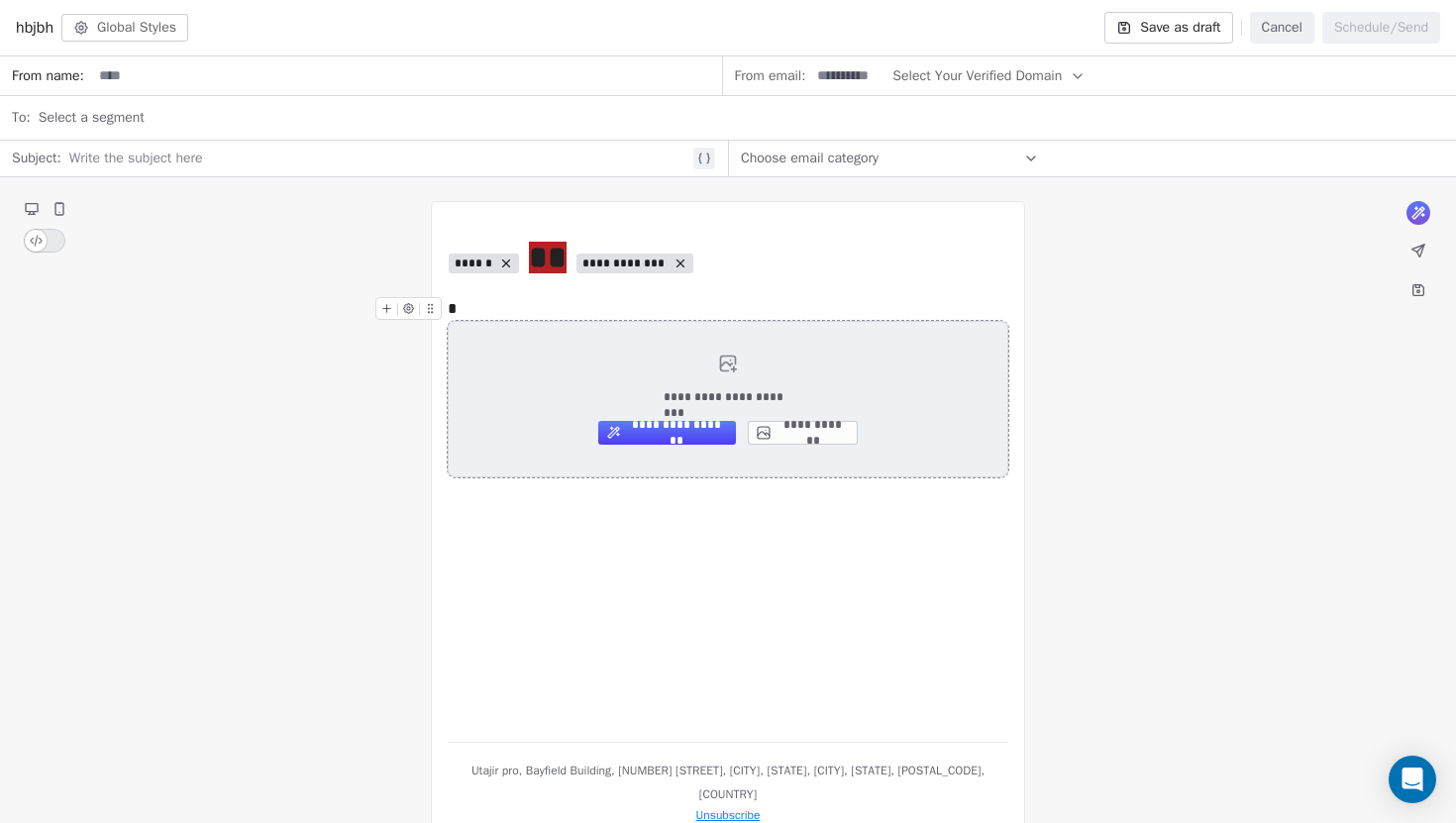 click on "**********" at bounding box center (802, 433) 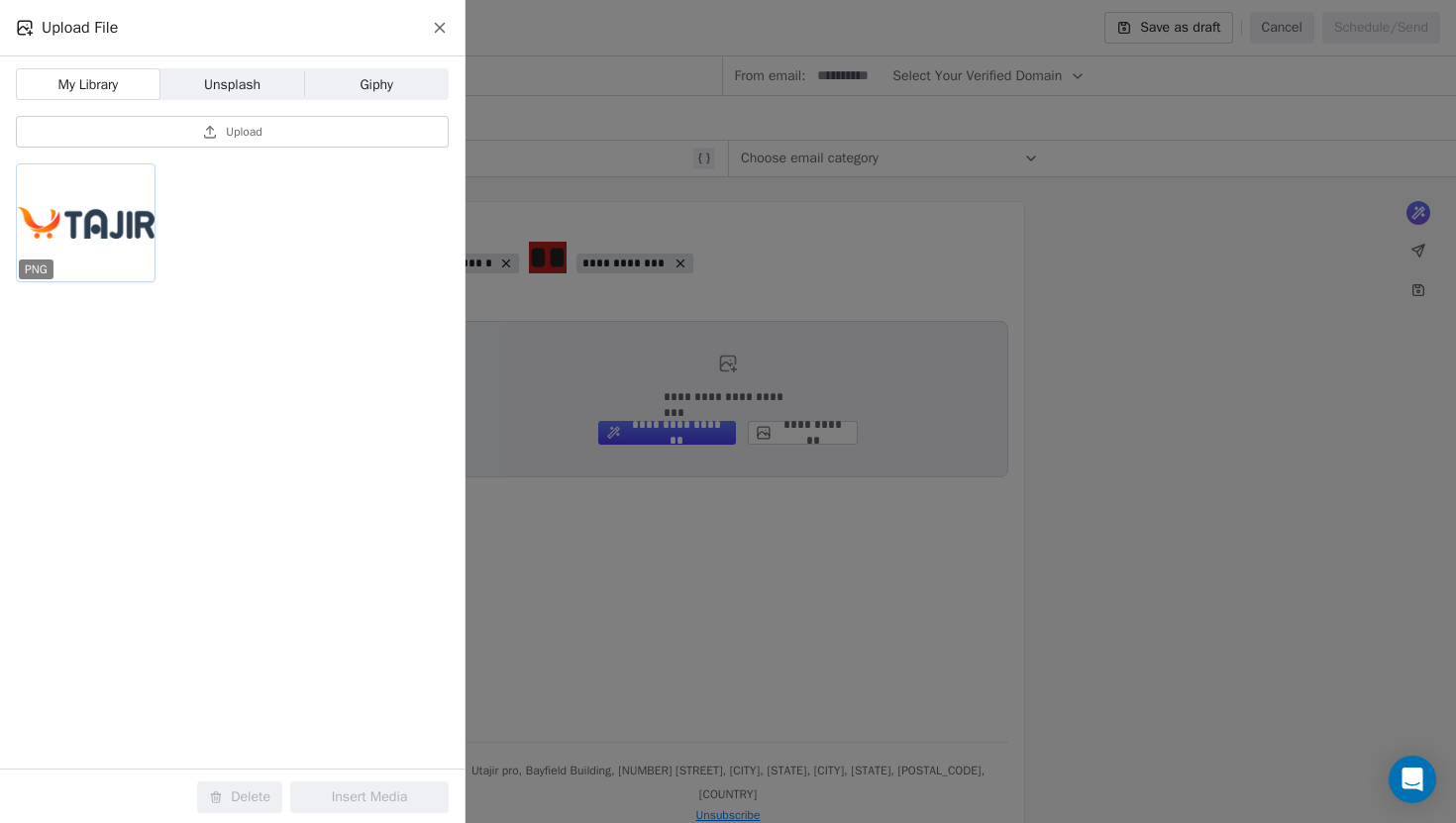 click at bounding box center [85, 223] 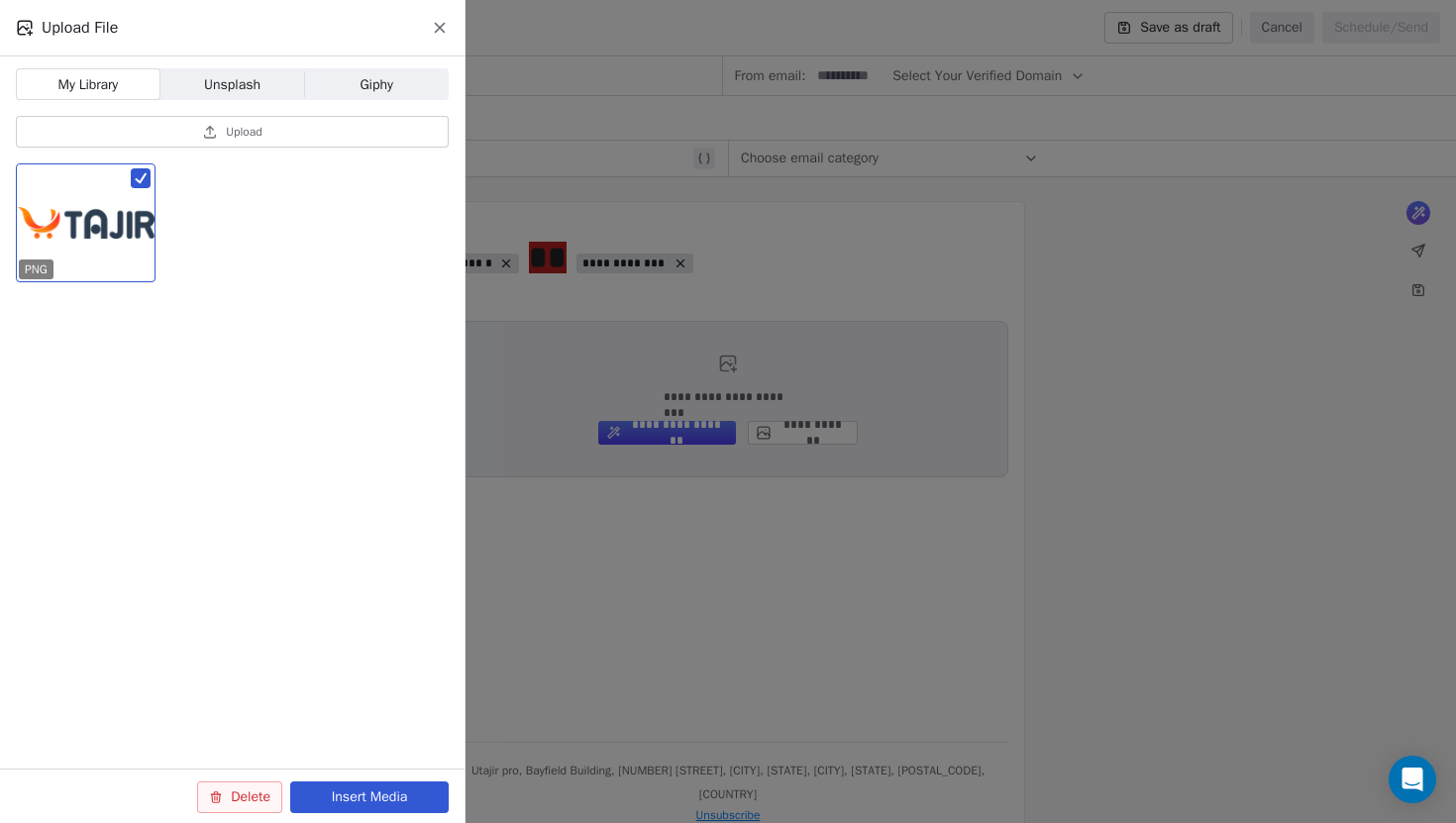 click on "Insert Media" at bounding box center (369, 797) 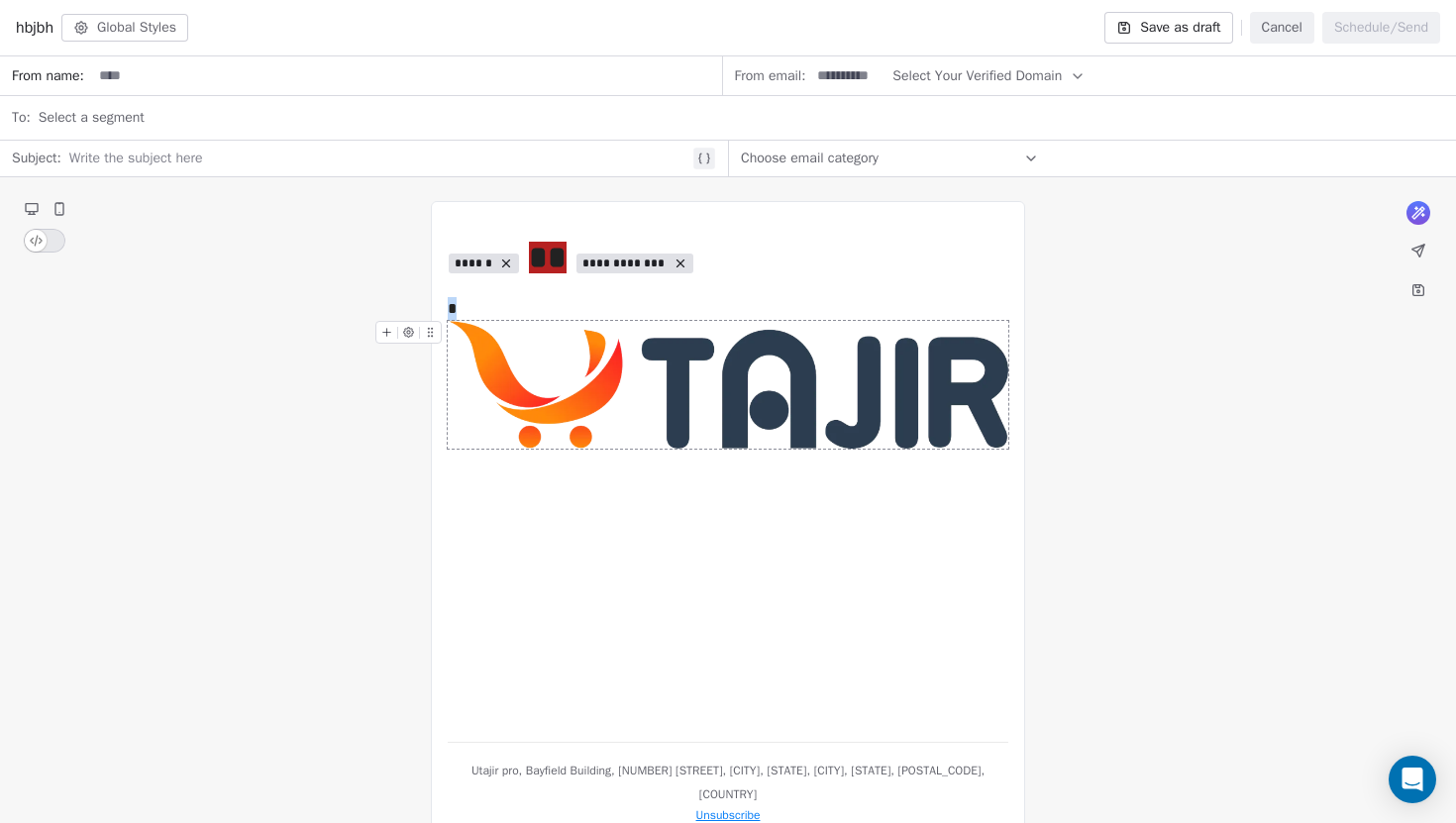 click at bounding box center (728, 384) 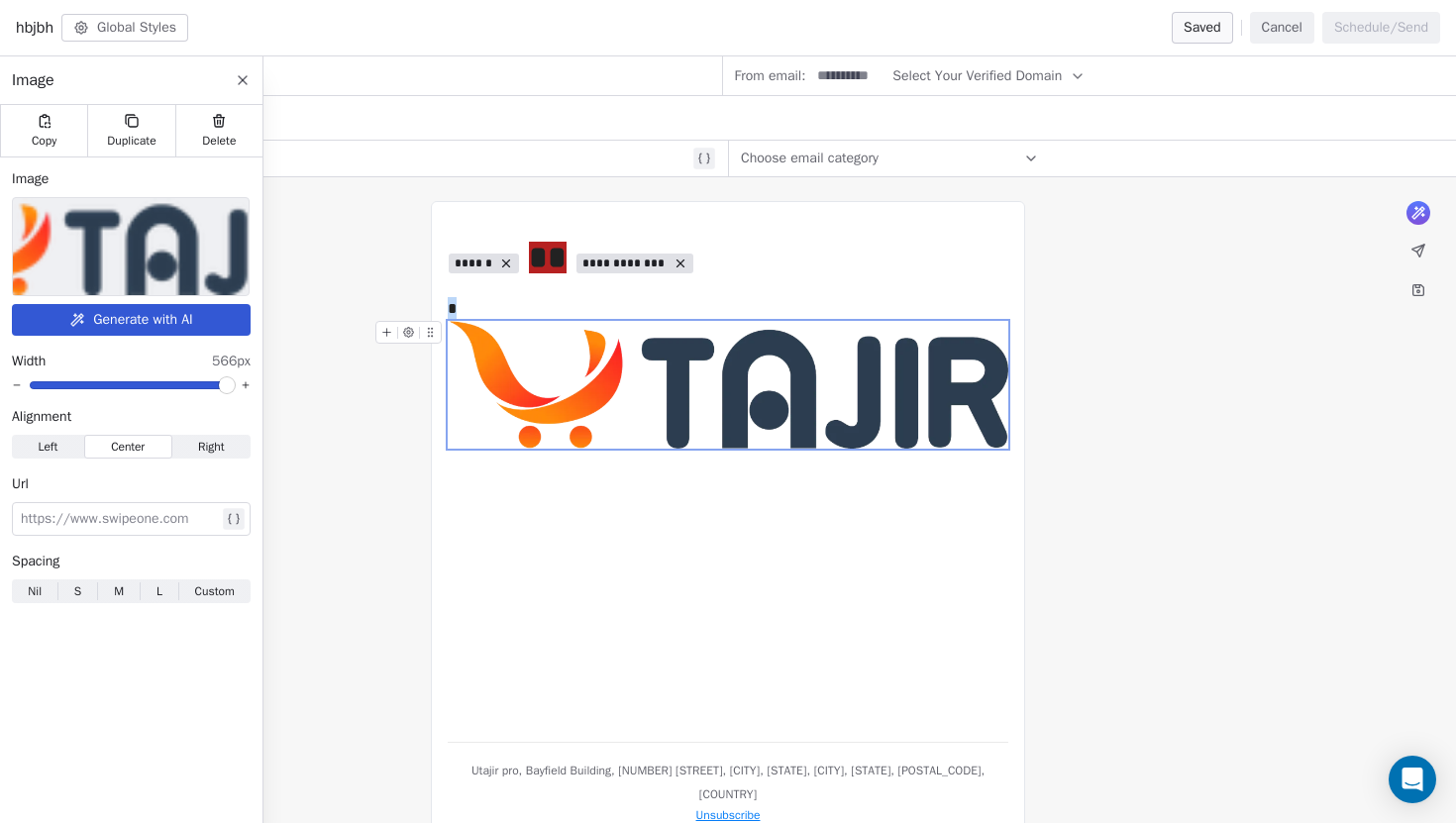 click on "Right" at bounding box center (211, 447) 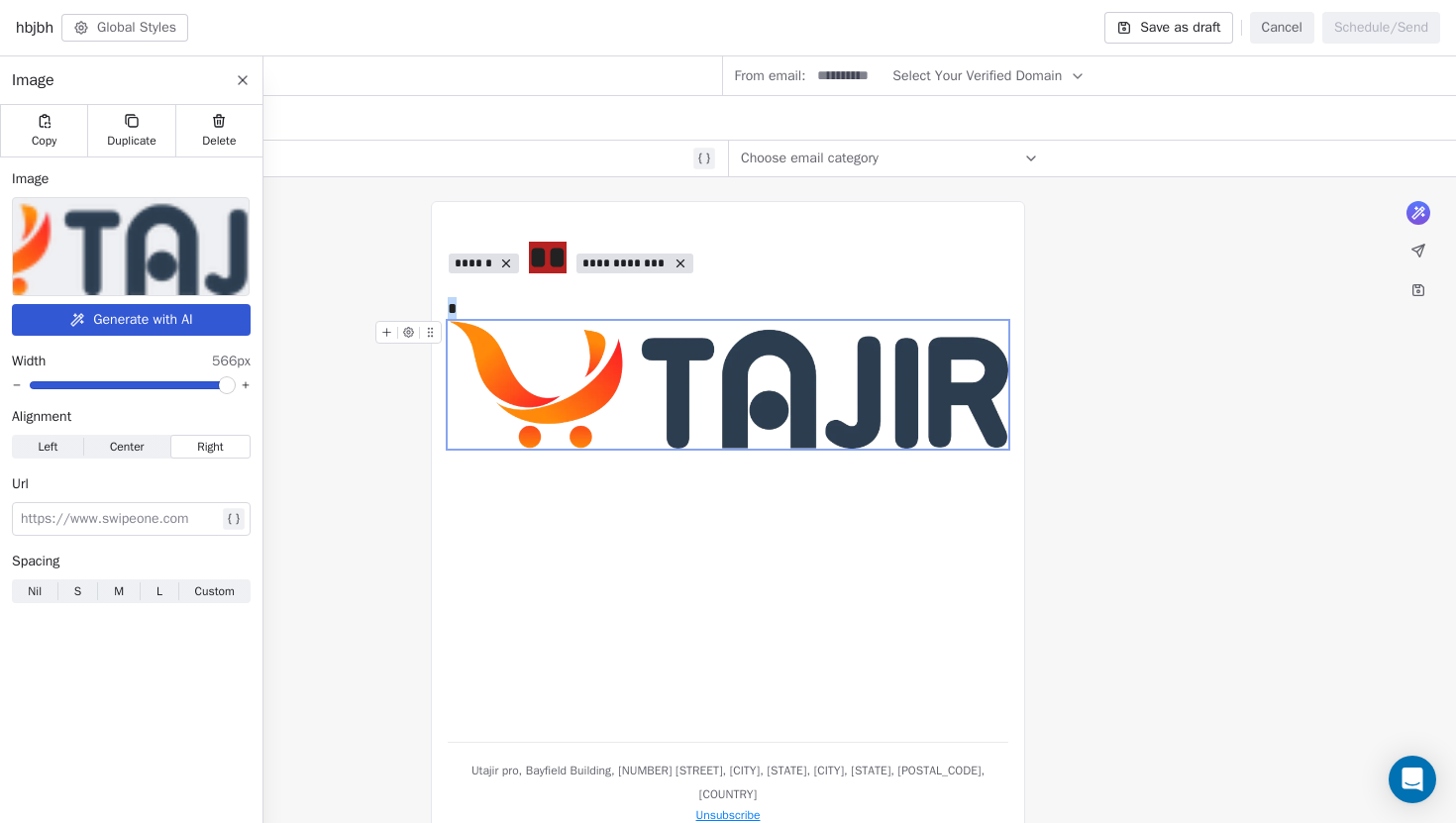 click on "Left" at bounding box center (48, 447) 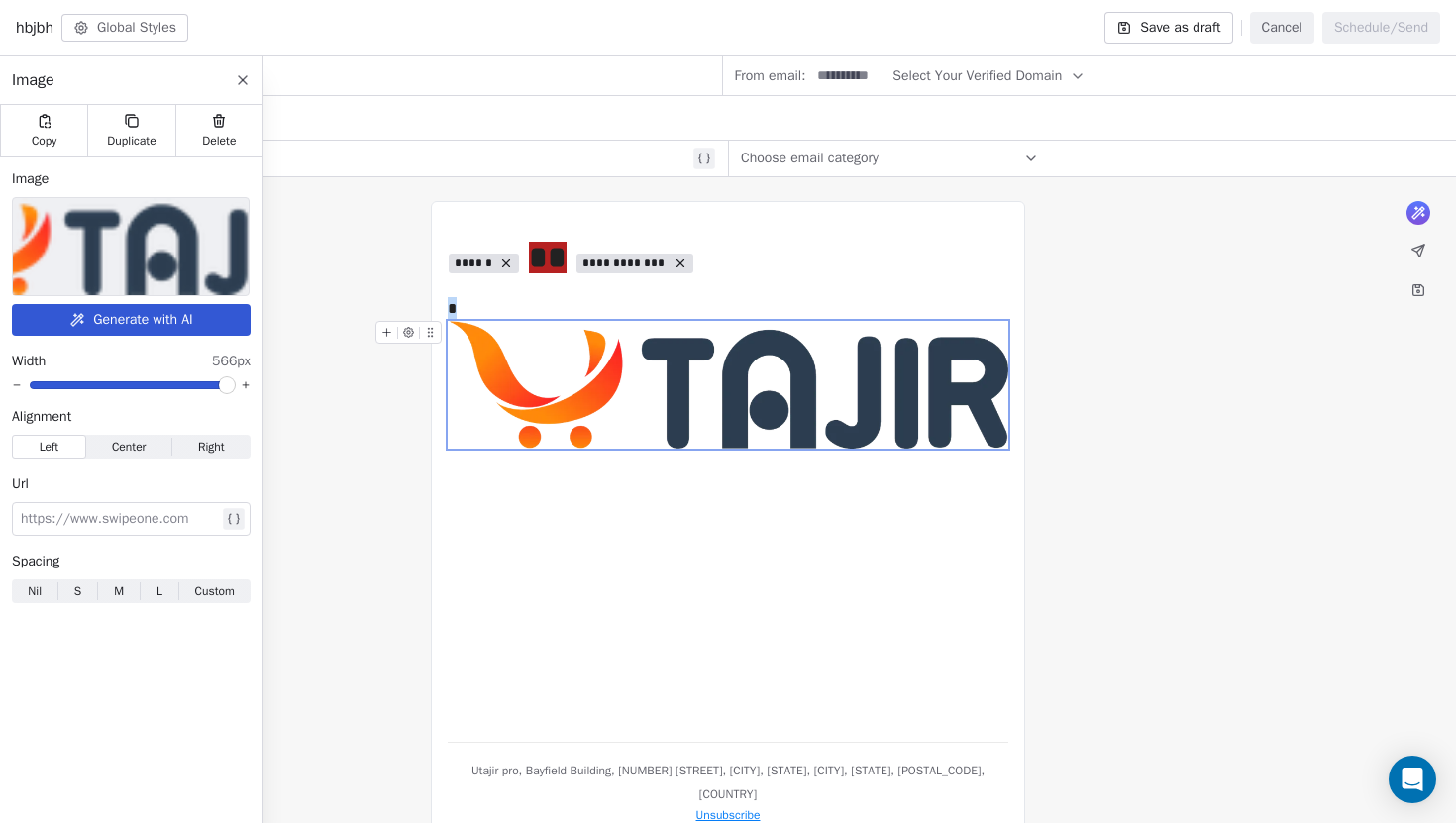 click on "Center" at bounding box center (129, 447) 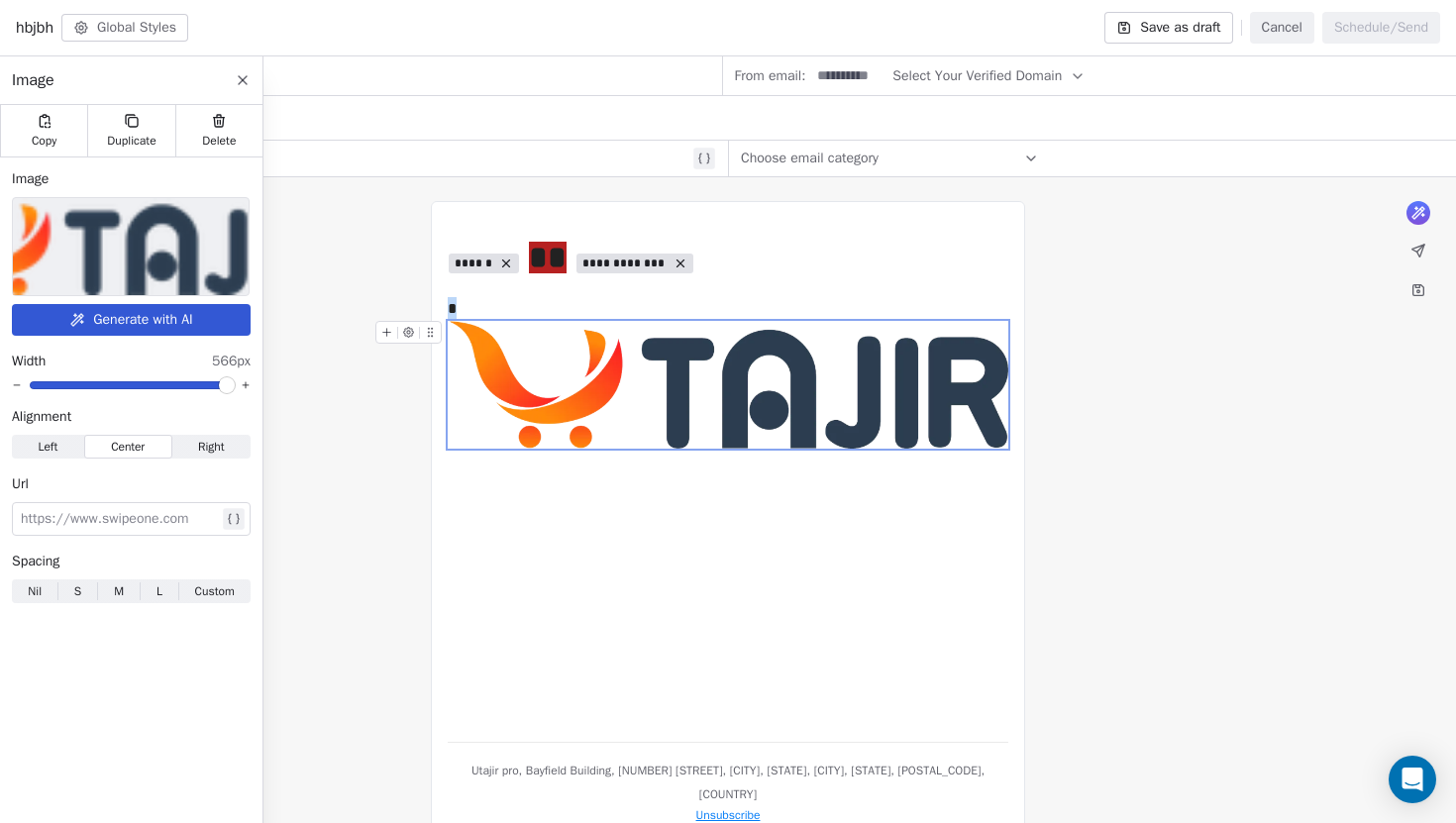 click at bounding box center [728, 384] 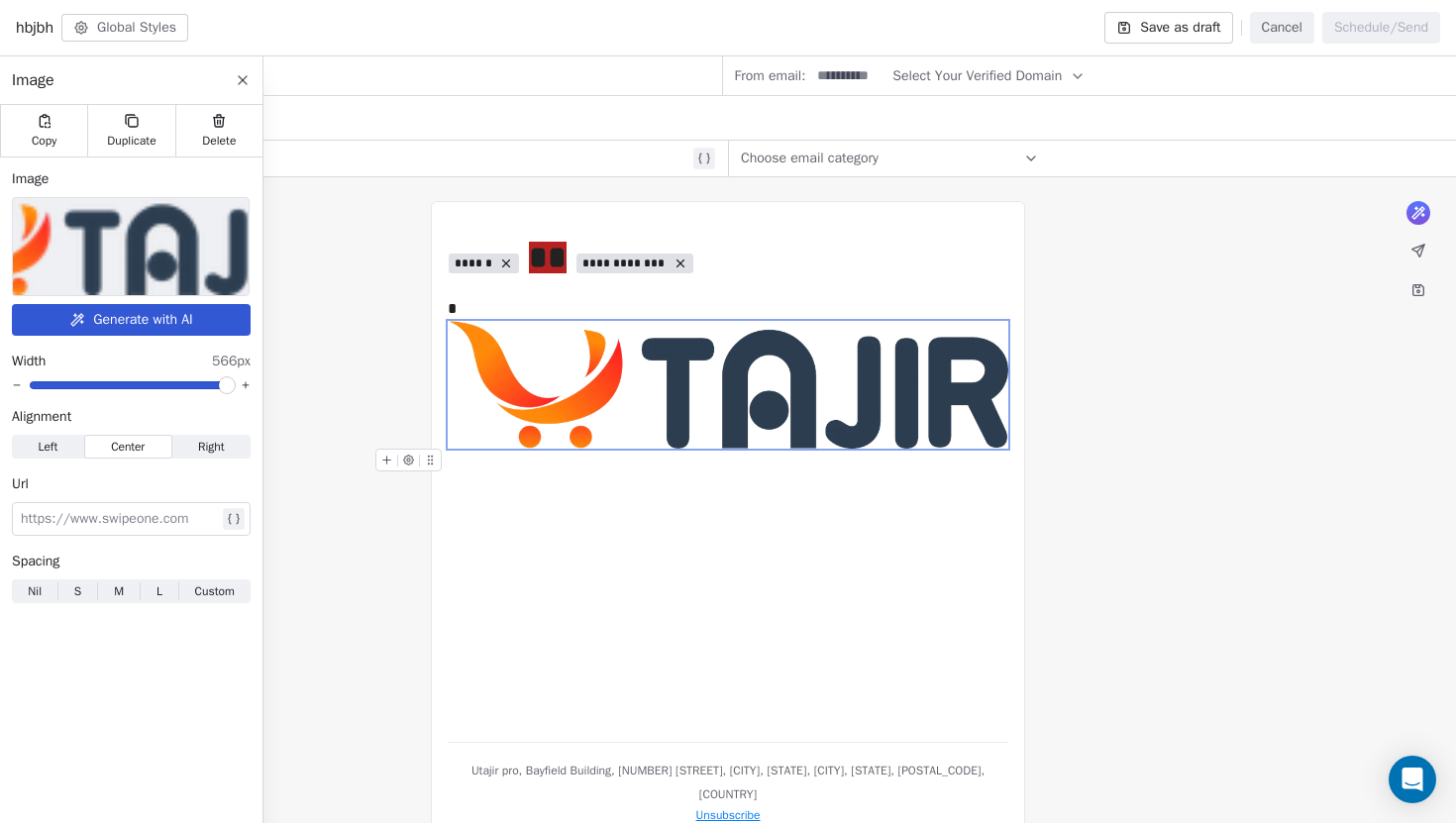 click on "[MASKED_DATA] Utajir pro, Bayfield Building, [NUMBER] [STREET], [CITY], [STATE], [CITY], [STATE], [POSTAL_CODE], [COUNTRY] Unsubscribe" at bounding box center (728, 521) 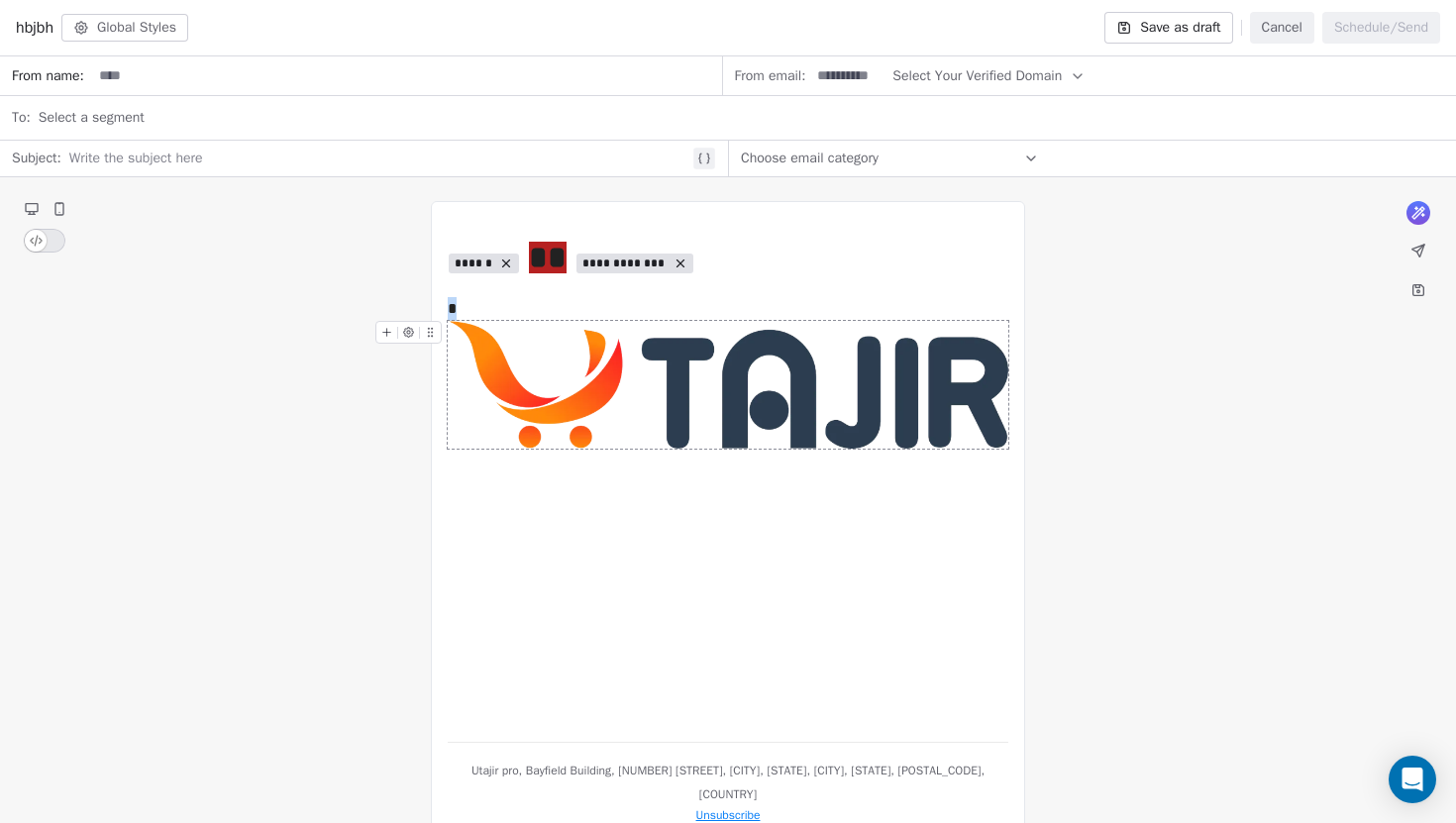 click at bounding box center [728, 384] 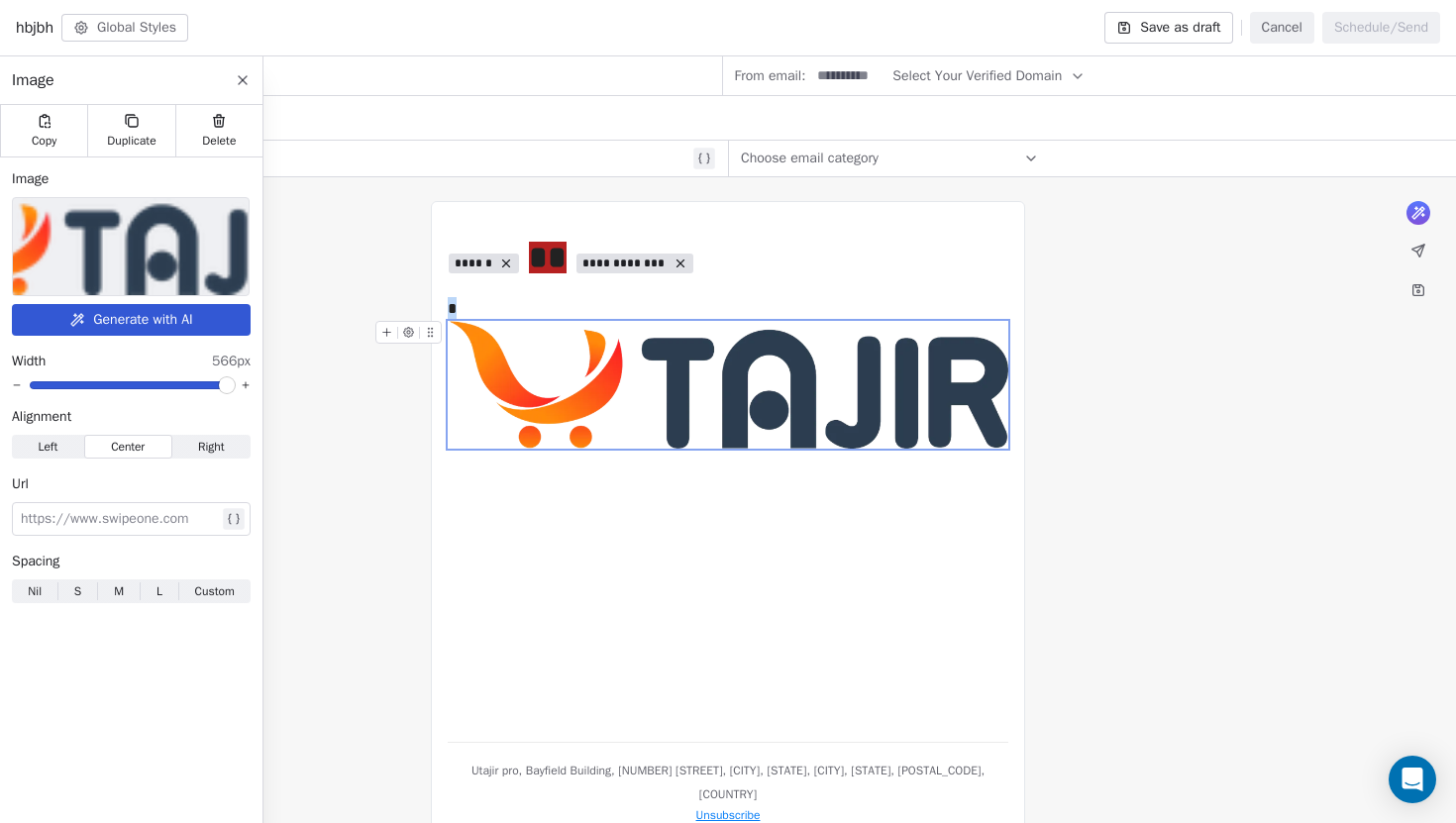 click on "M" at bounding box center [119, 591] 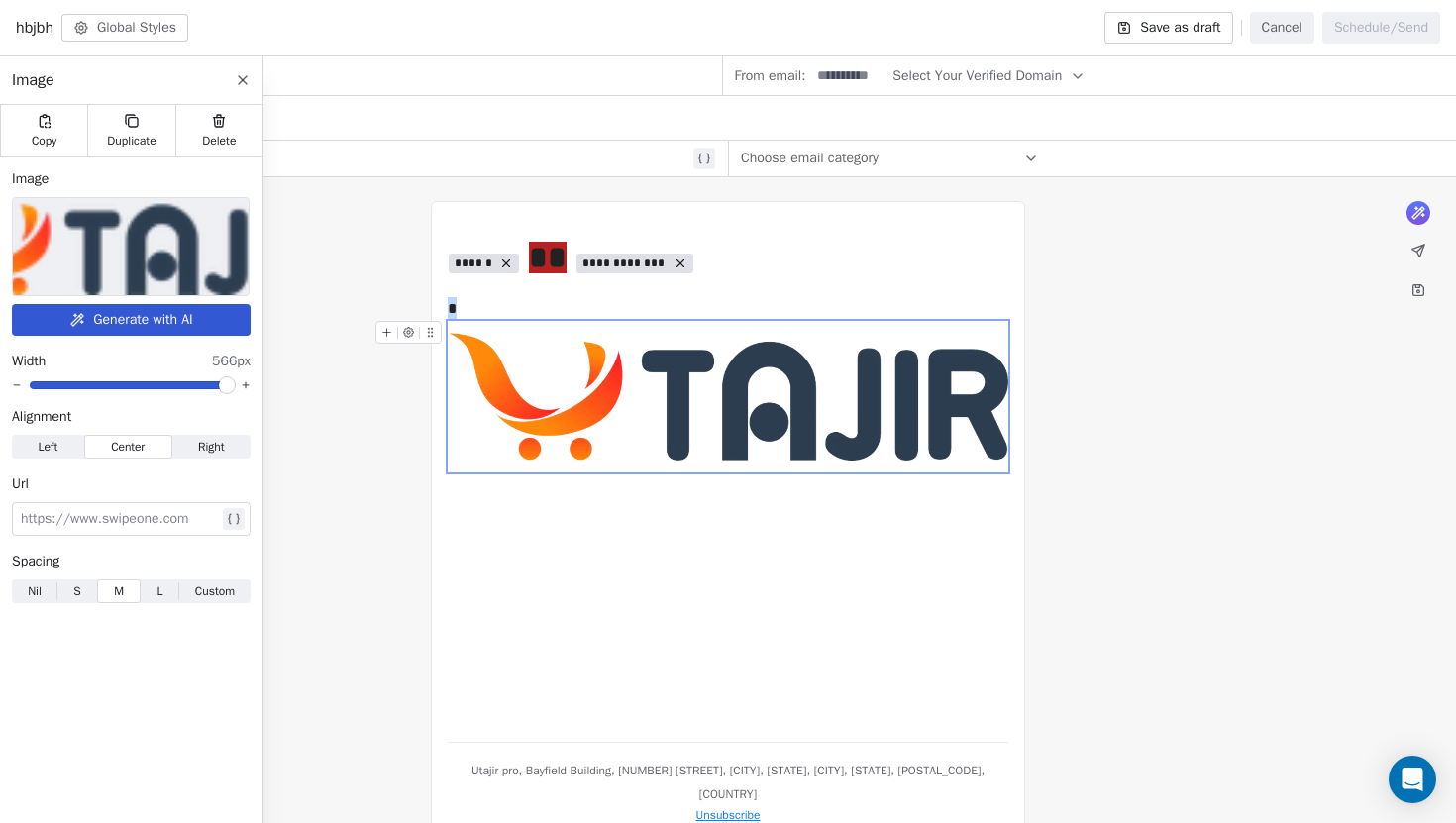 click on "L" at bounding box center [160, 591] 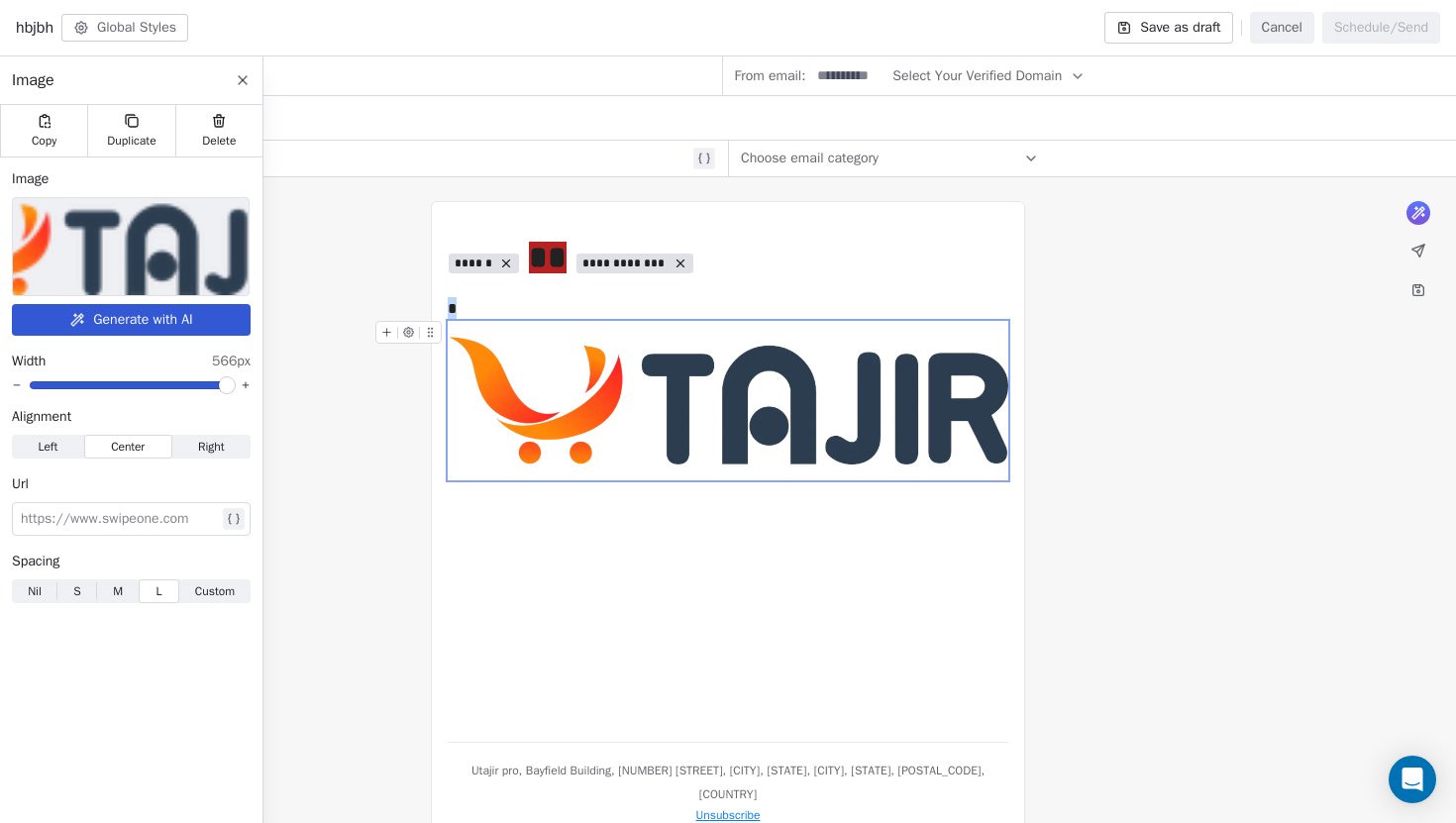 click on "Custom" at bounding box center [215, 591] 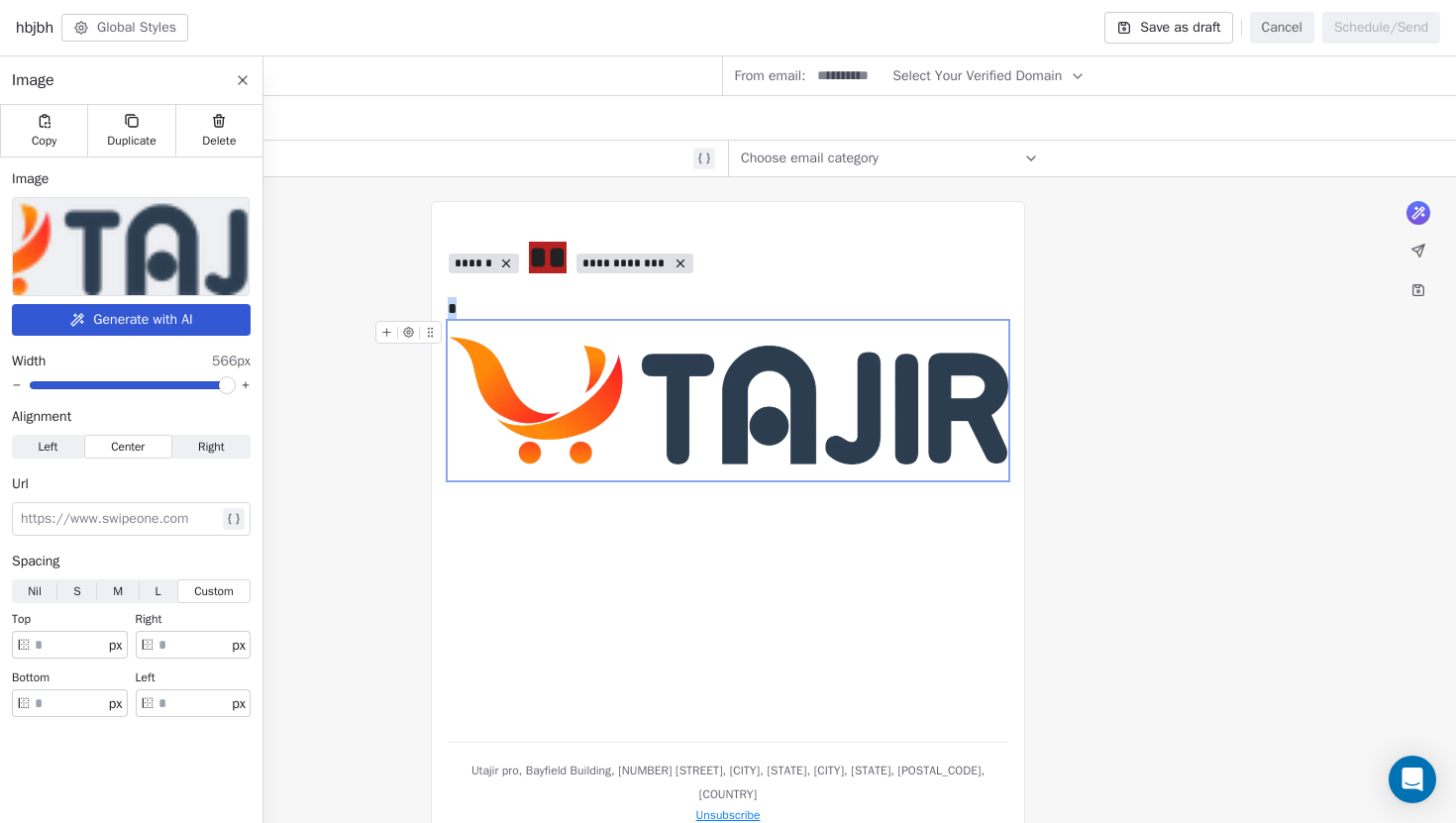 click on "S S" at bounding box center (77, 591) 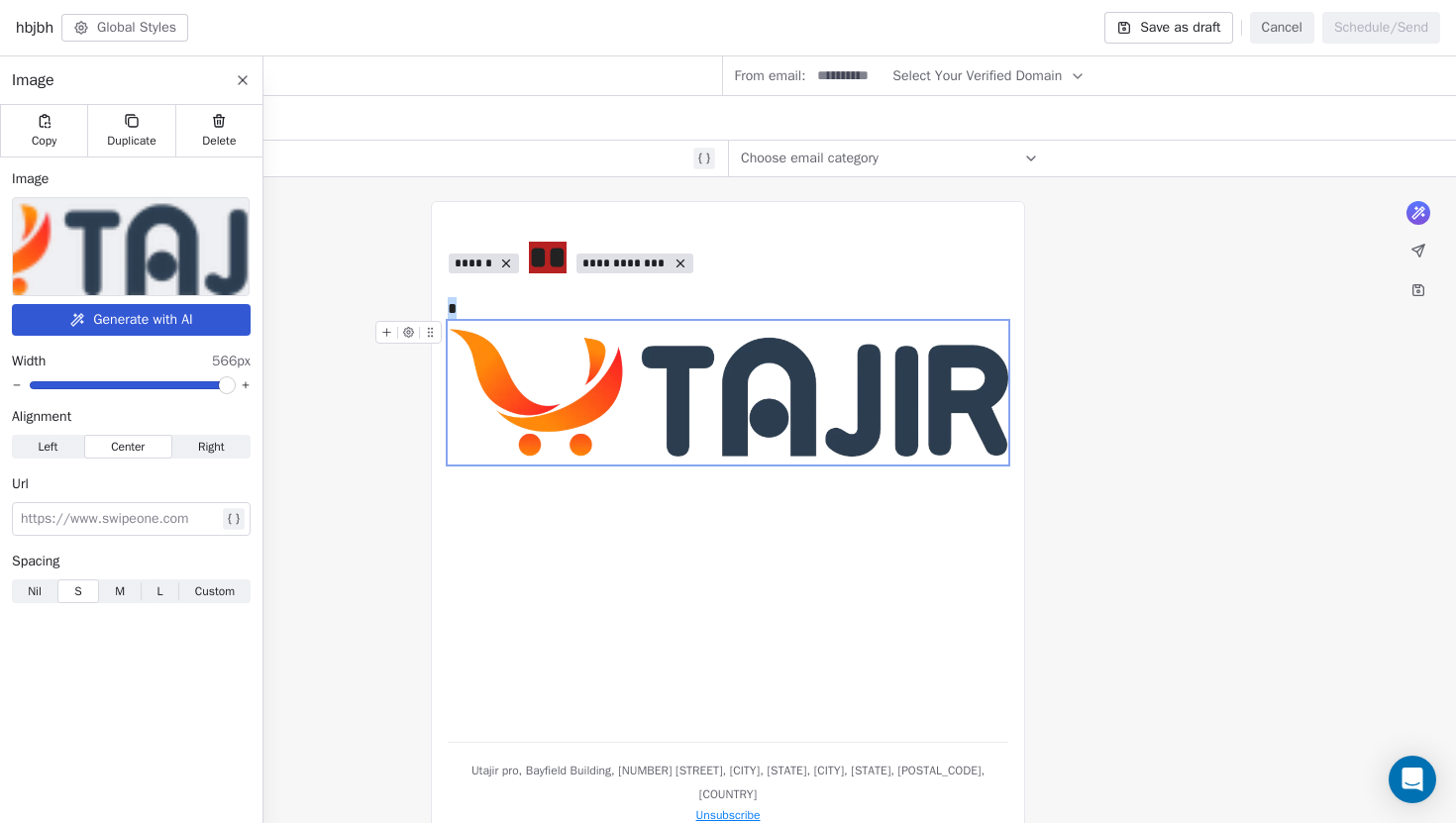 click at bounding box center [227, 385] 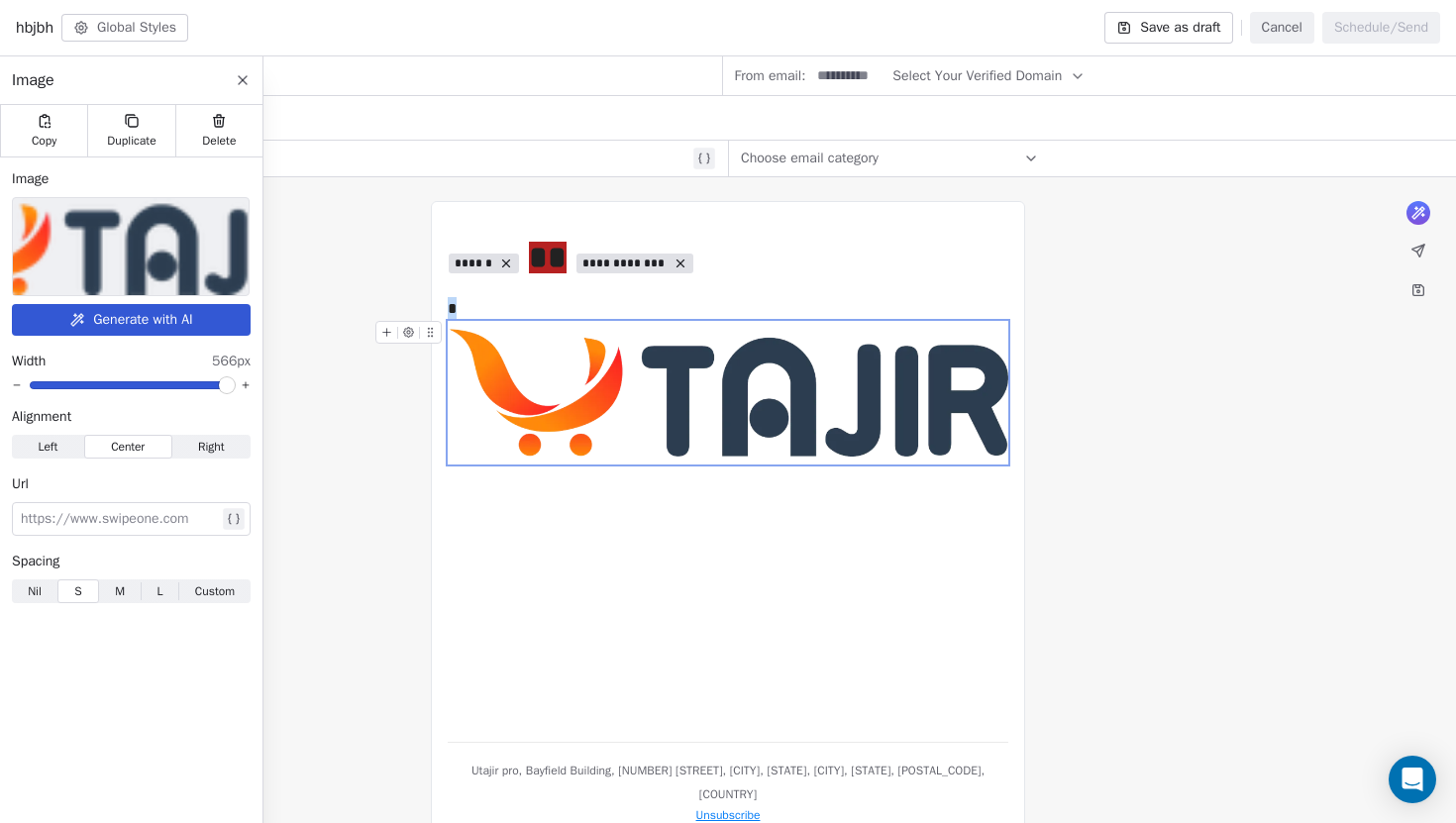 click on "Image Copy Duplicate Delete Image Generate with AI Width [PIXEL_VALUE] Alignment Left Left Center Center Right Right Url https://www.swipeone.com Spacing Nil Nil S S M M L L Custom Custom" at bounding box center (132, 443) 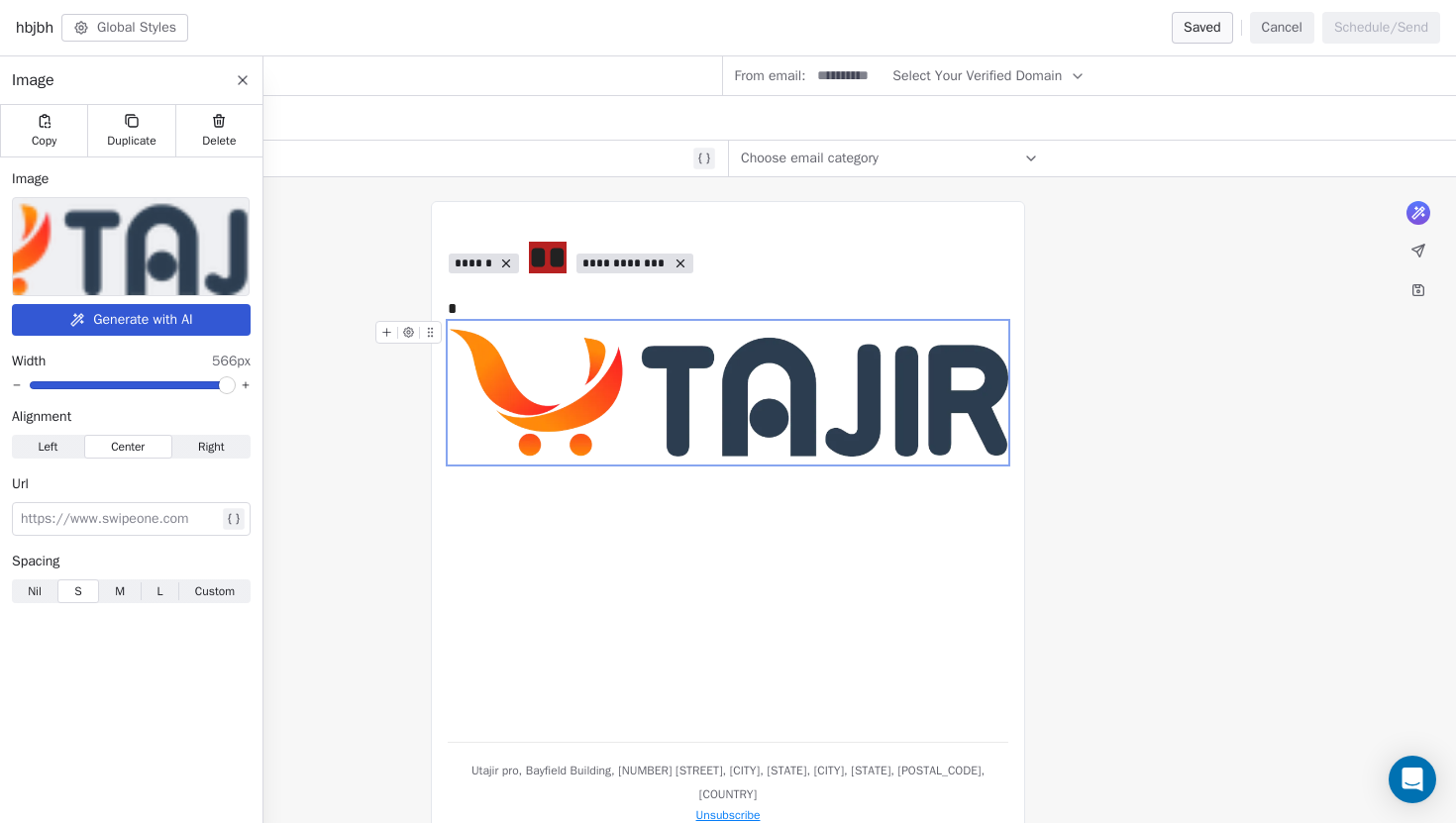 click on "[MASKED_DATA] Utajir pro, Bayfield Building, [NUMBER] [STREET], [CITY], [STATE], [CITY], [STATE], [POSTAL_CODE], [COUNTRY] Unsubscribe" at bounding box center (728, 521) 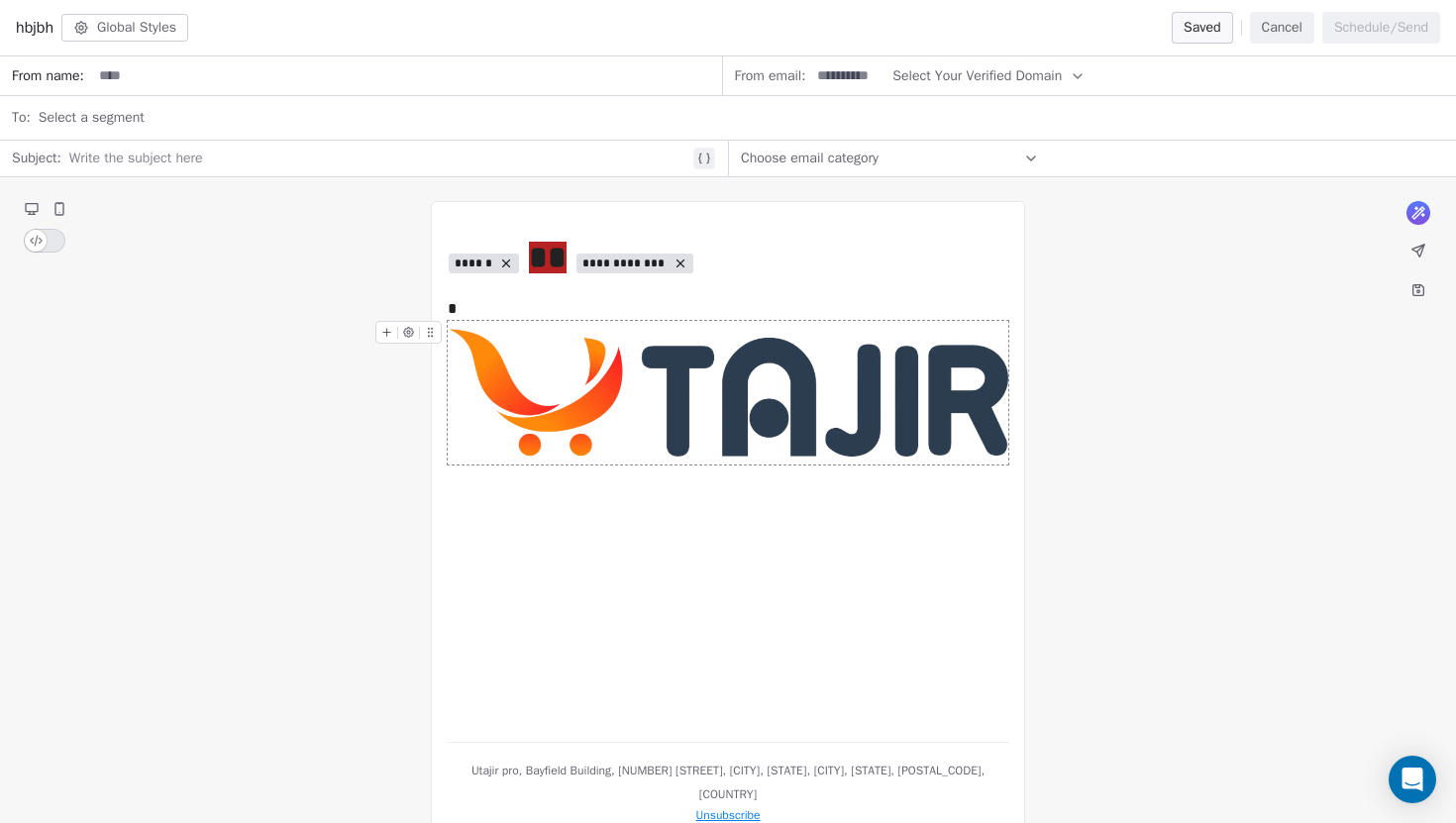 click on "[MASKED_DATA] Utajir pro, Bayfield Building, [NUMBER] [STREET], [CITY], [STATE], [CITY], [STATE], [POSTAL_CODE], [COUNTRY] Unsubscribe" at bounding box center (728, 521) 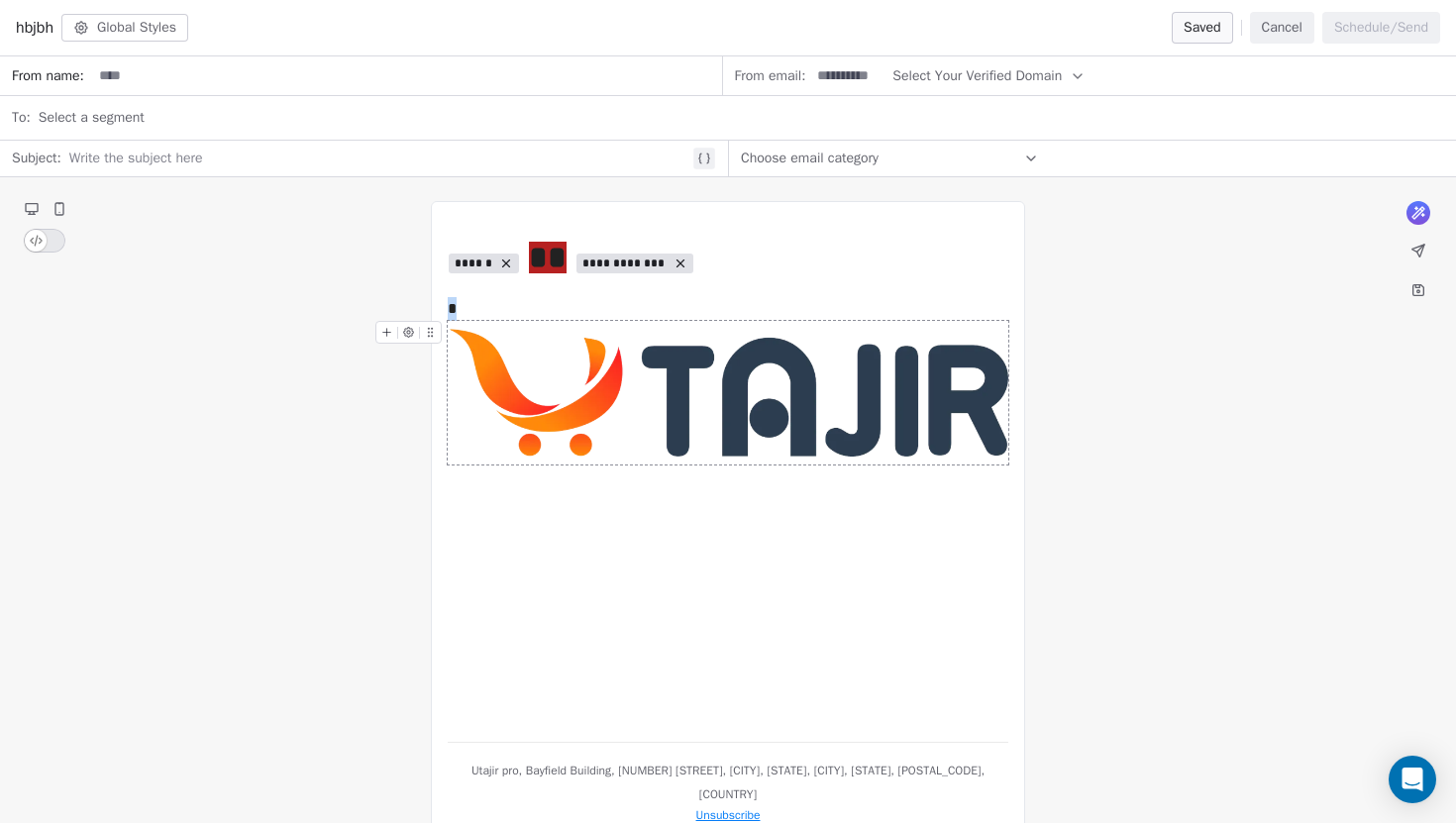 click at bounding box center [728, 392] 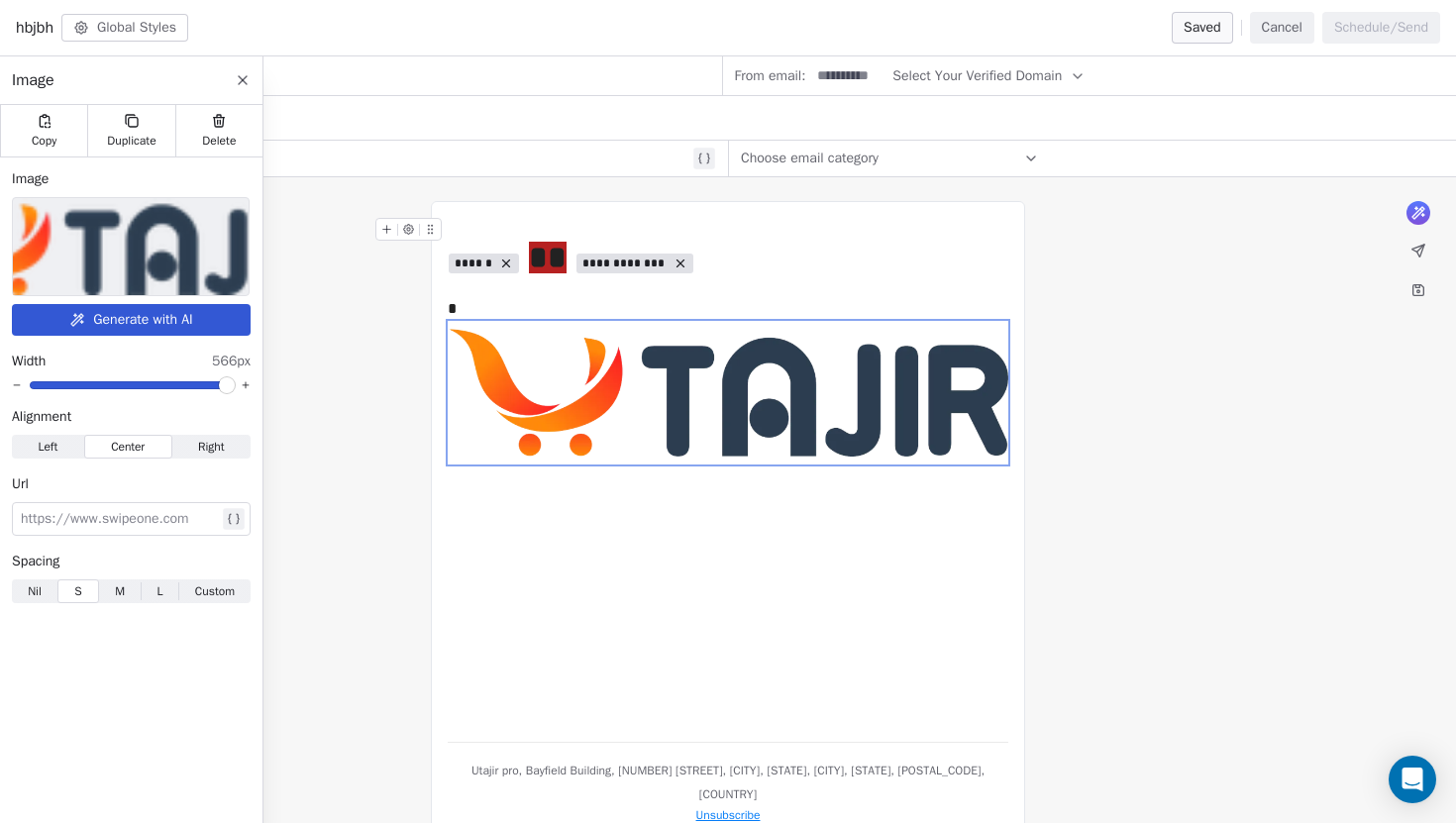 click on "**********" at bounding box center (728, 257) 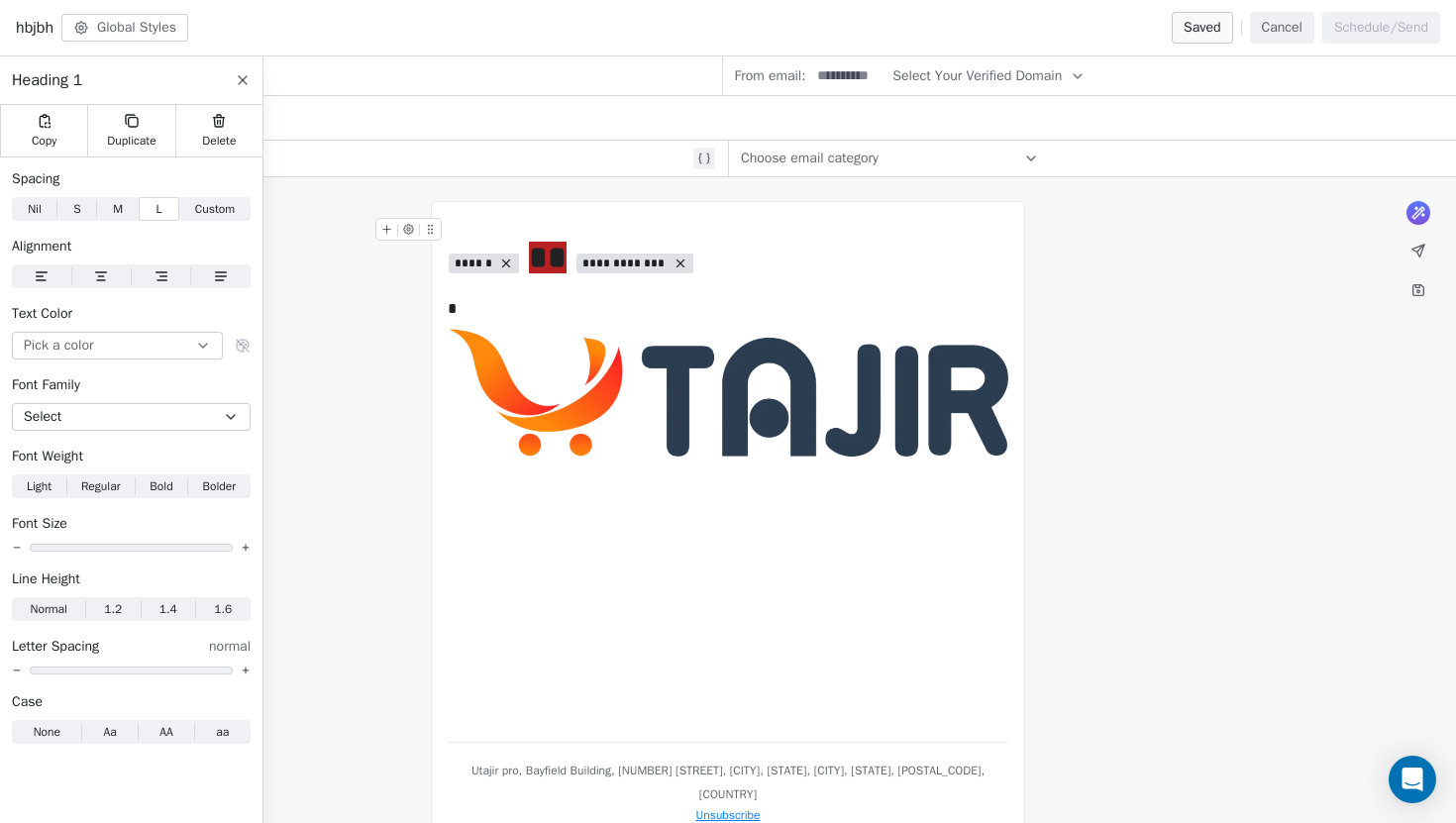 click on "[MASKED_DATA] Utajir pro, Bayfield Building, [NUMBER] [STREET], [CITY], [STATE], [CITY], [STATE], [POSTAL_CODE], [COUNTRY] Unsubscribe" at bounding box center (728, 521) 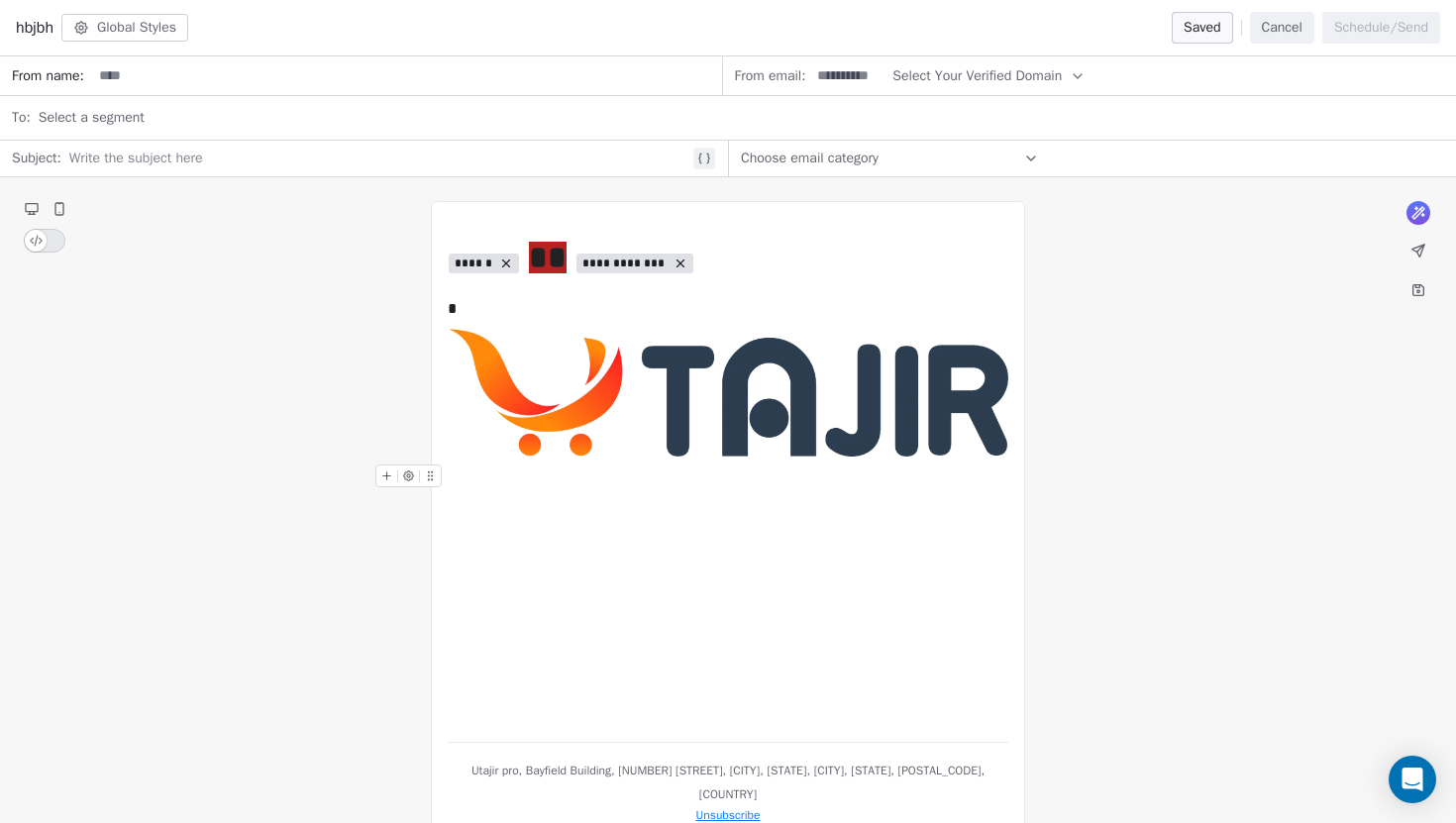 click 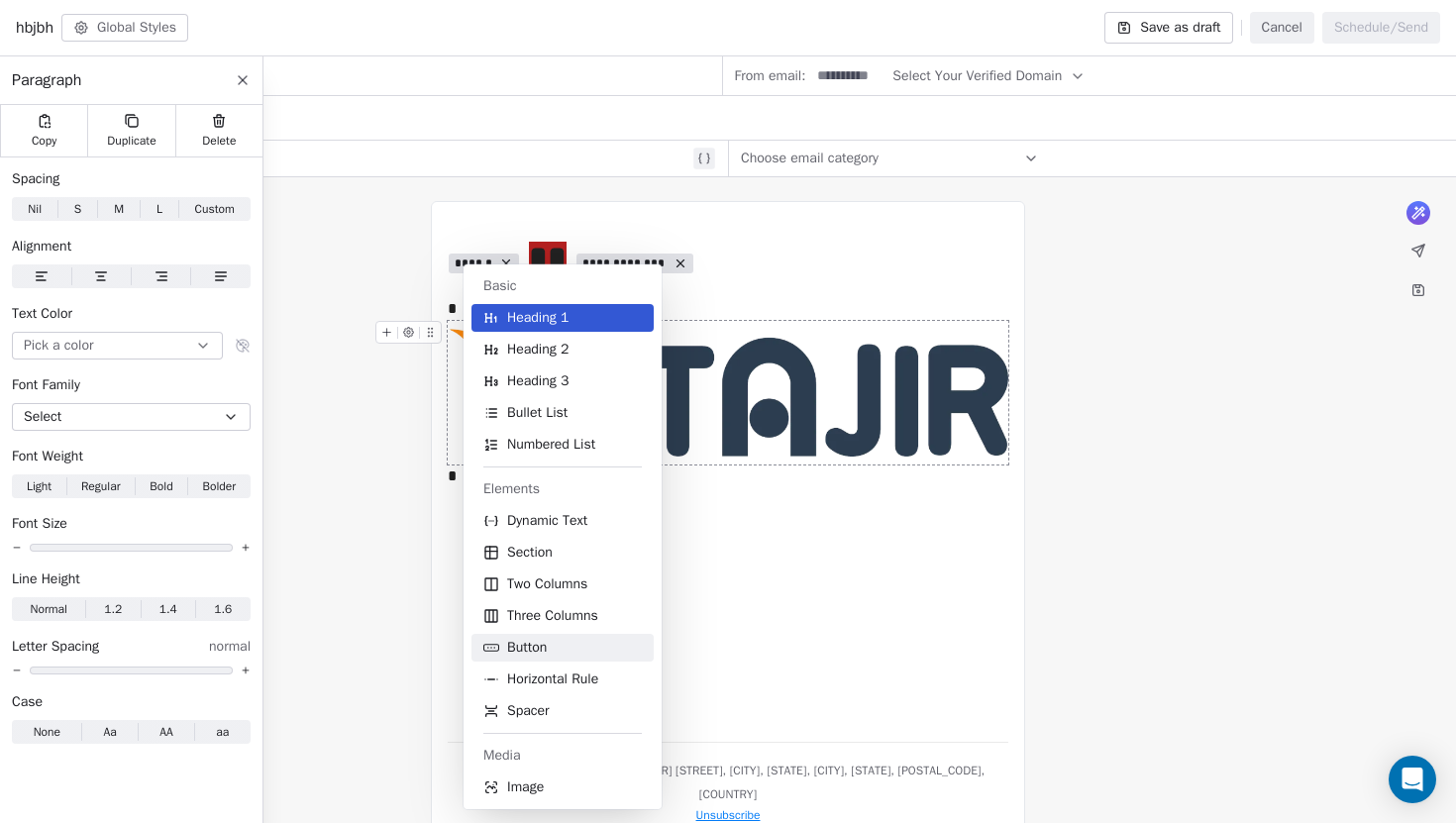 click on "Button" at bounding box center (527, 648) 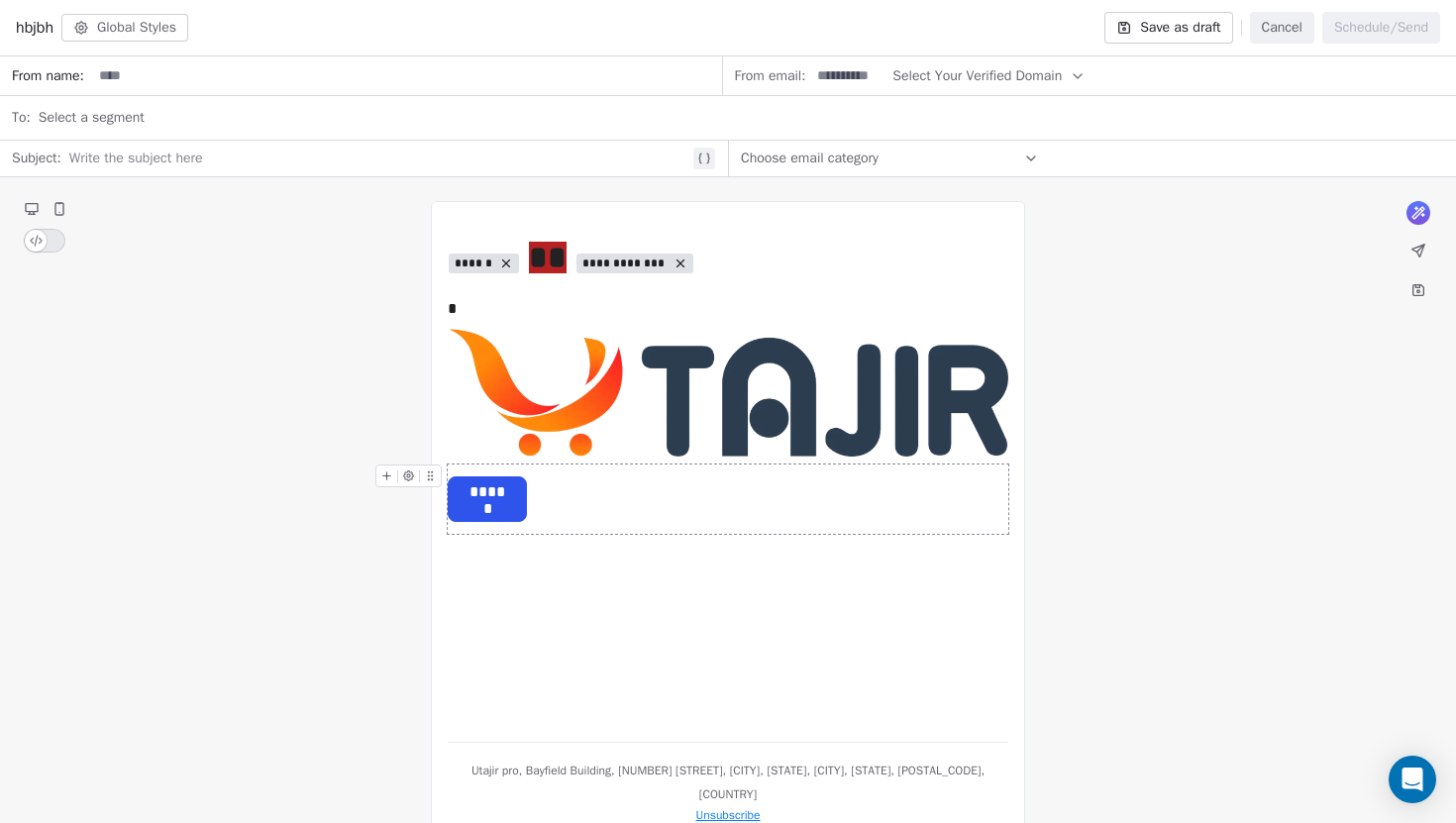click on "******" at bounding box center [487, 492] 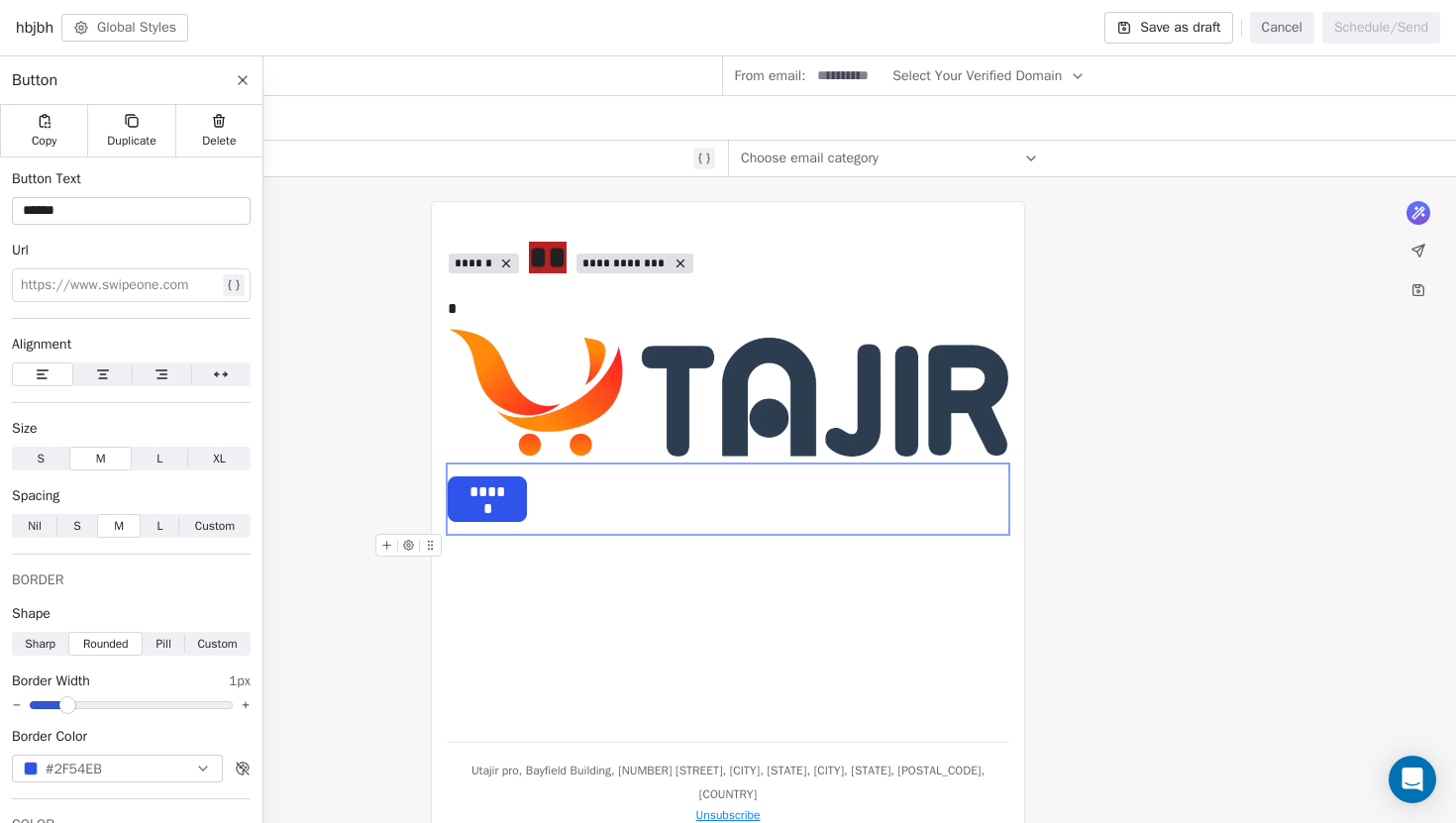click on "**********" at bounding box center [728, 471] 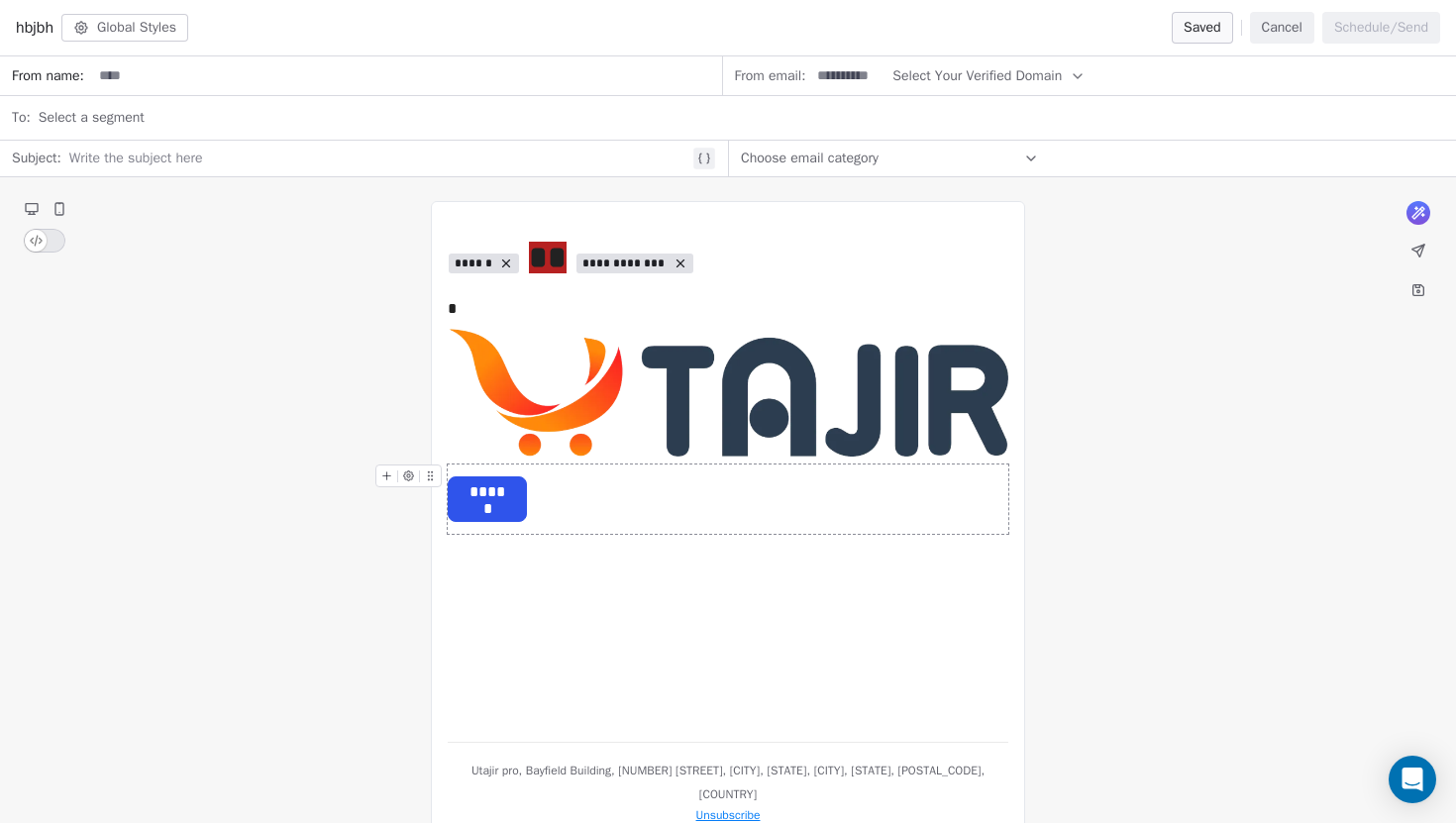 click on "******" at bounding box center [487, 492] 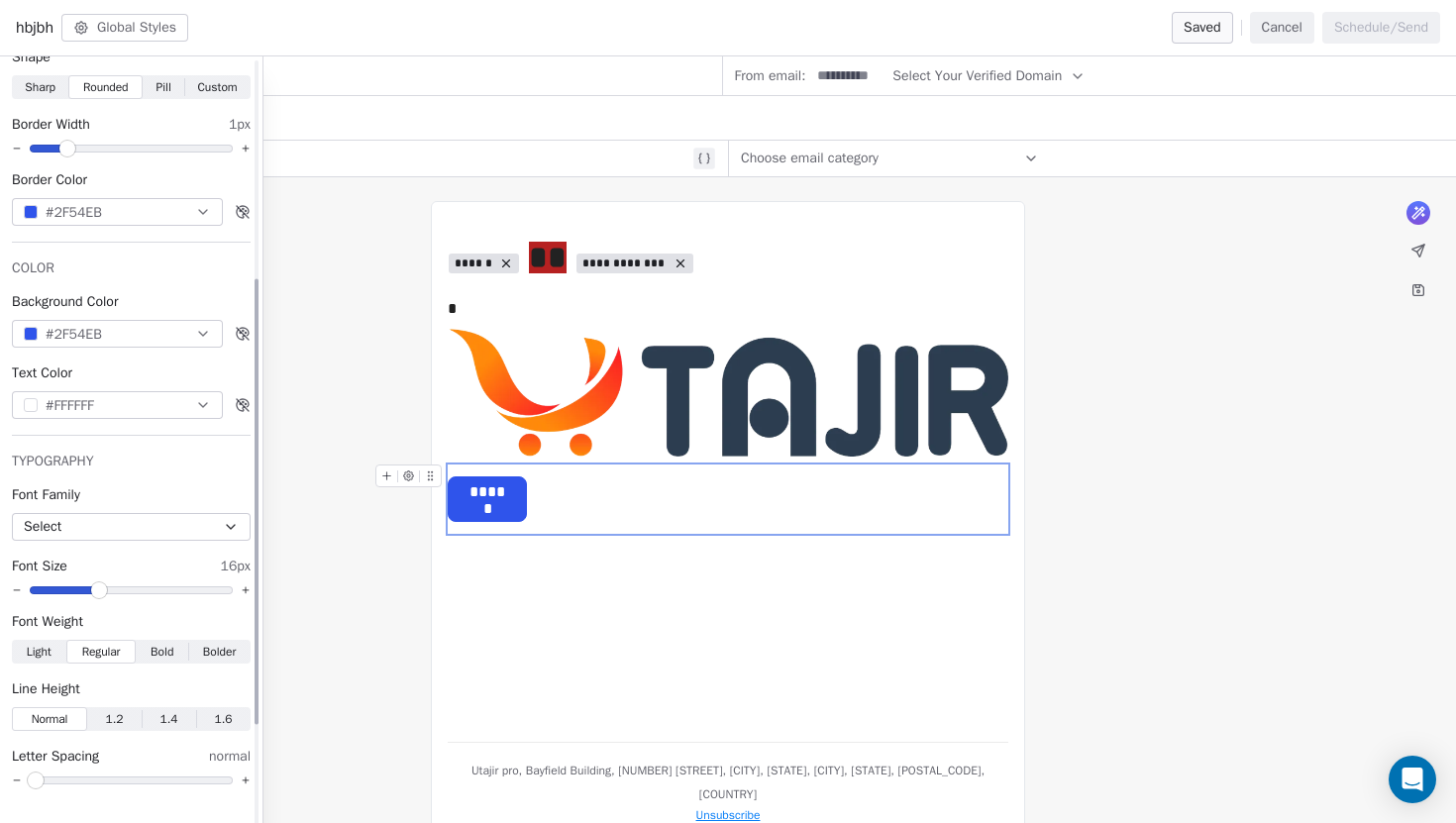 scroll, scrollTop: 0, scrollLeft: 0, axis: both 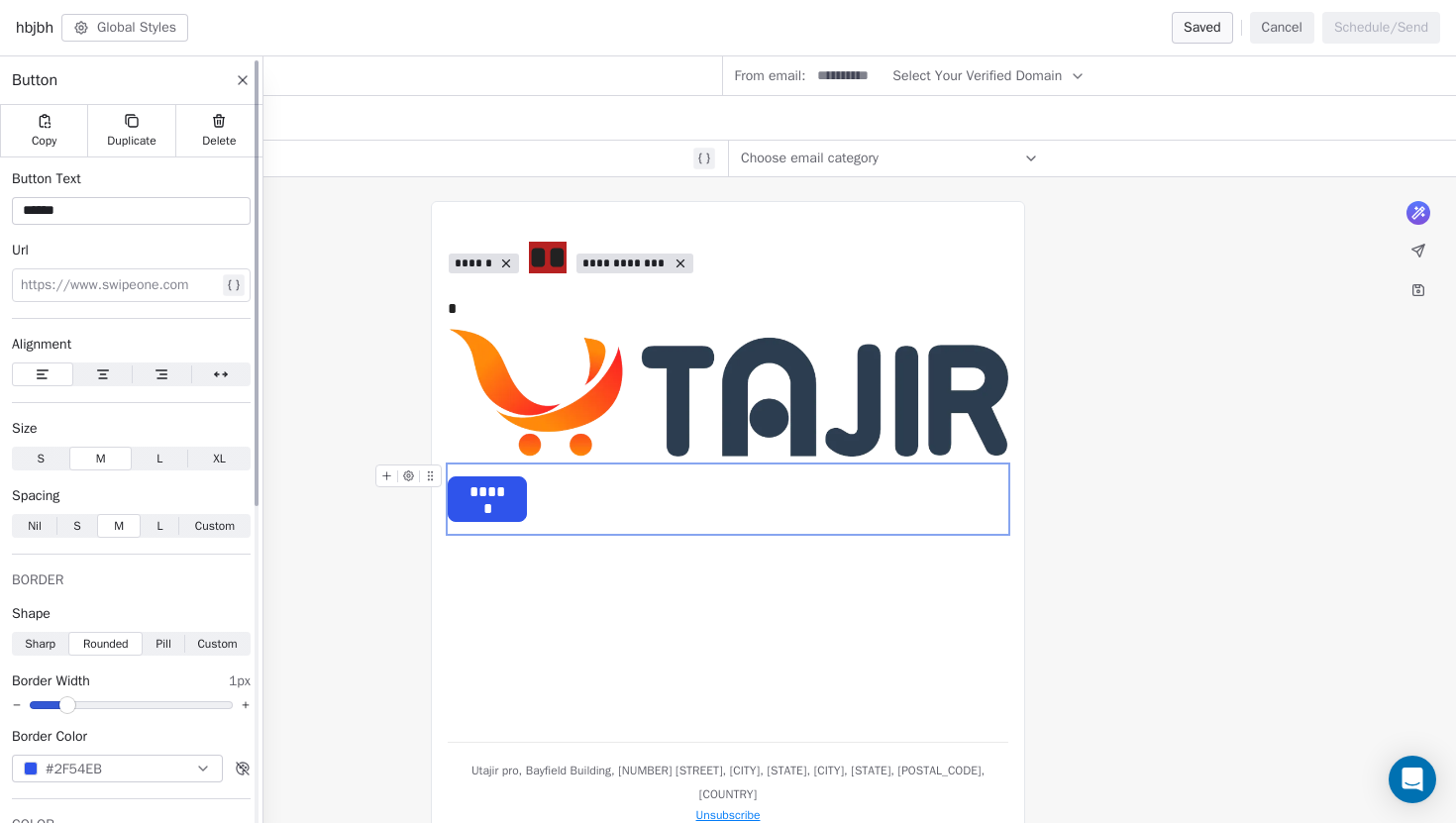click on "******" at bounding box center [131, 211] 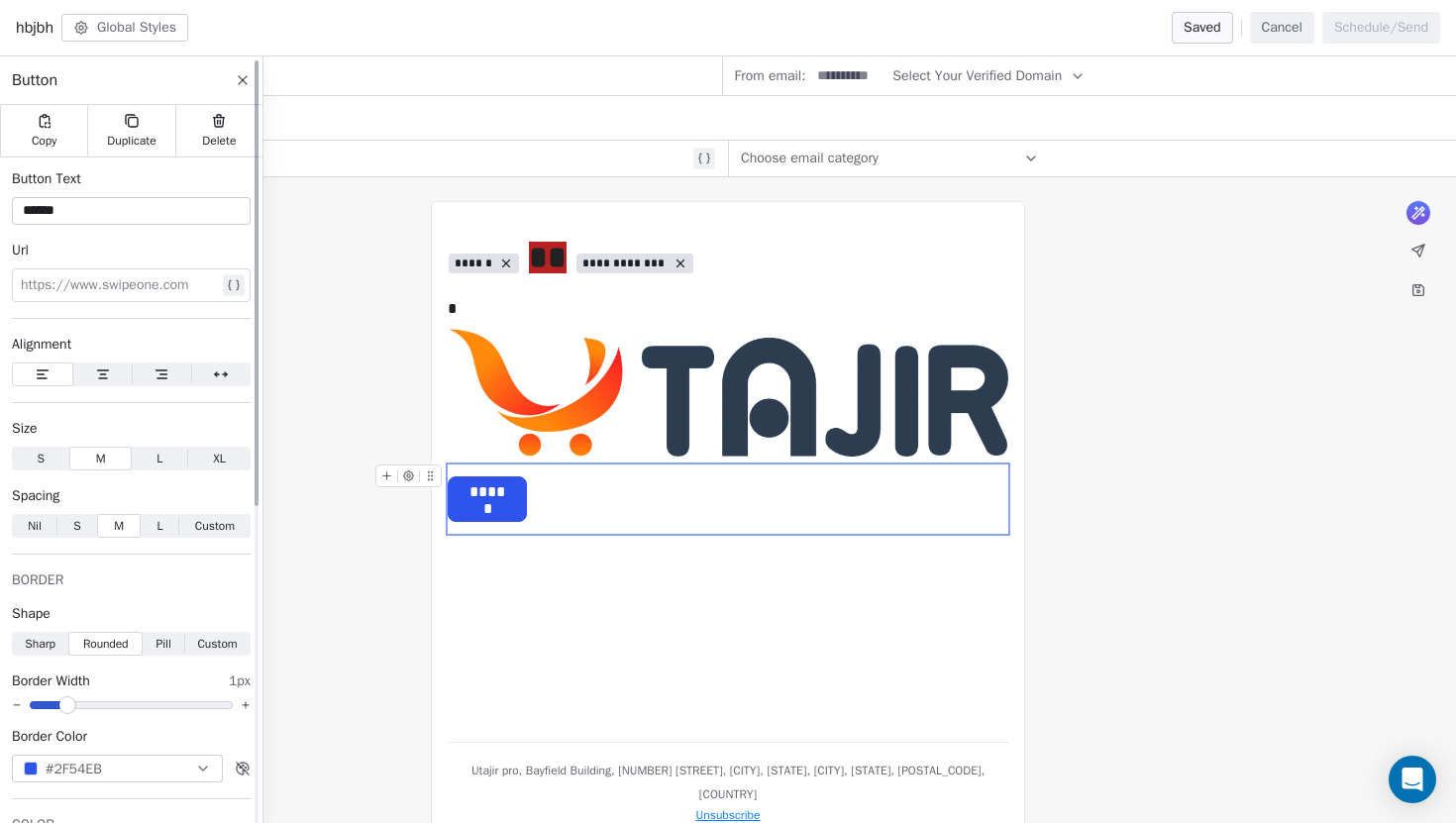 click 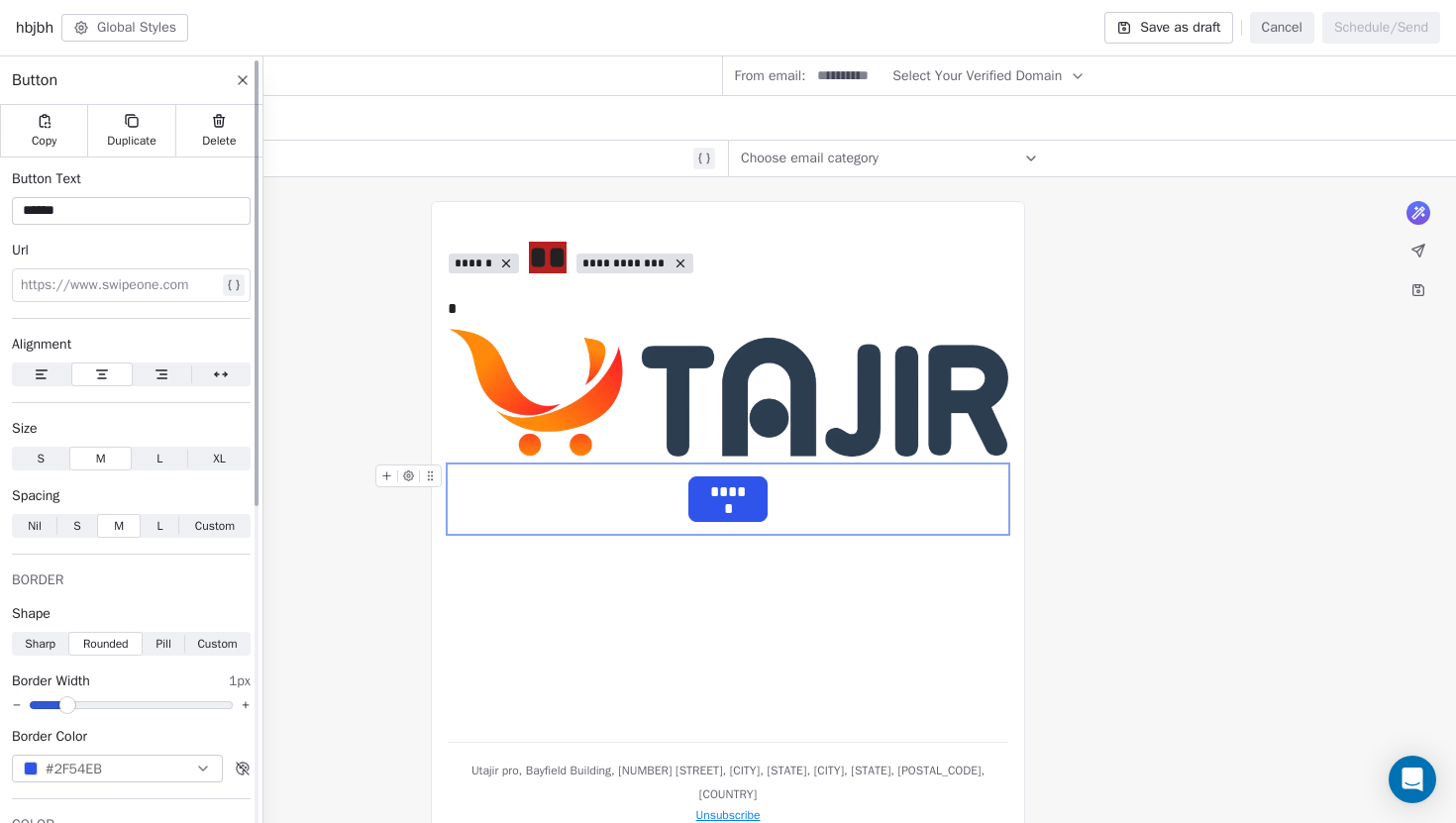 click at bounding box center [162, 374] 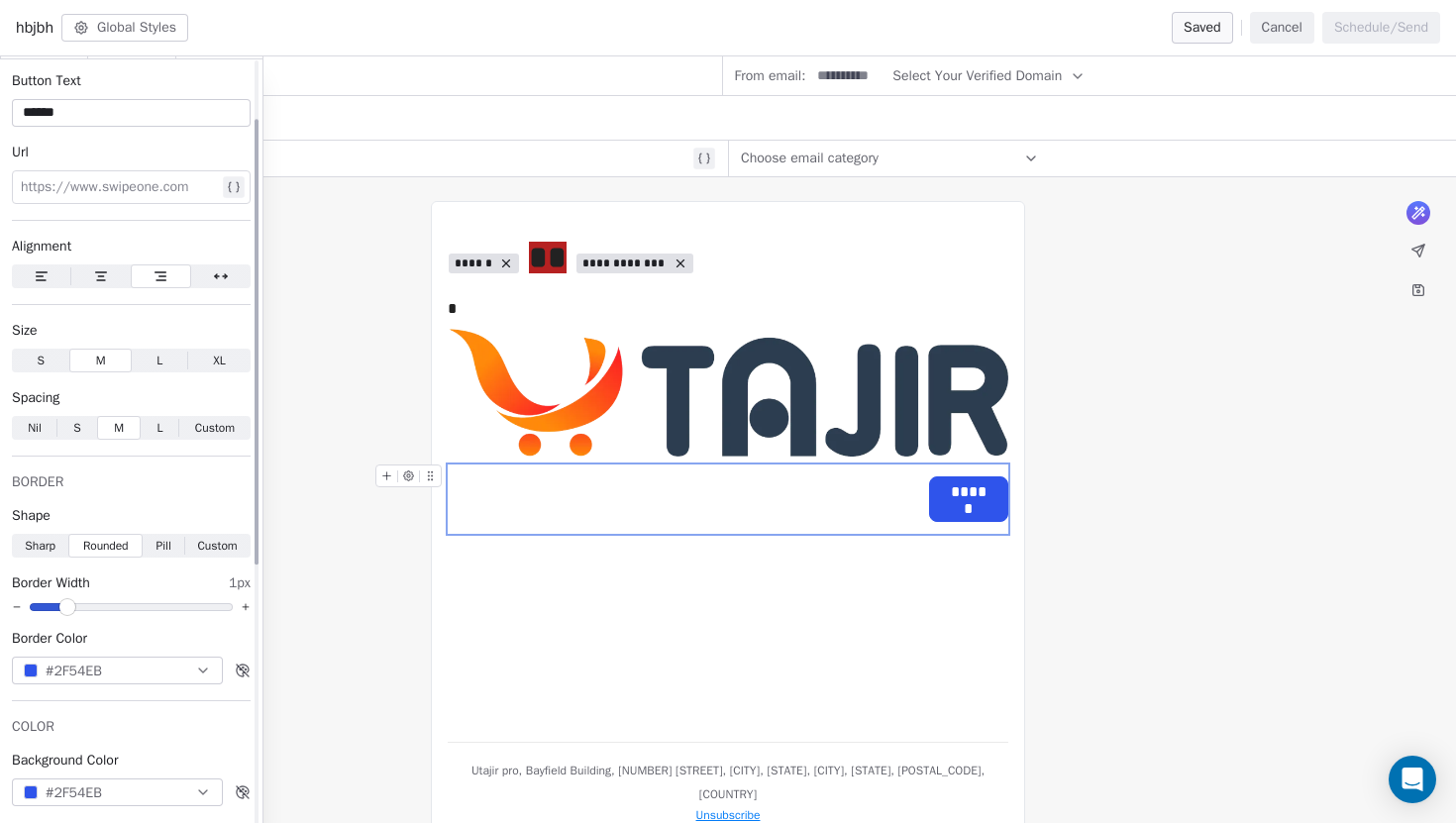 scroll, scrollTop: 112, scrollLeft: 0, axis: vertical 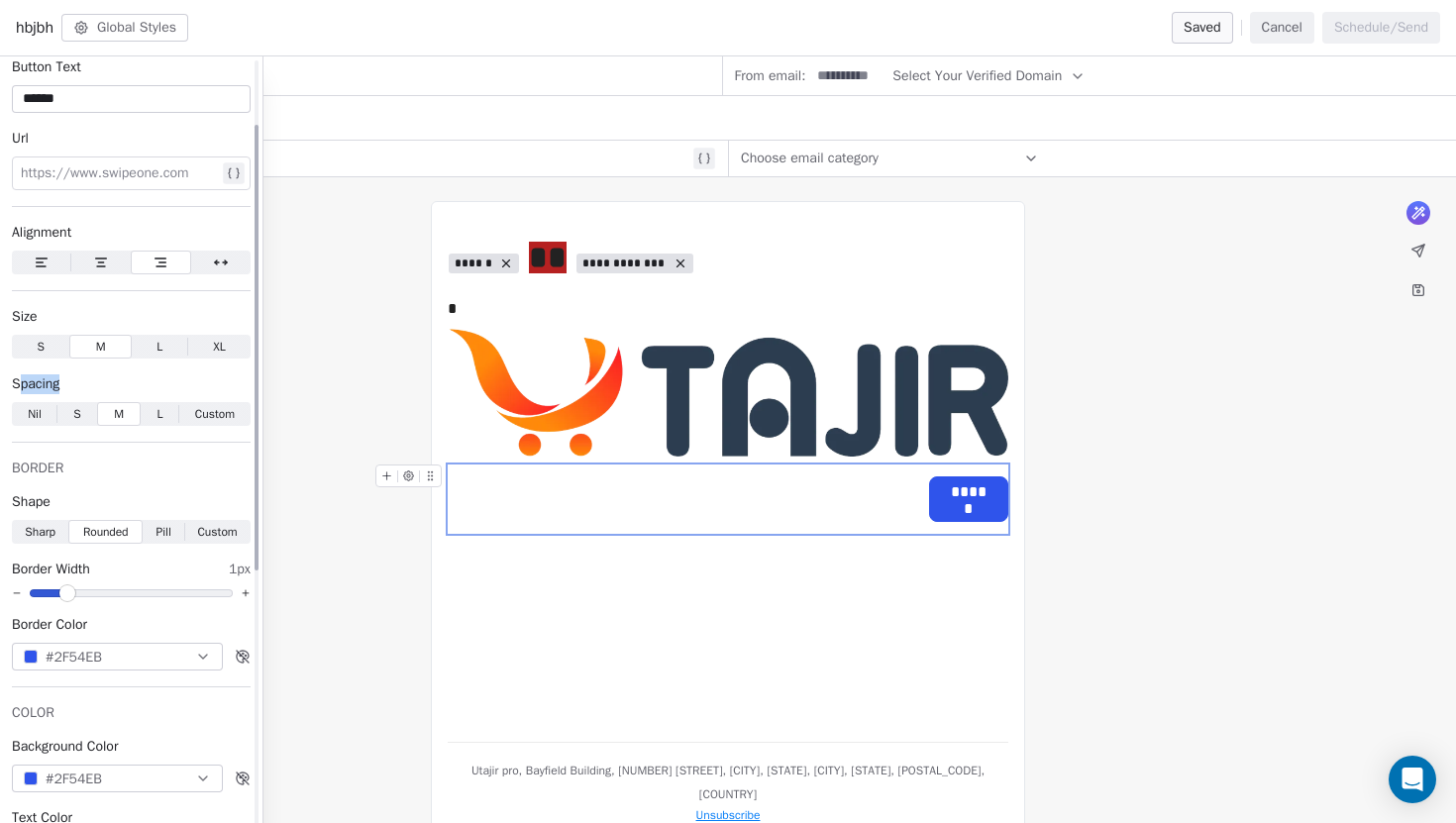 drag, startPoint x: 21, startPoint y: 388, endPoint x: 66, endPoint y: 387, distance: 45.01111 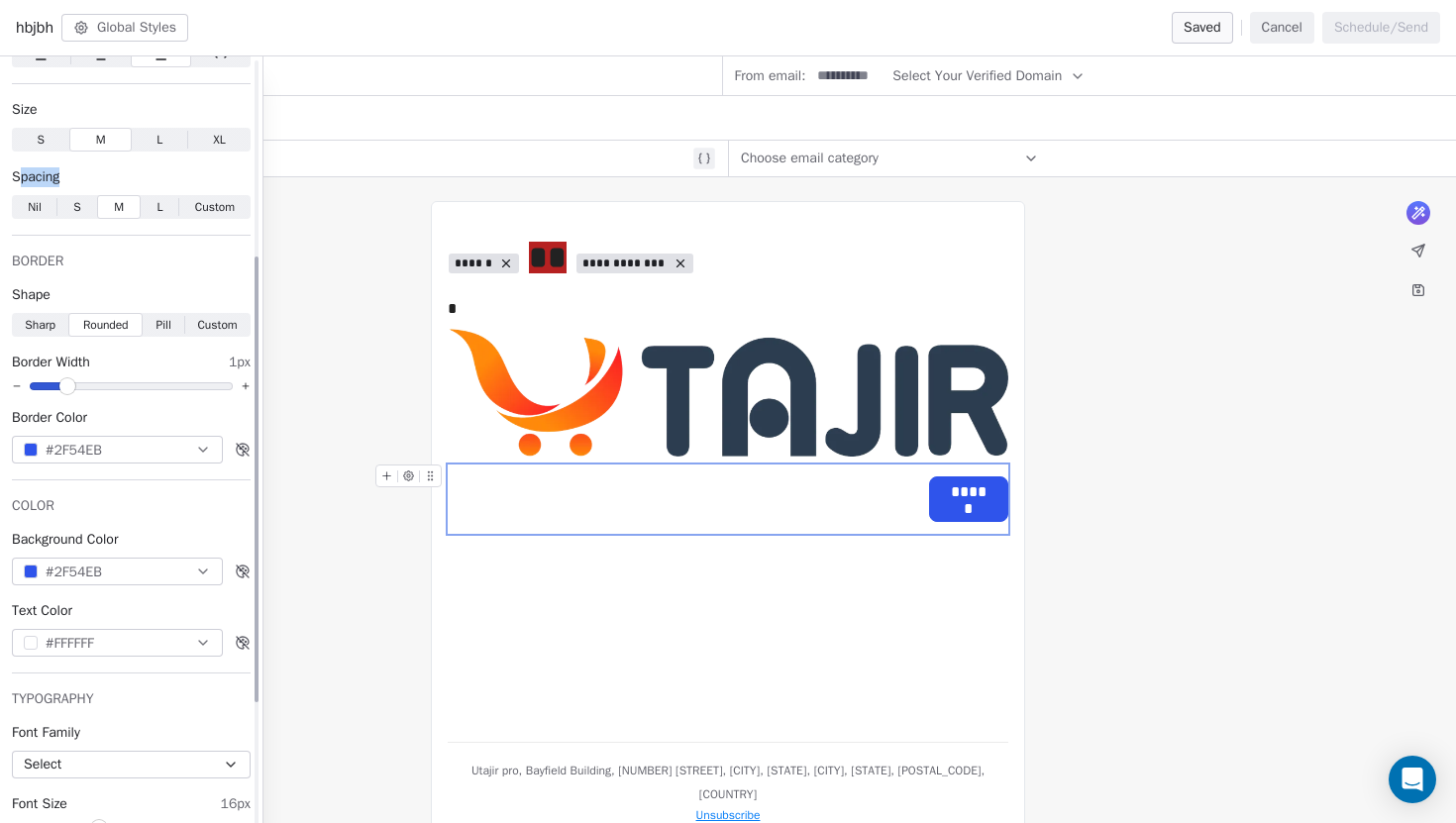 scroll, scrollTop: 304, scrollLeft: 0, axis: vertical 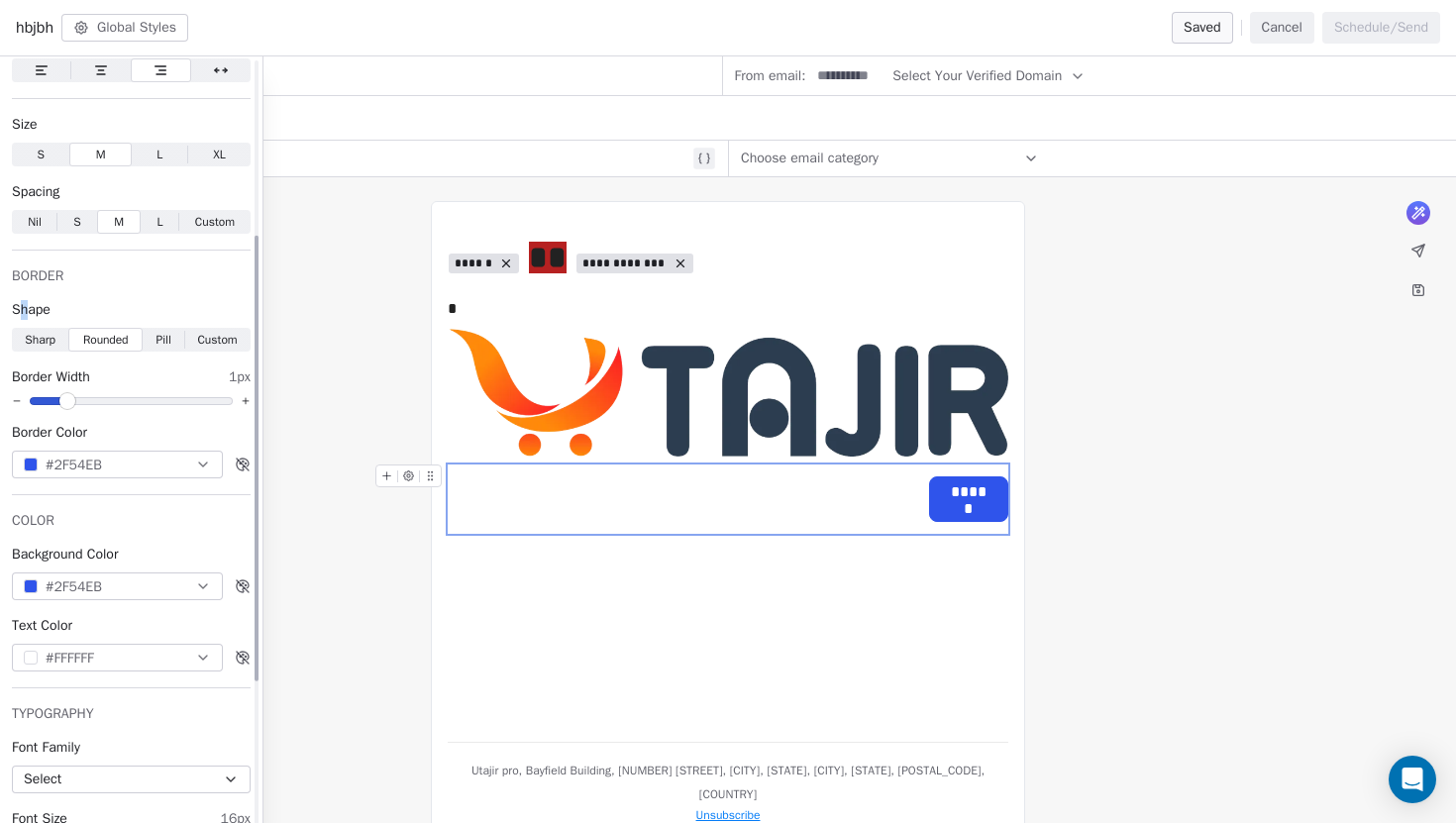 drag, startPoint x: 18, startPoint y: 313, endPoint x: 32, endPoint y: 313, distance: 14 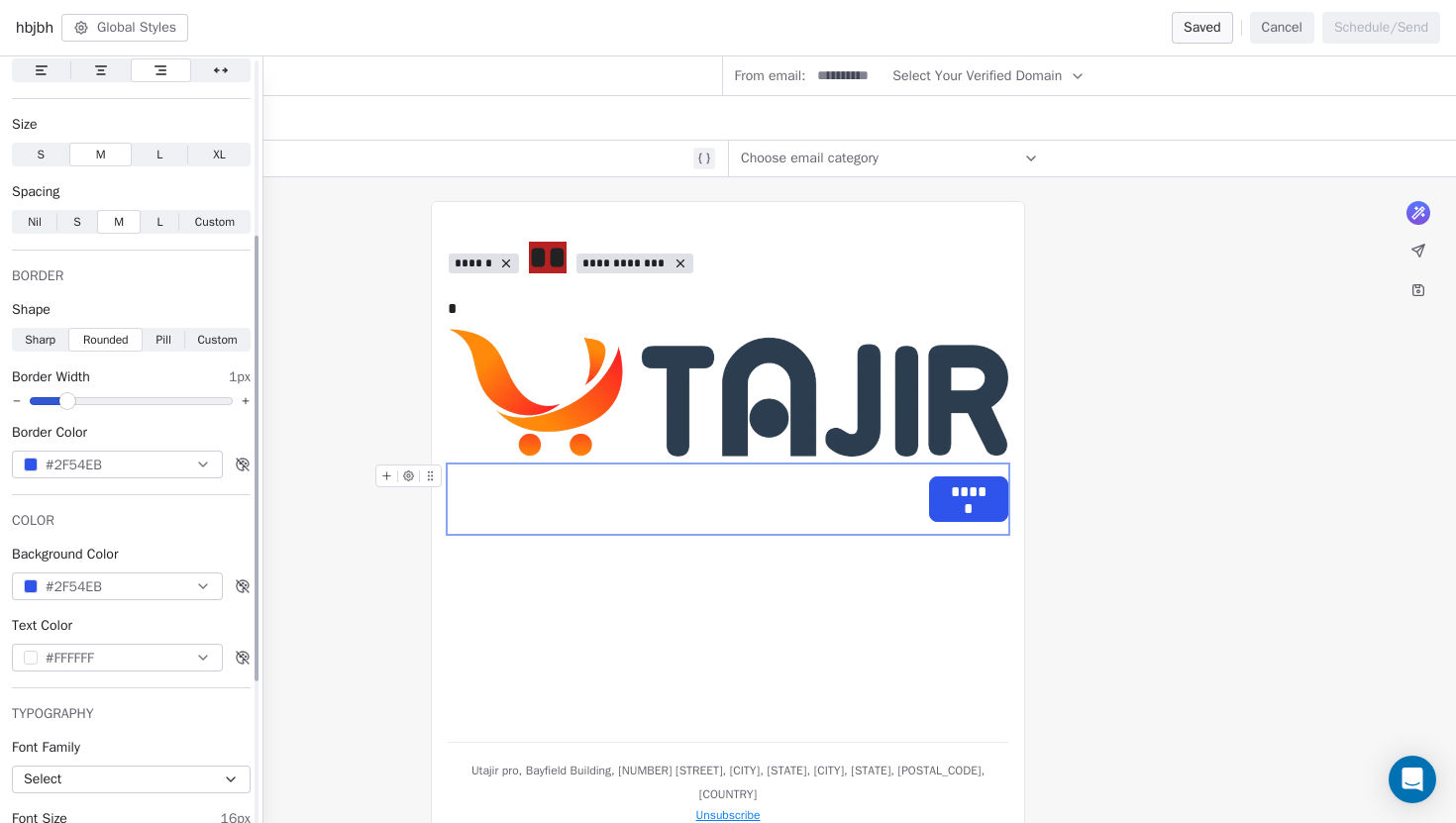 click on "Border Width 1px" at bounding box center [131, 377] 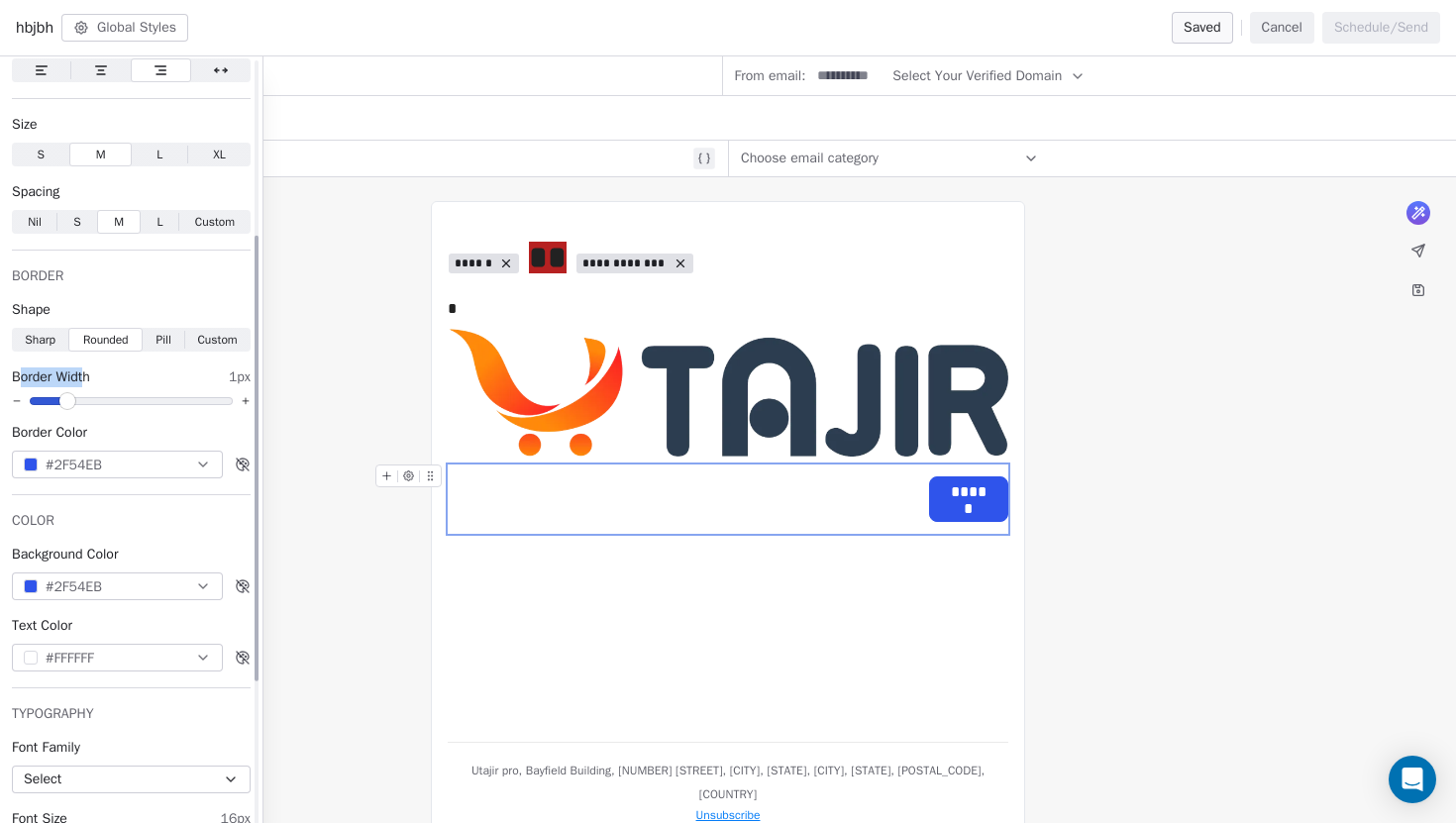 drag, startPoint x: 23, startPoint y: 377, endPoint x: 92, endPoint y: 376, distance: 69.00725 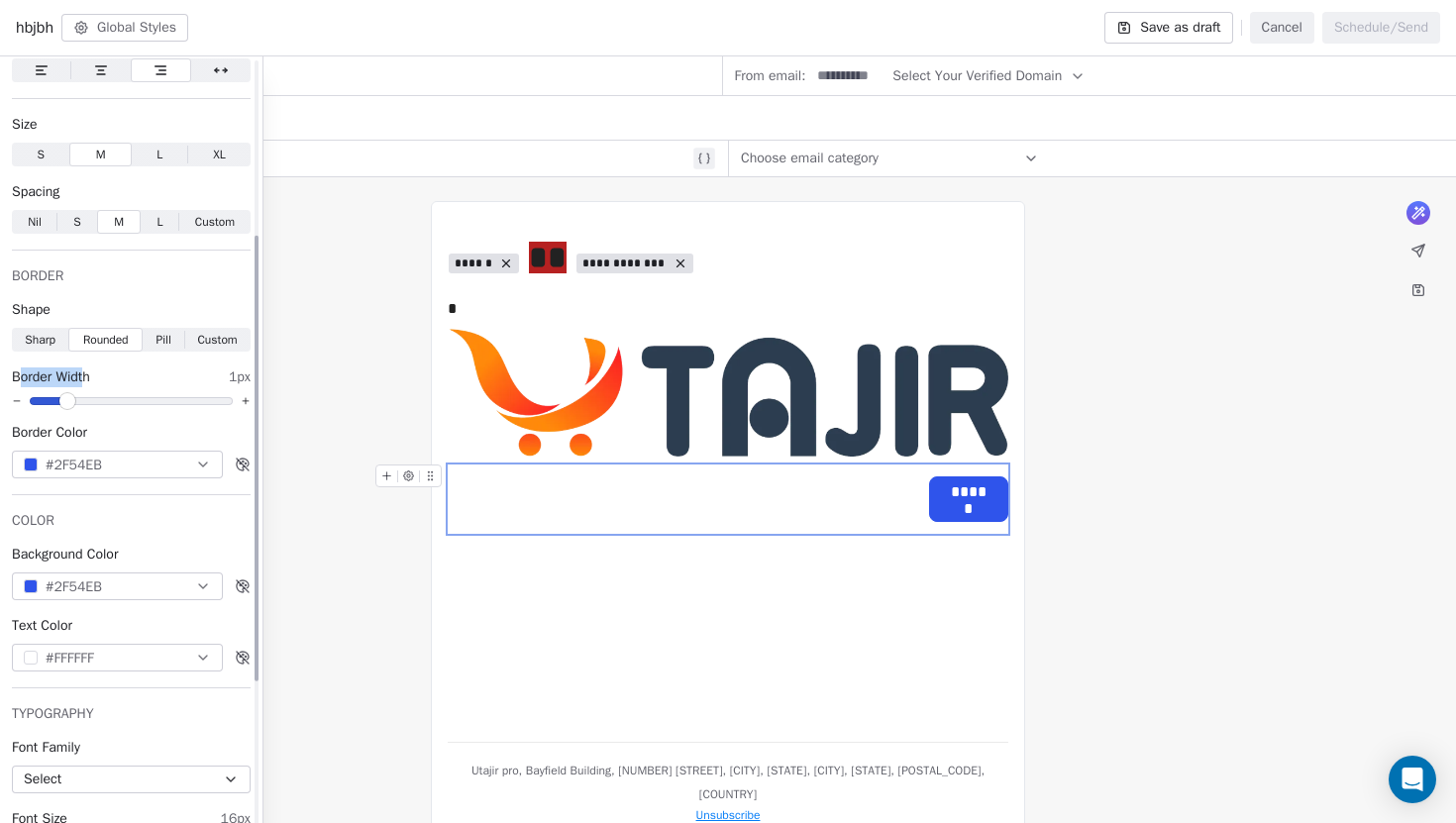 click at bounding box center (67, 401) 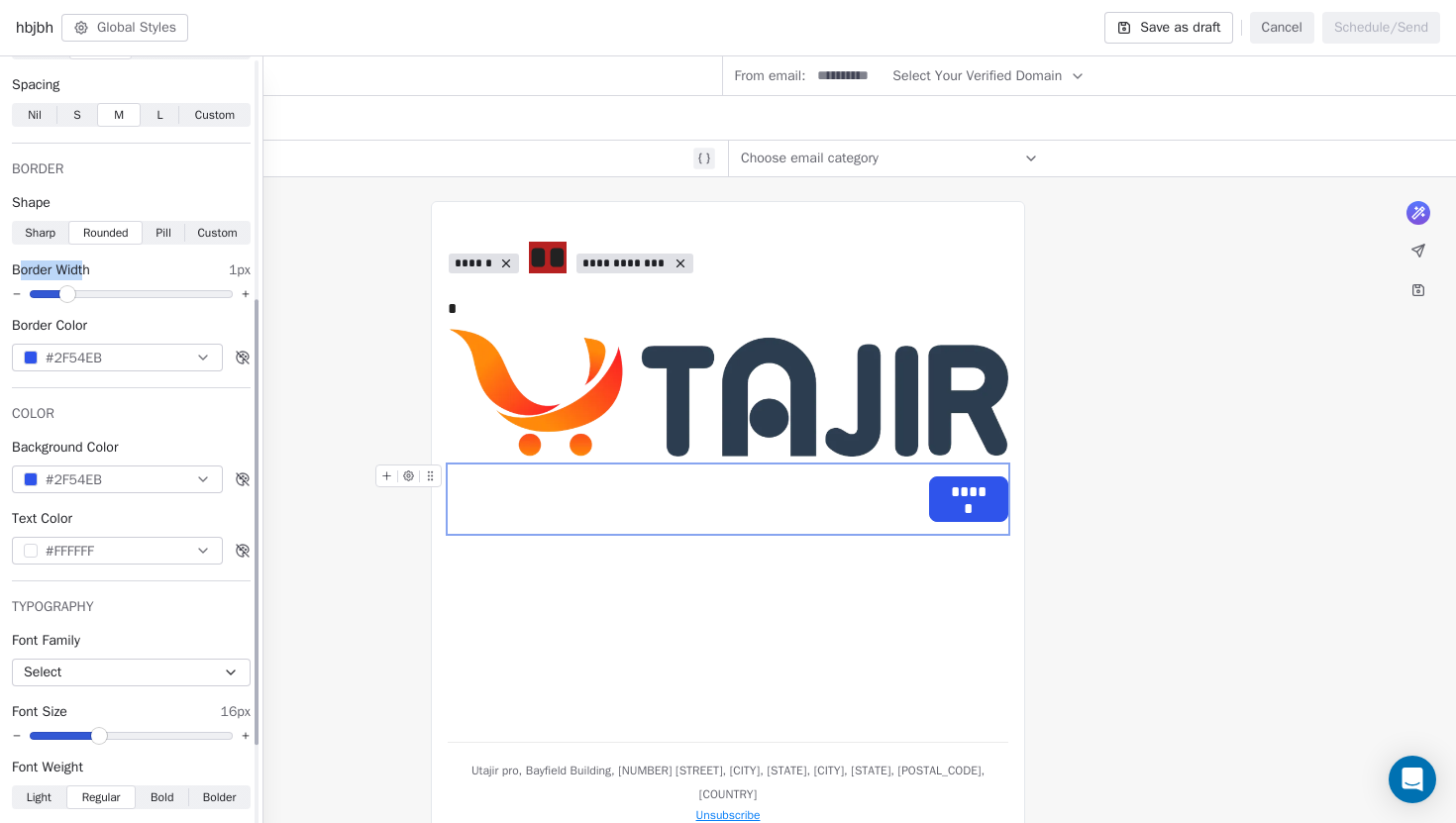 scroll, scrollTop: 409, scrollLeft: 0, axis: vertical 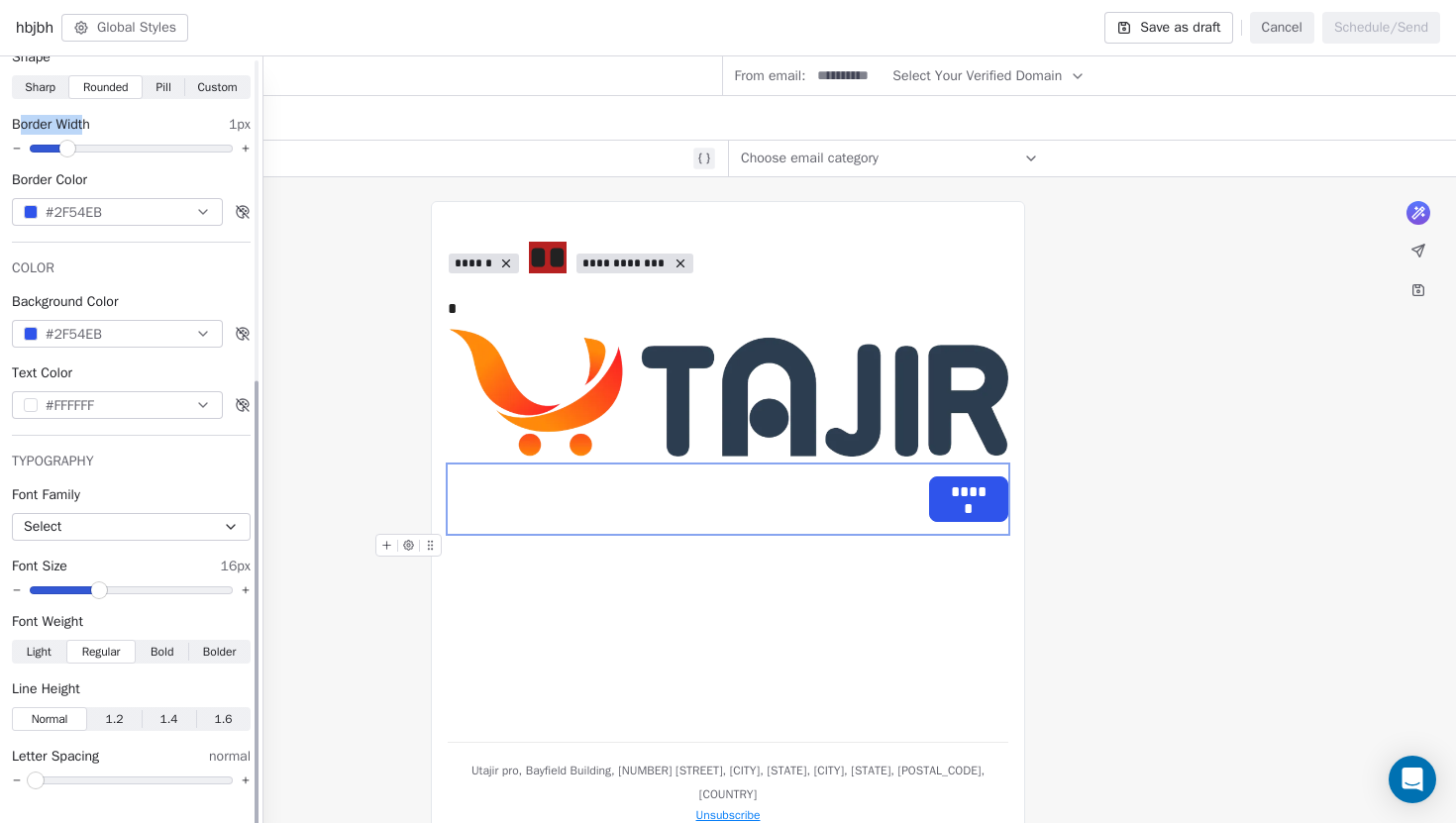 click on "Select" at bounding box center [131, 527] 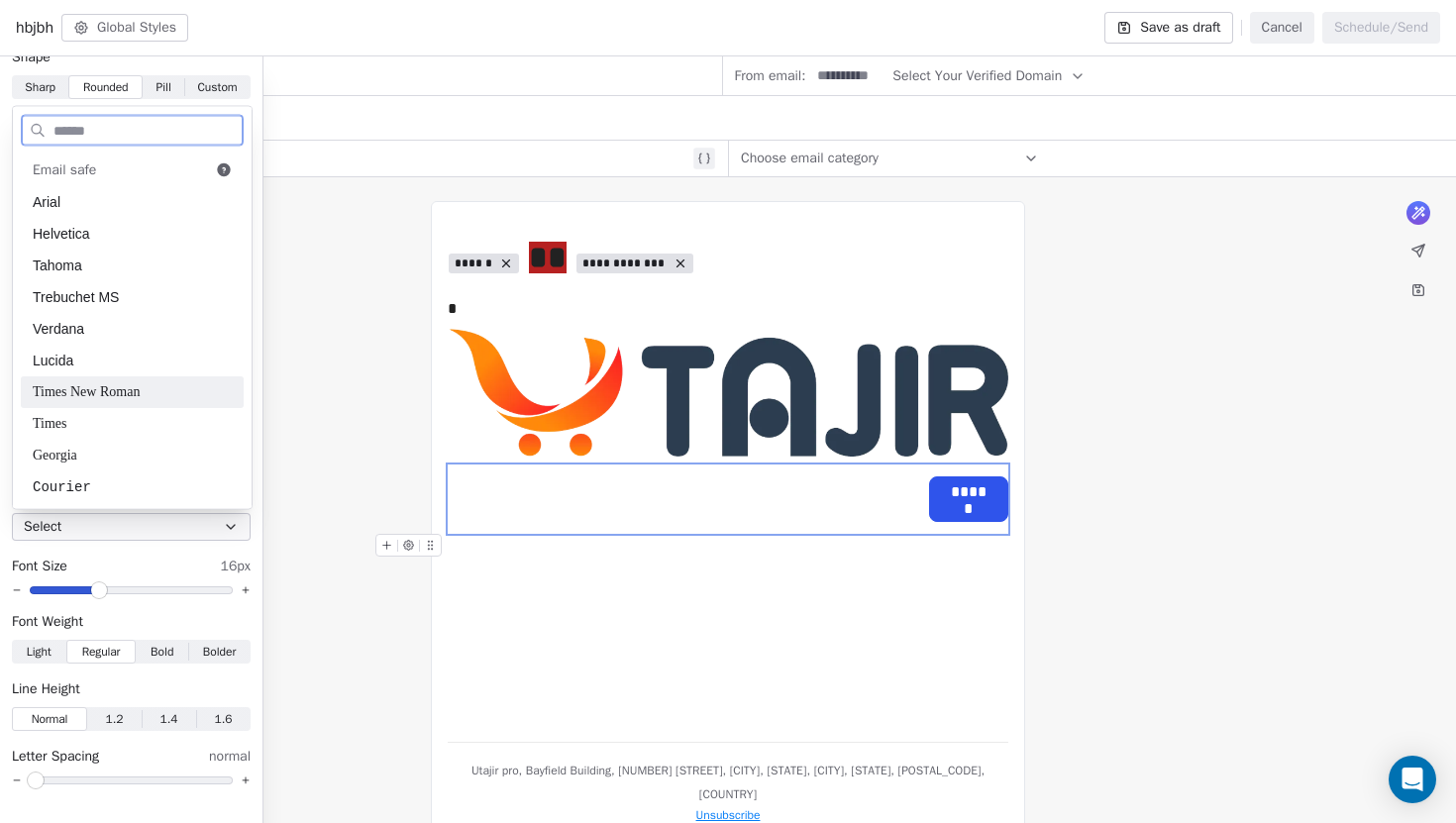 click on "Times New Roman" at bounding box center (132, 392) 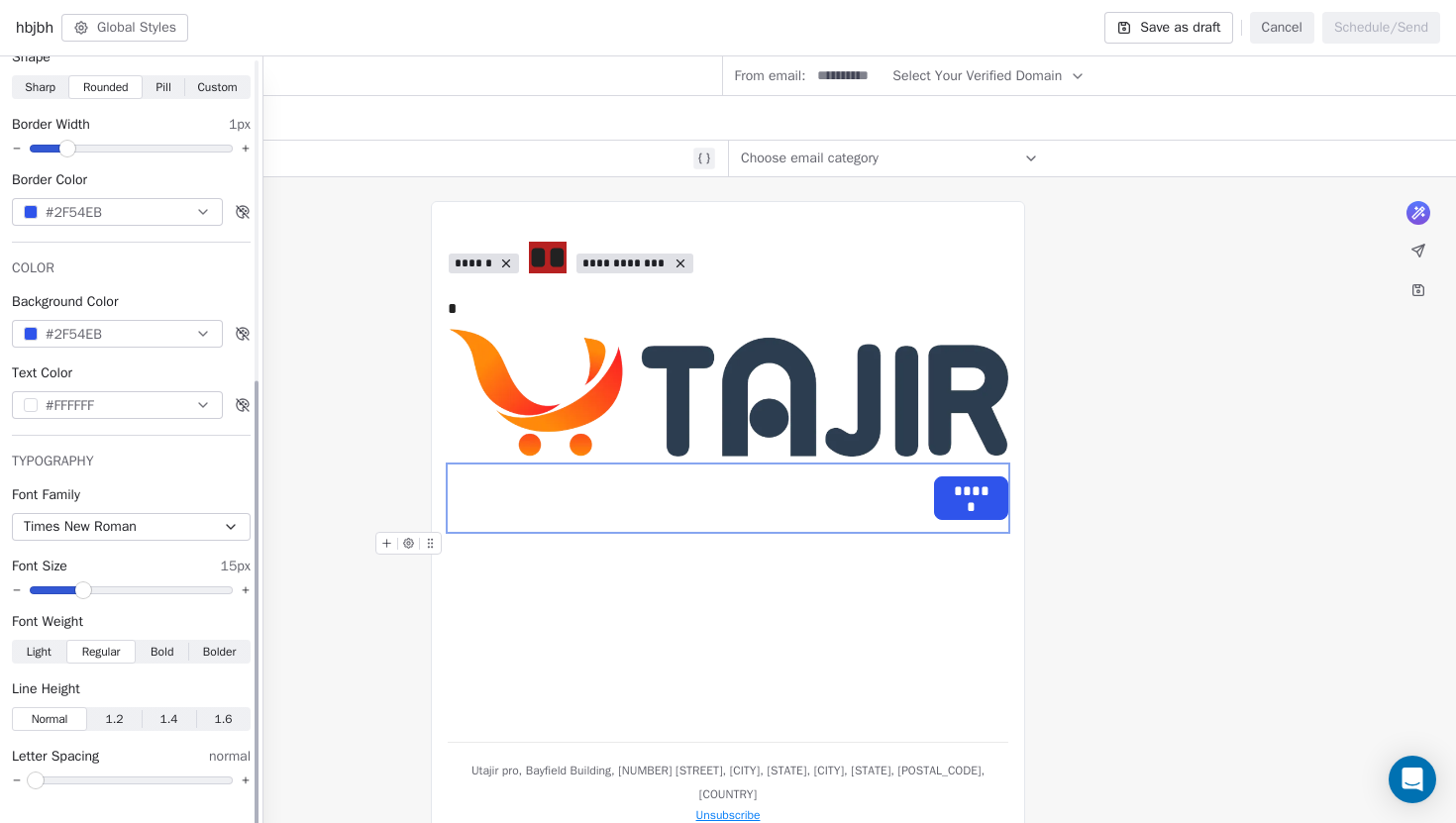 click at bounding box center (83, 590) 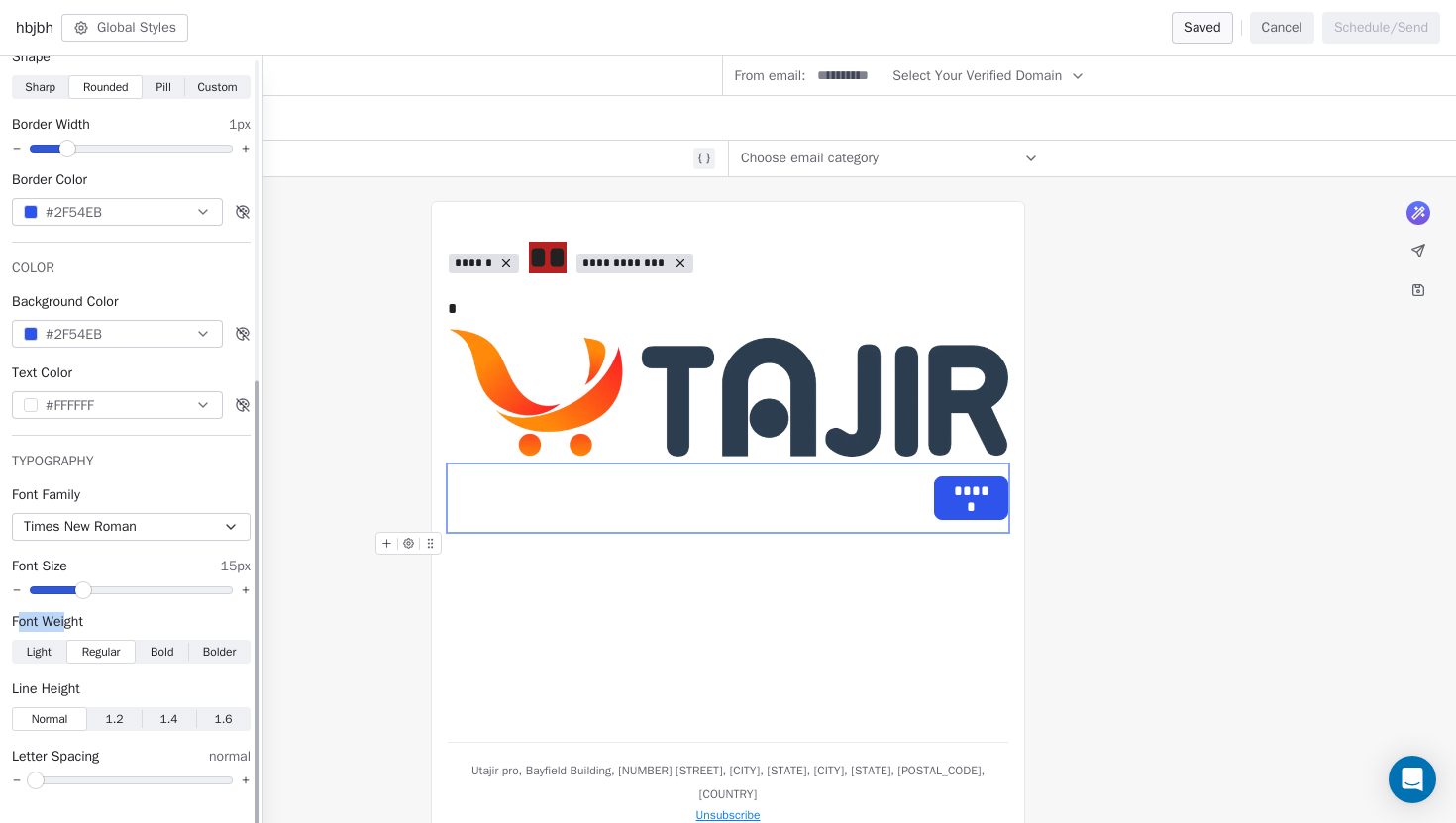 drag, startPoint x: 18, startPoint y: 623, endPoint x: 71, endPoint y: 623, distance: 53 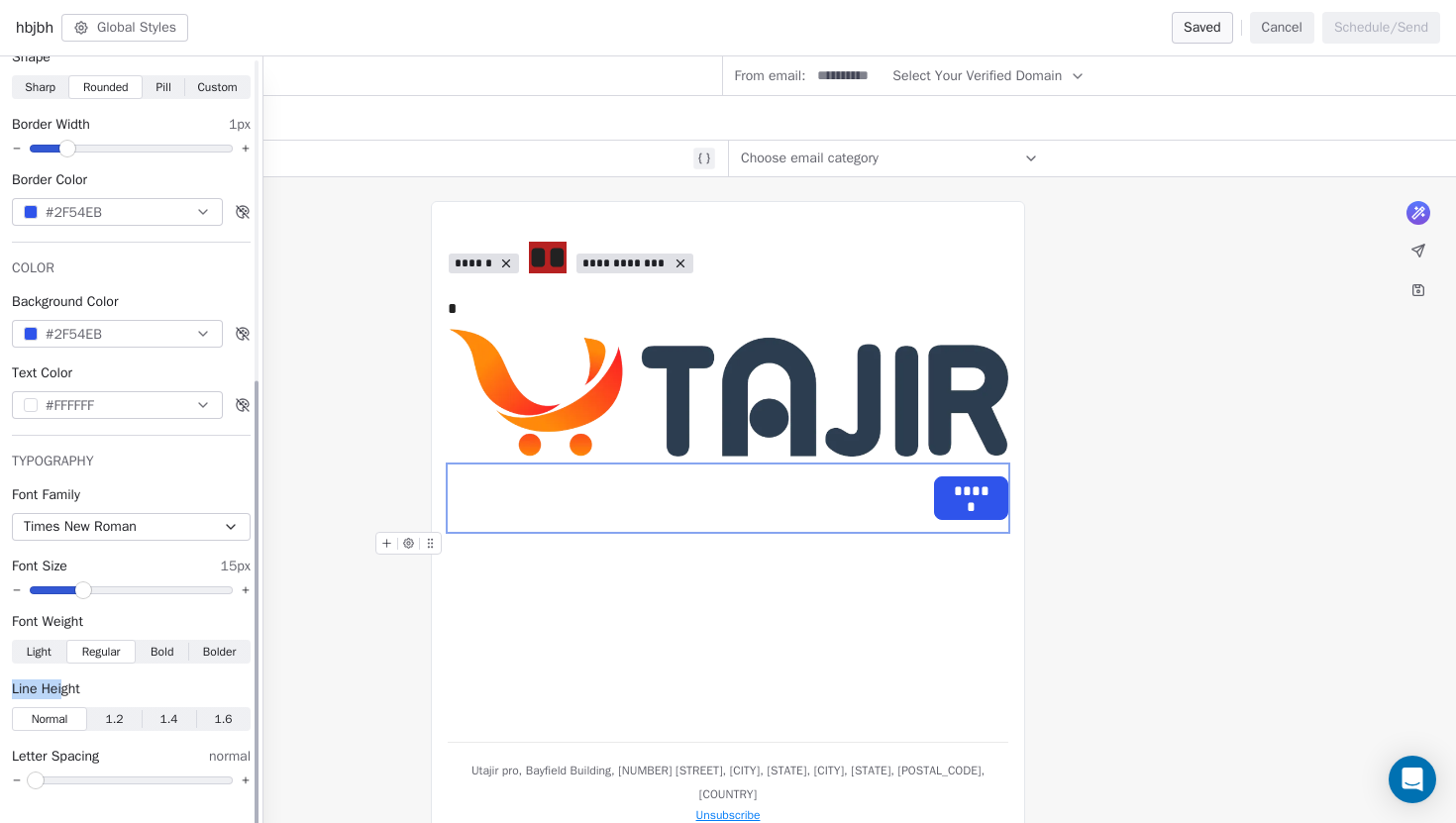 drag, startPoint x: 14, startPoint y: 688, endPoint x: 64, endPoint y: 689, distance: 50.009999 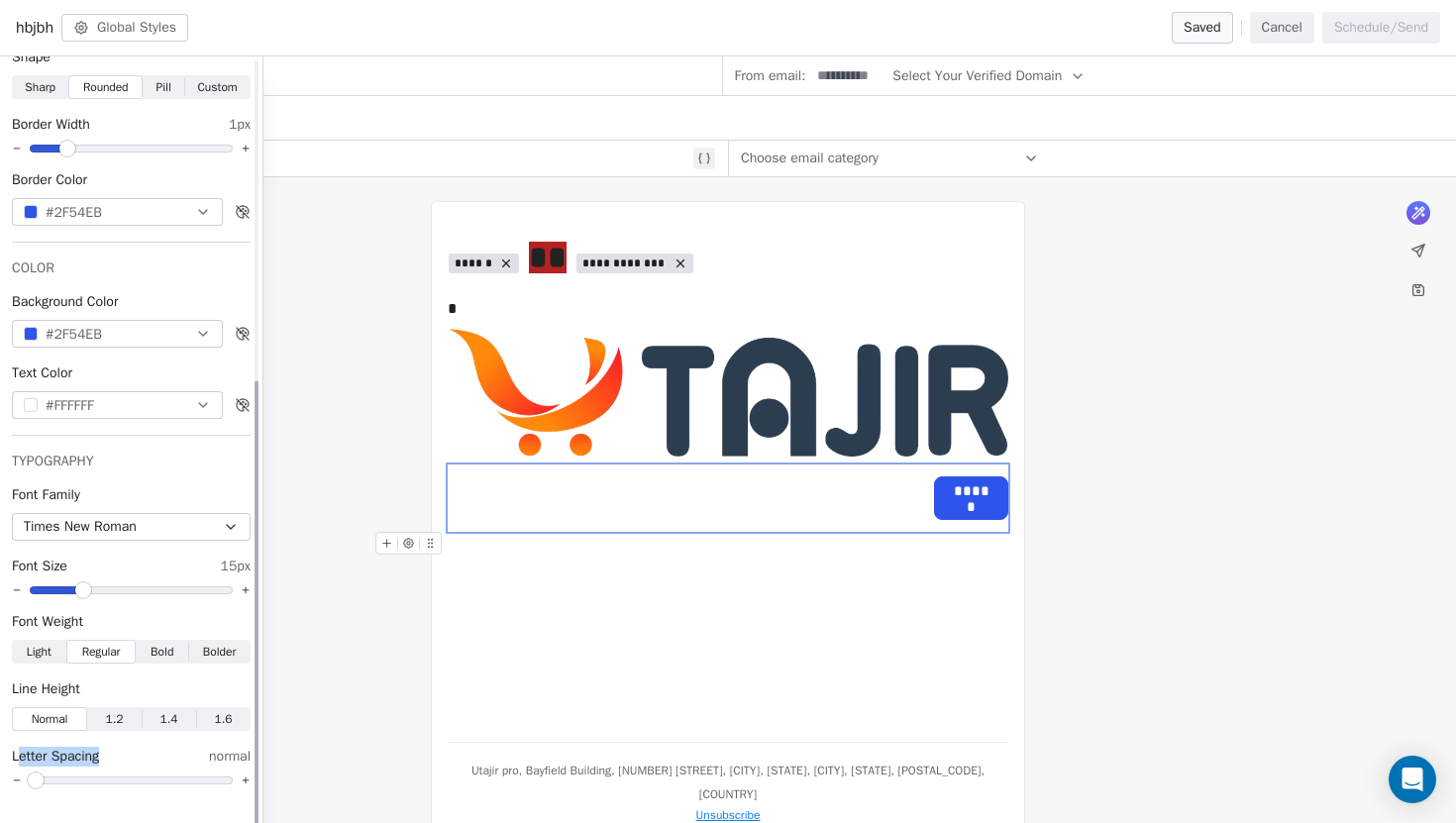 drag, startPoint x: 19, startPoint y: 762, endPoint x: 112, endPoint y: 762, distance: 93 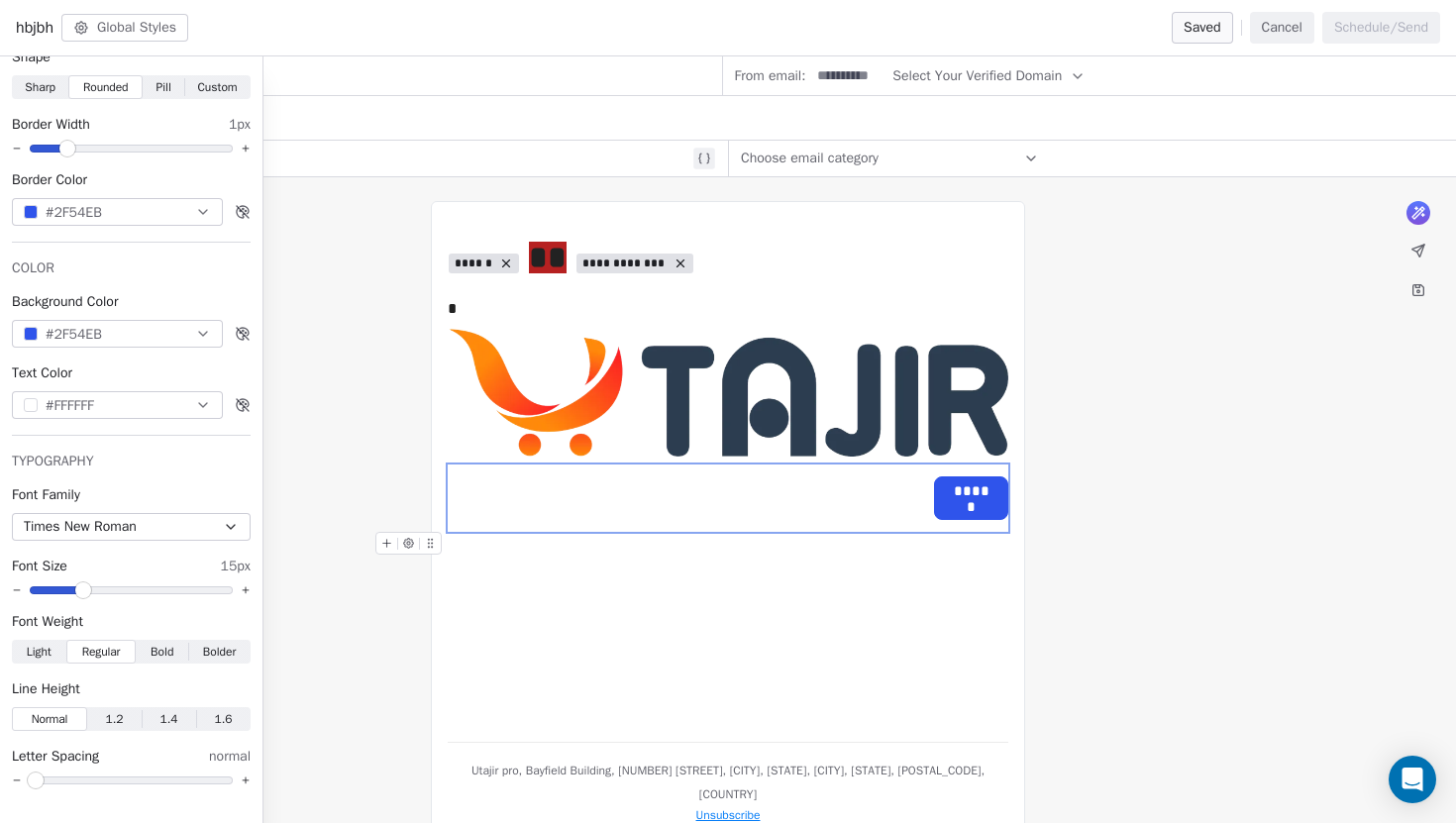 scroll, scrollTop: 42, scrollLeft: 0, axis: vertical 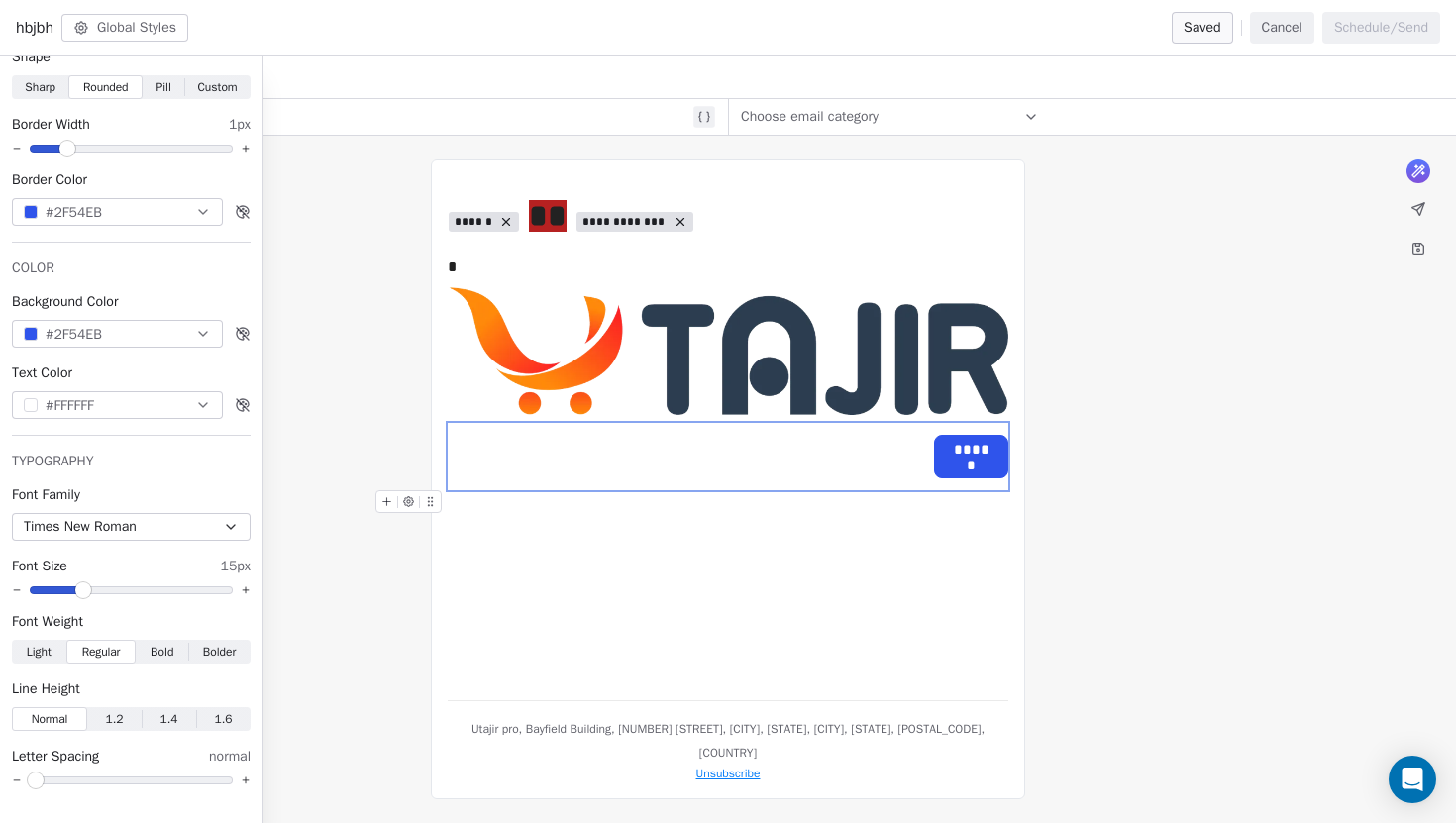 click on "[MASKED_DATA] Utajir pro, Bayfield Building, [NUMBER] [STREET], [CITY], [STATE], [CITY], [STATE], [POSTAL_CODE], [COUNTRY] Unsubscribe" at bounding box center [728, 479] 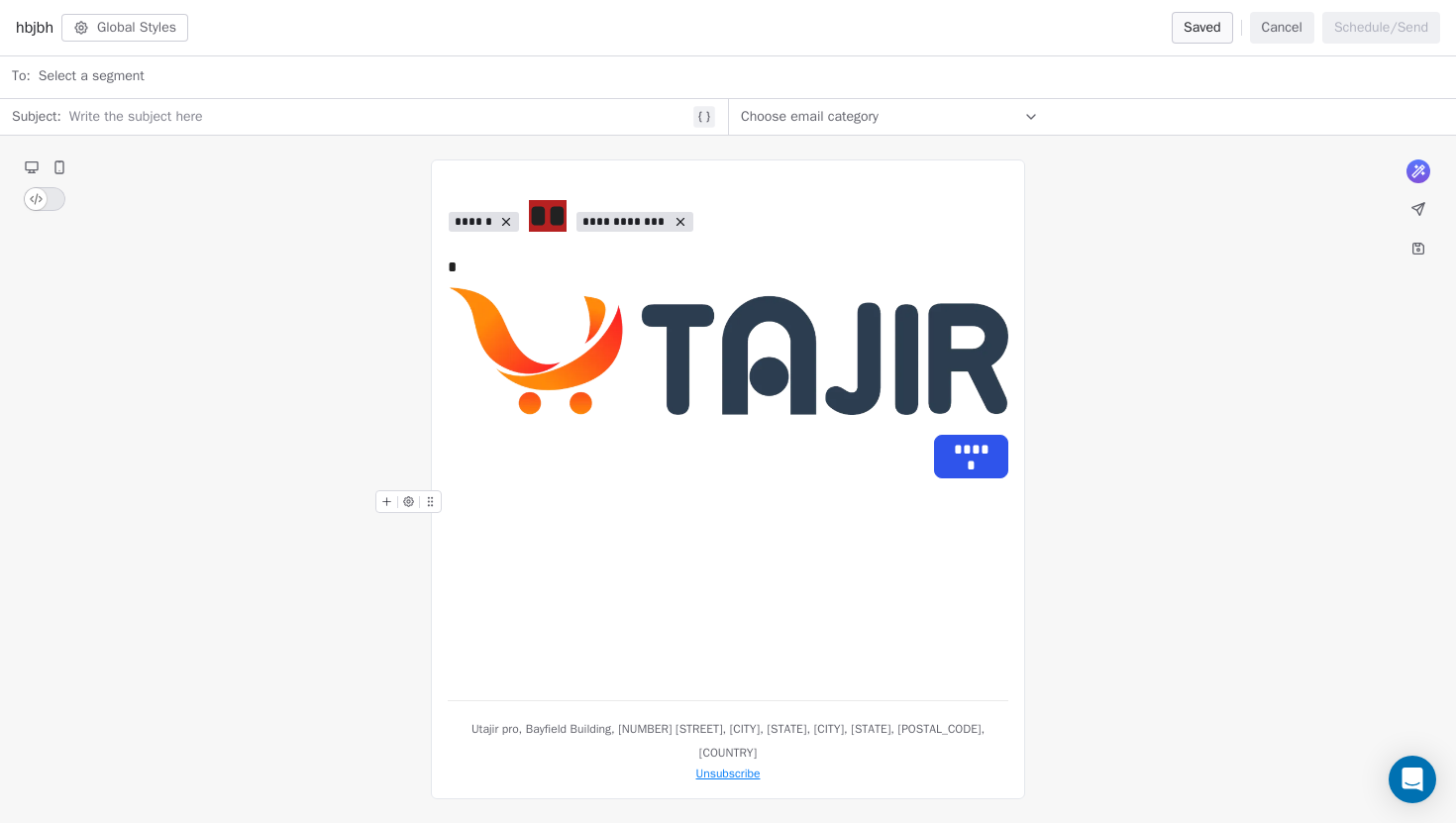 click on "[MASKED_DATA] Utajir pro, Bayfield Building, [NUMBER] [STREET], [CITY], [STATE], [CITY], [STATE], [POSTAL_CODE], [COUNTRY] Unsubscribe" at bounding box center [728, 479] 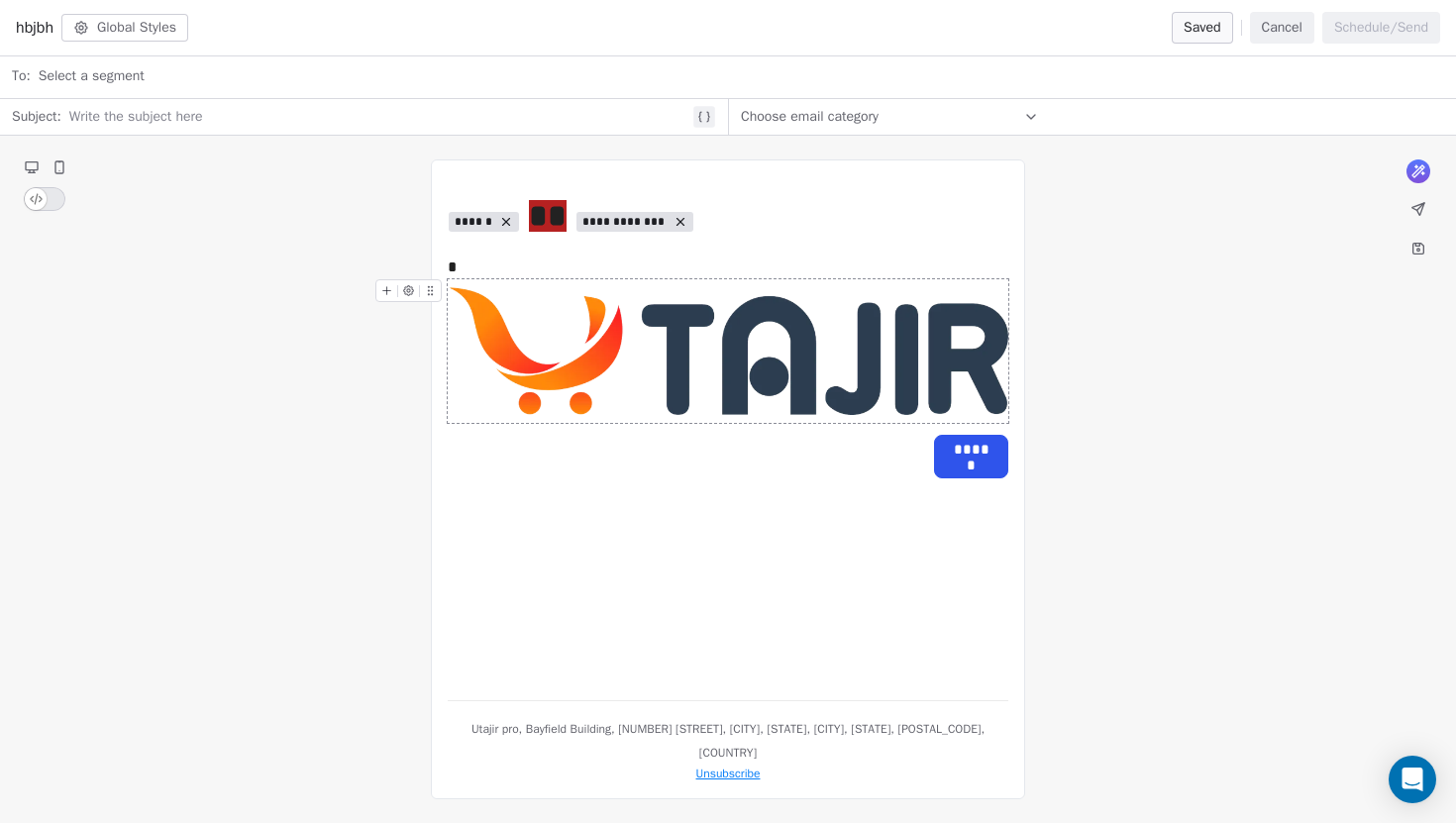 click at bounding box center (728, 351) 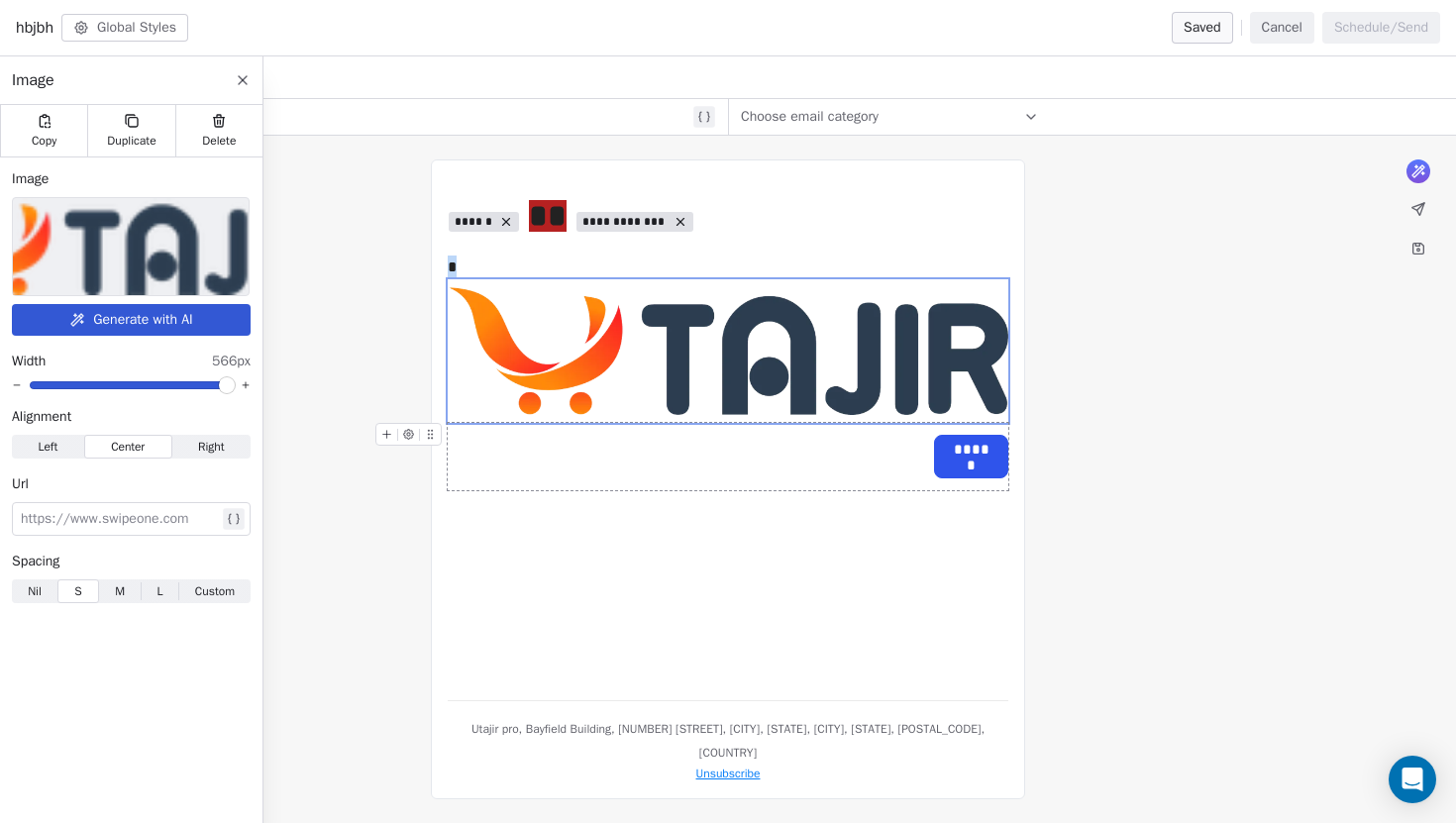 click on "******" at bounding box center [728, 457] 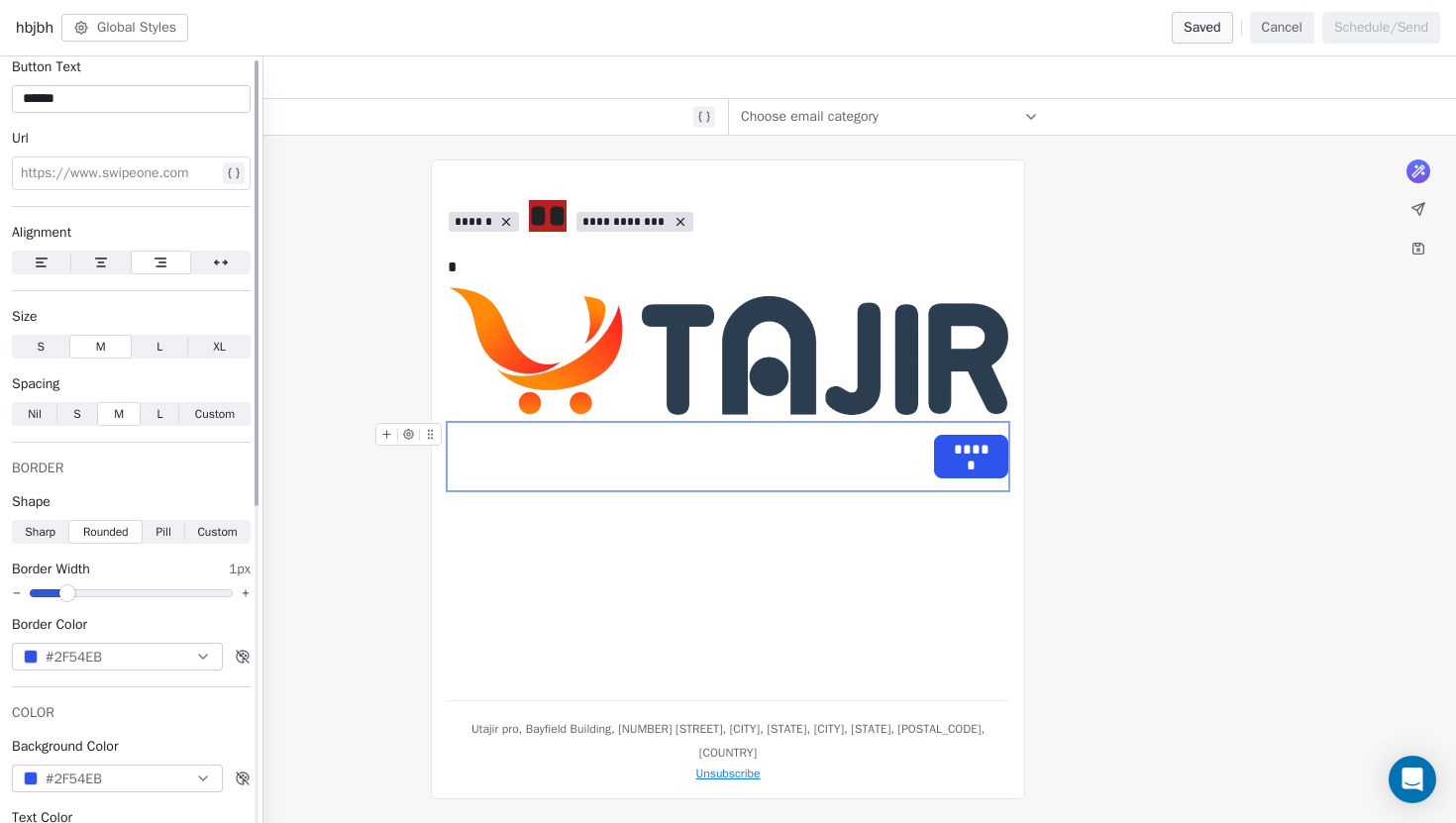 scroll, scrollTop: 0, scrollLeft: 0, axis: both 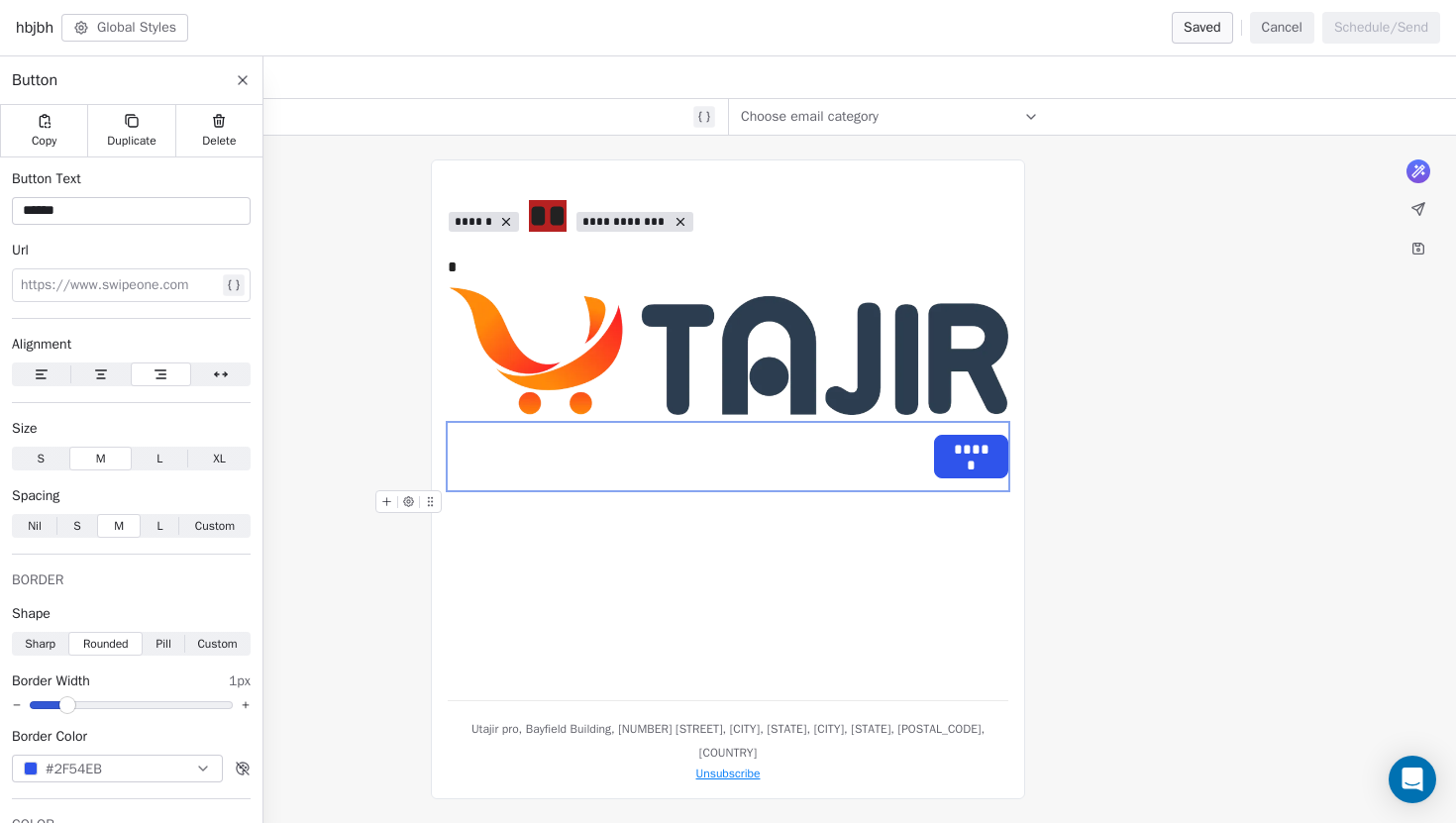 click 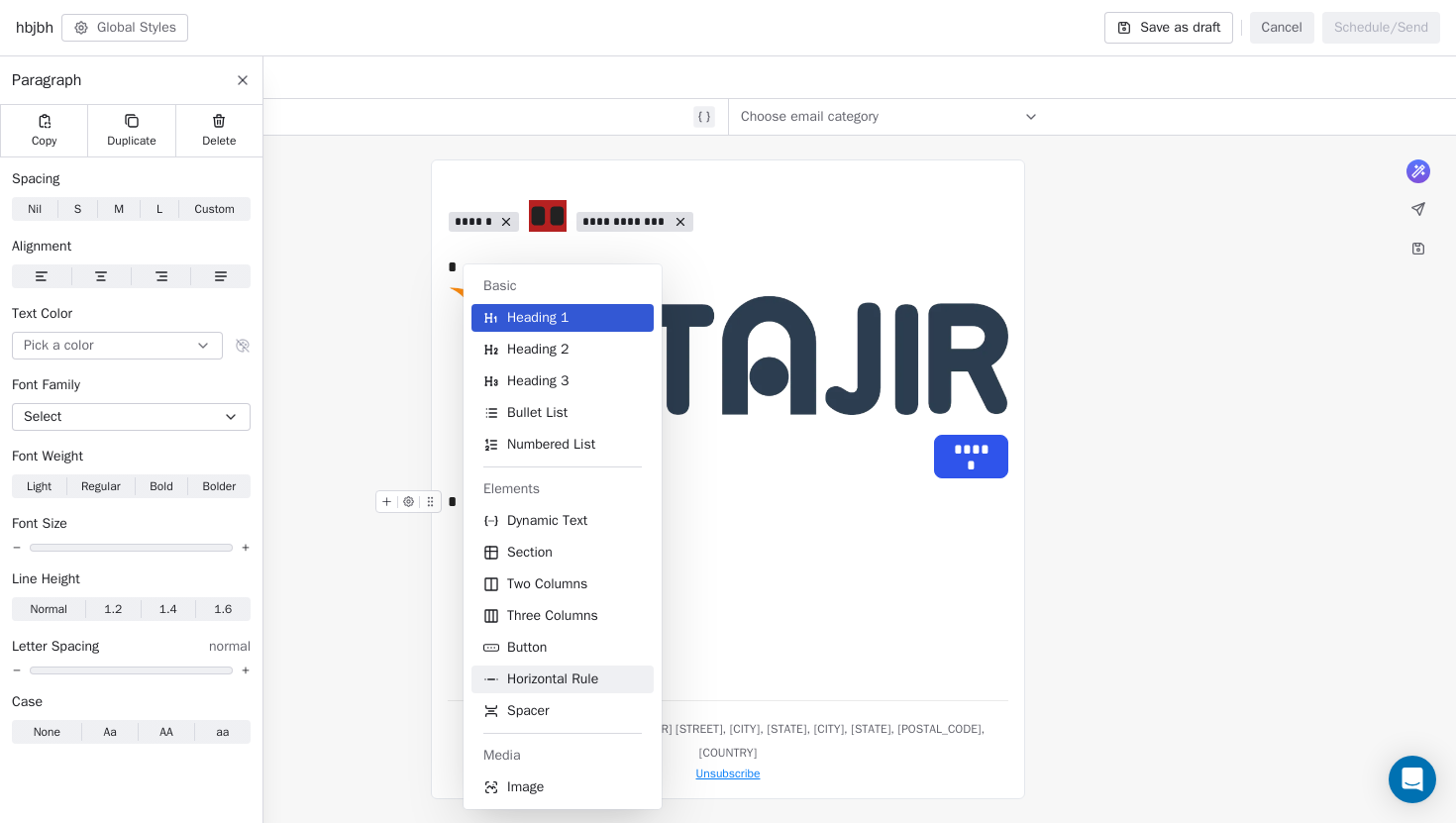 click on "Horizontal Rule" at bounding box center [553, 679] 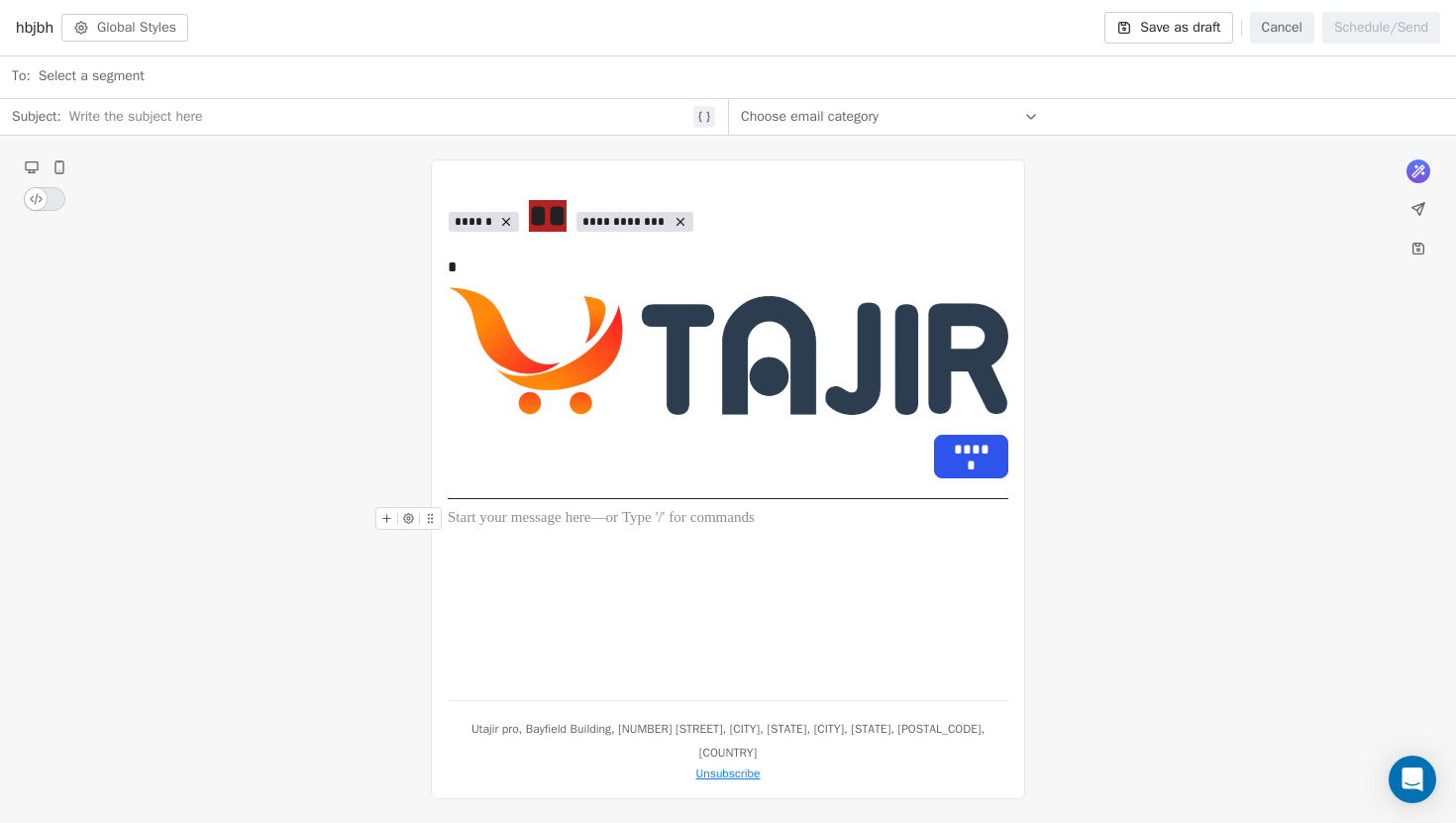 click on "**********" at bounding box center [728, 430] 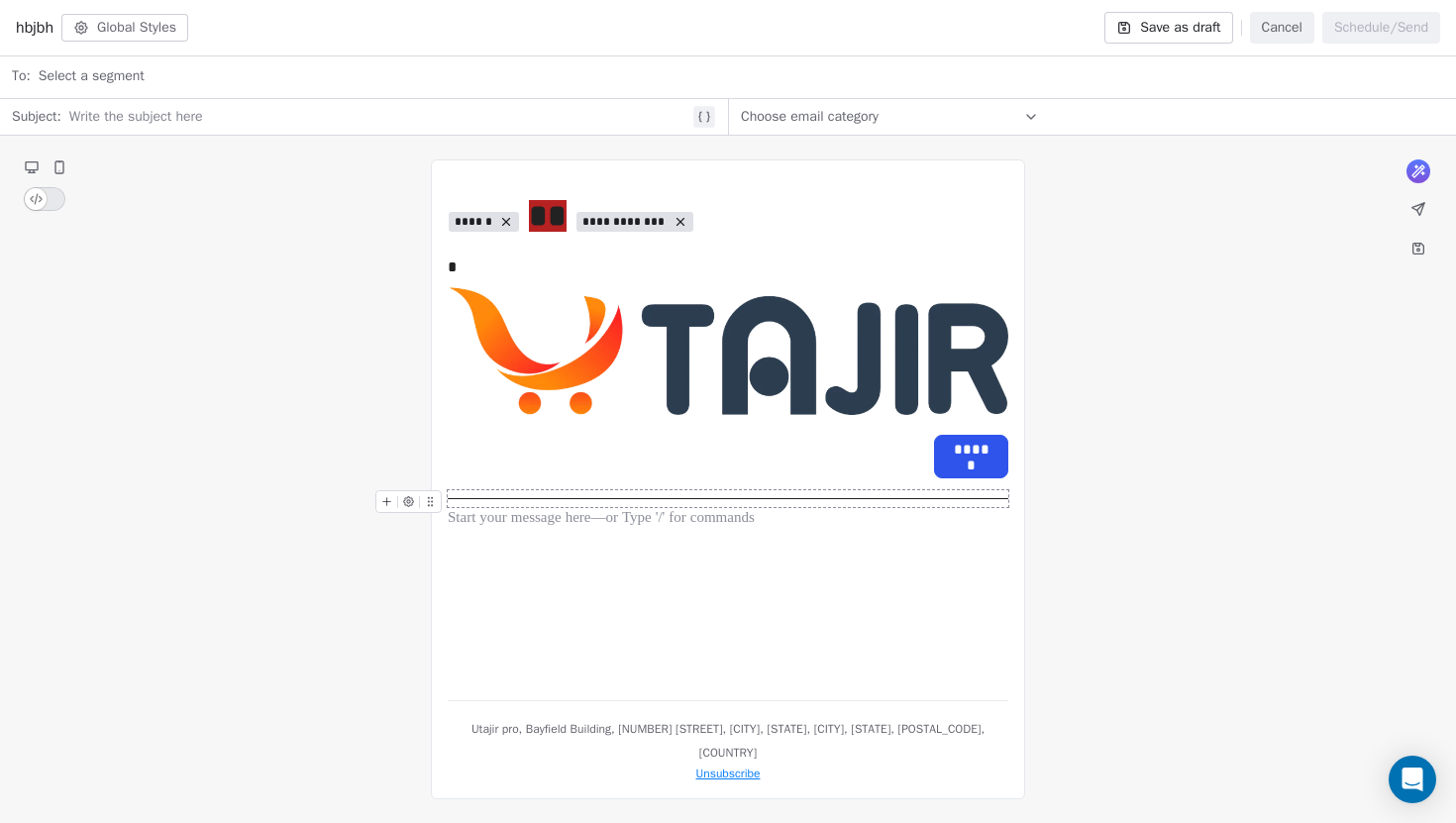 click at bounding box center (728, 498) 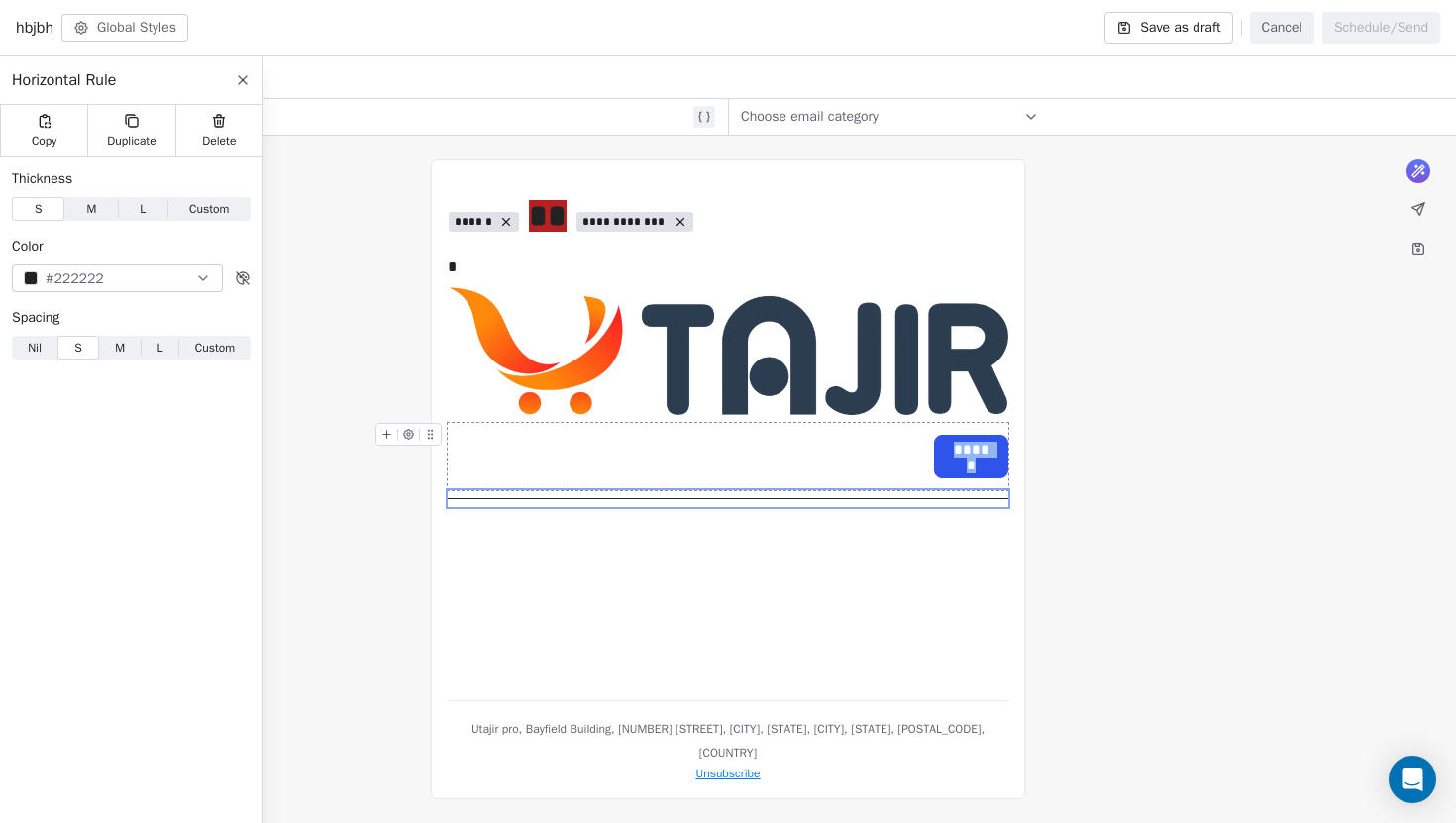 click on "M M" at bounding box center (91, 209) 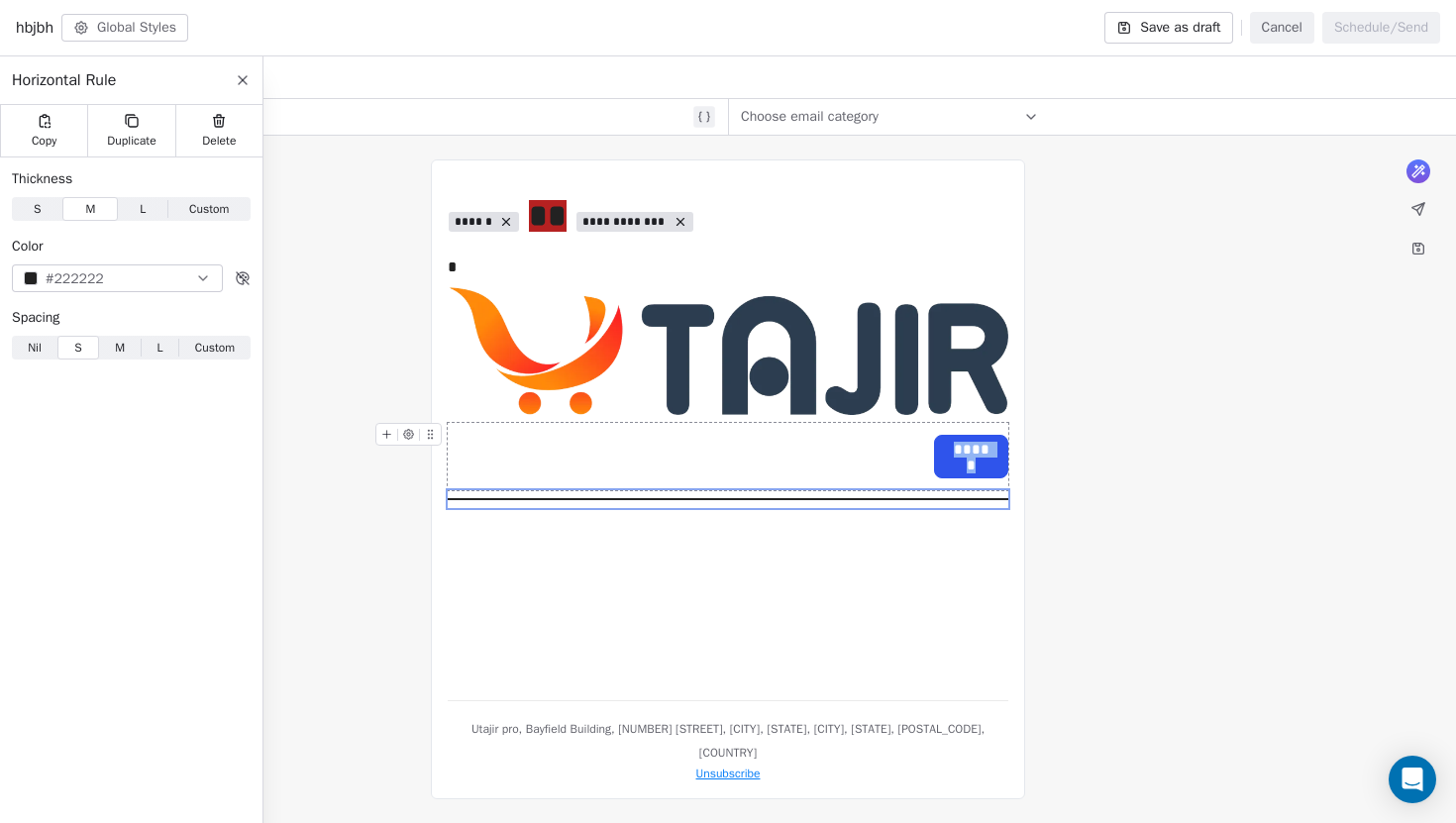 click on "L L" at bounding box center (143, 209) 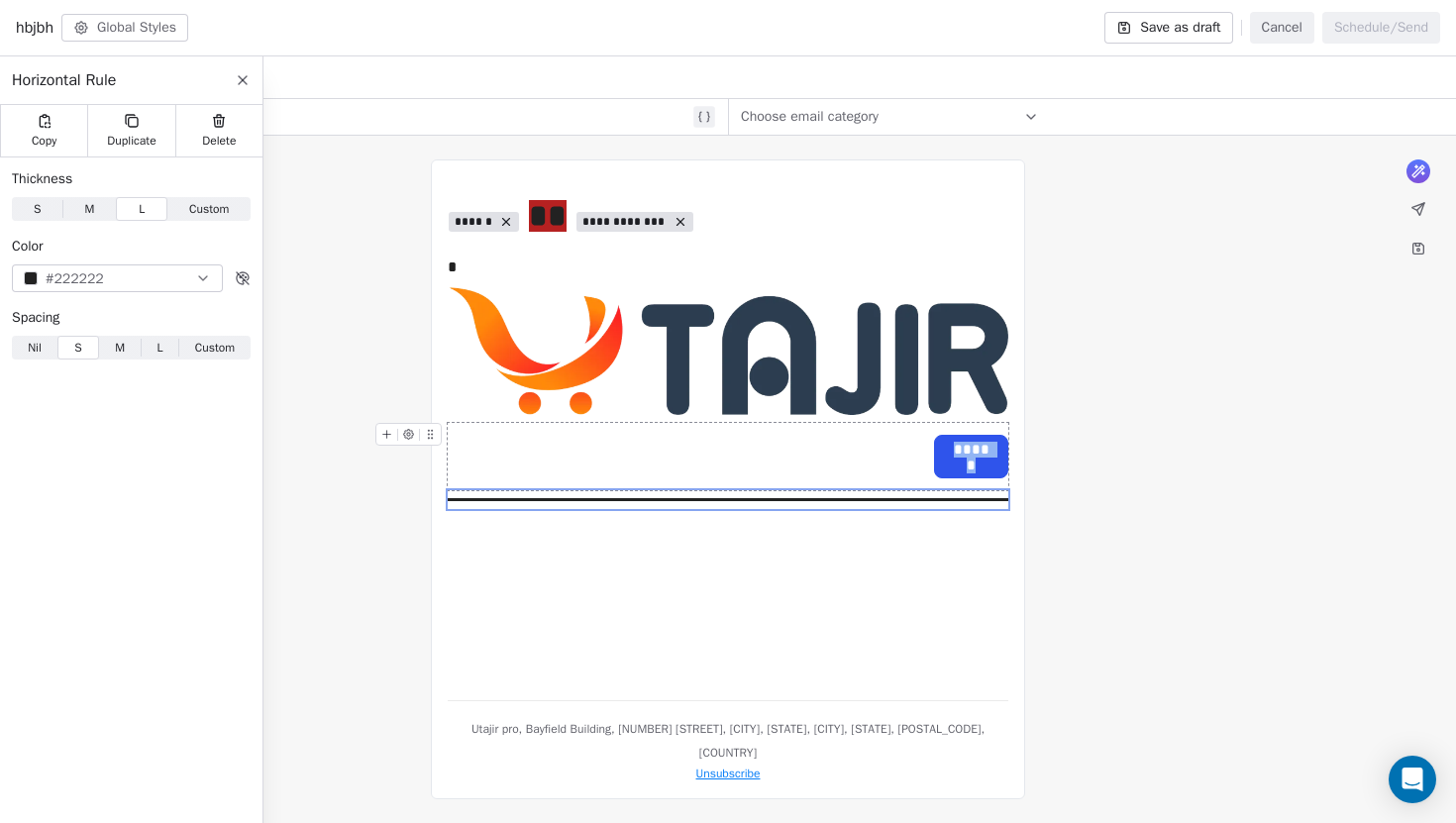 click on "S S" at bounding box center [37, 209] 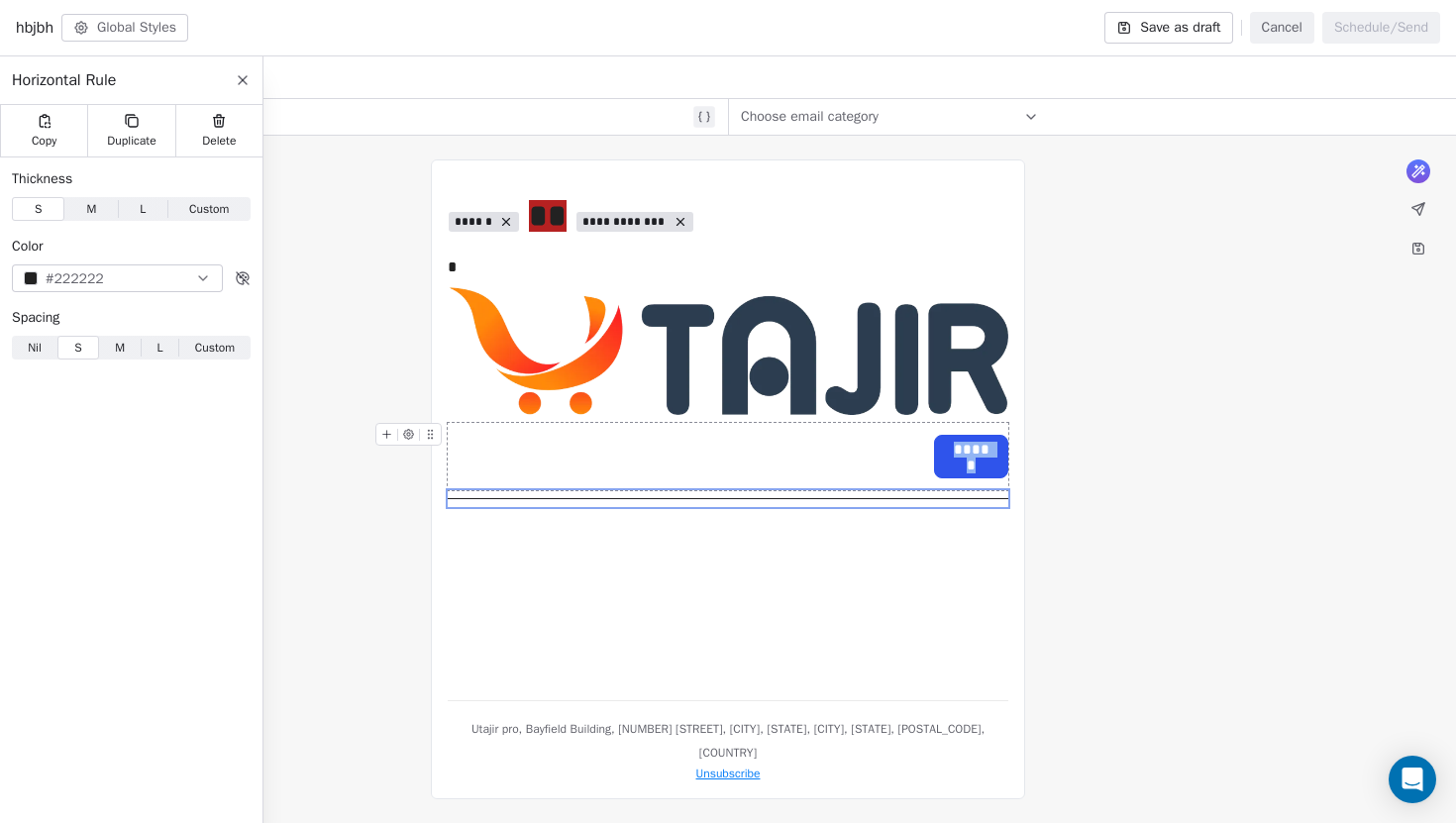click on "M M" at bounding box center [91, 209] 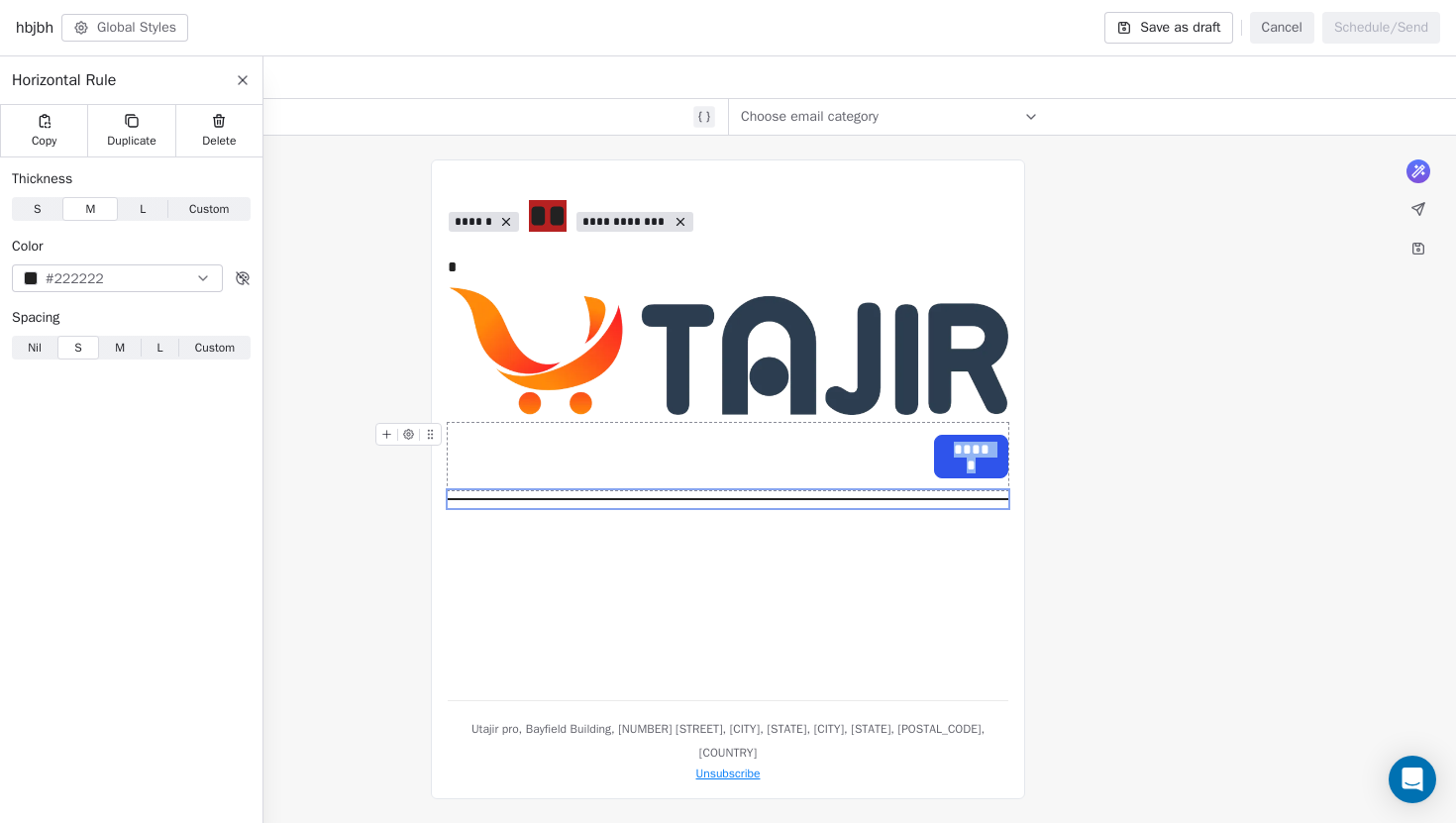 click on "L" at bounding box center [143, 209] 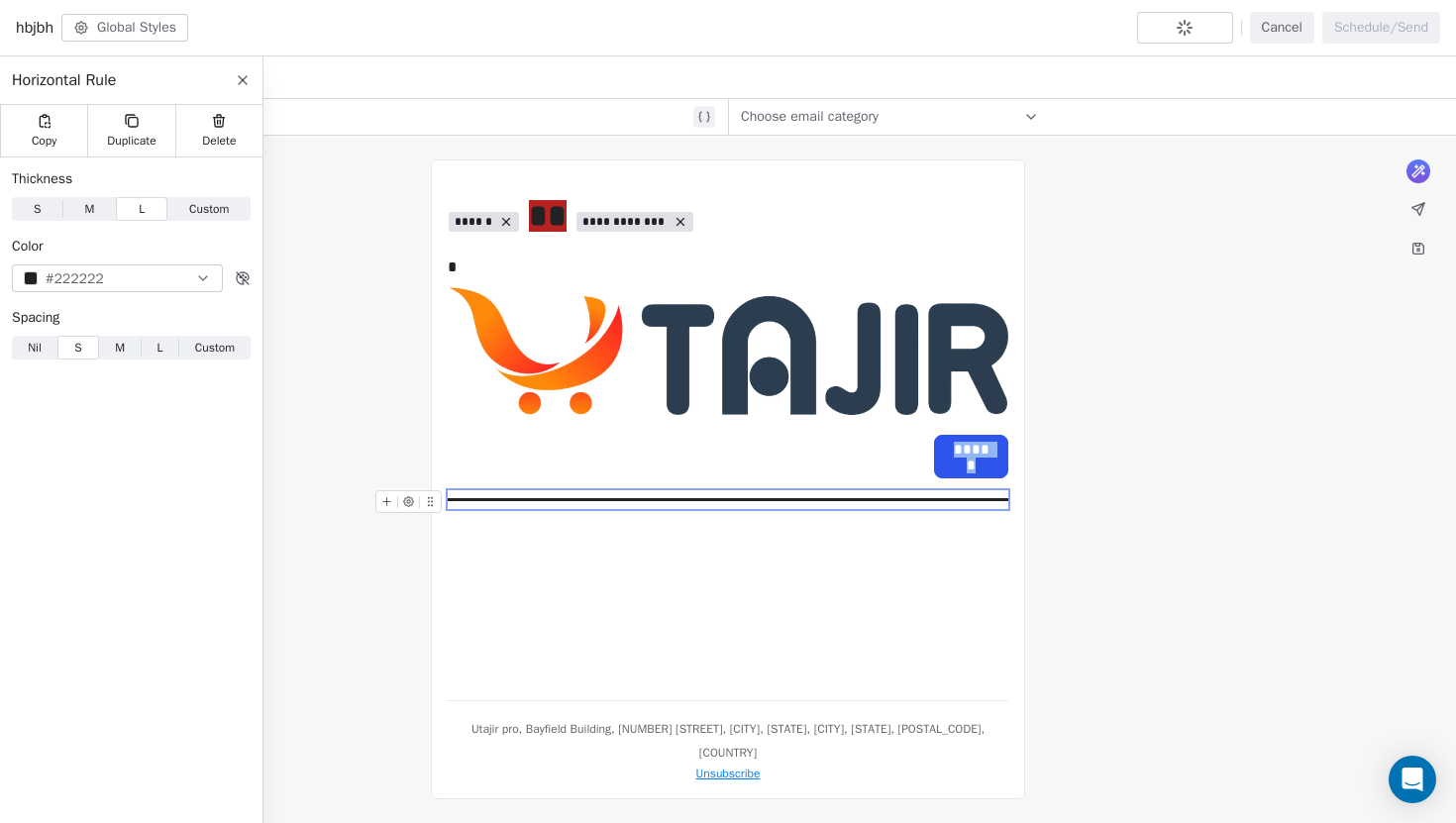 click at bounding box center [728, 499] 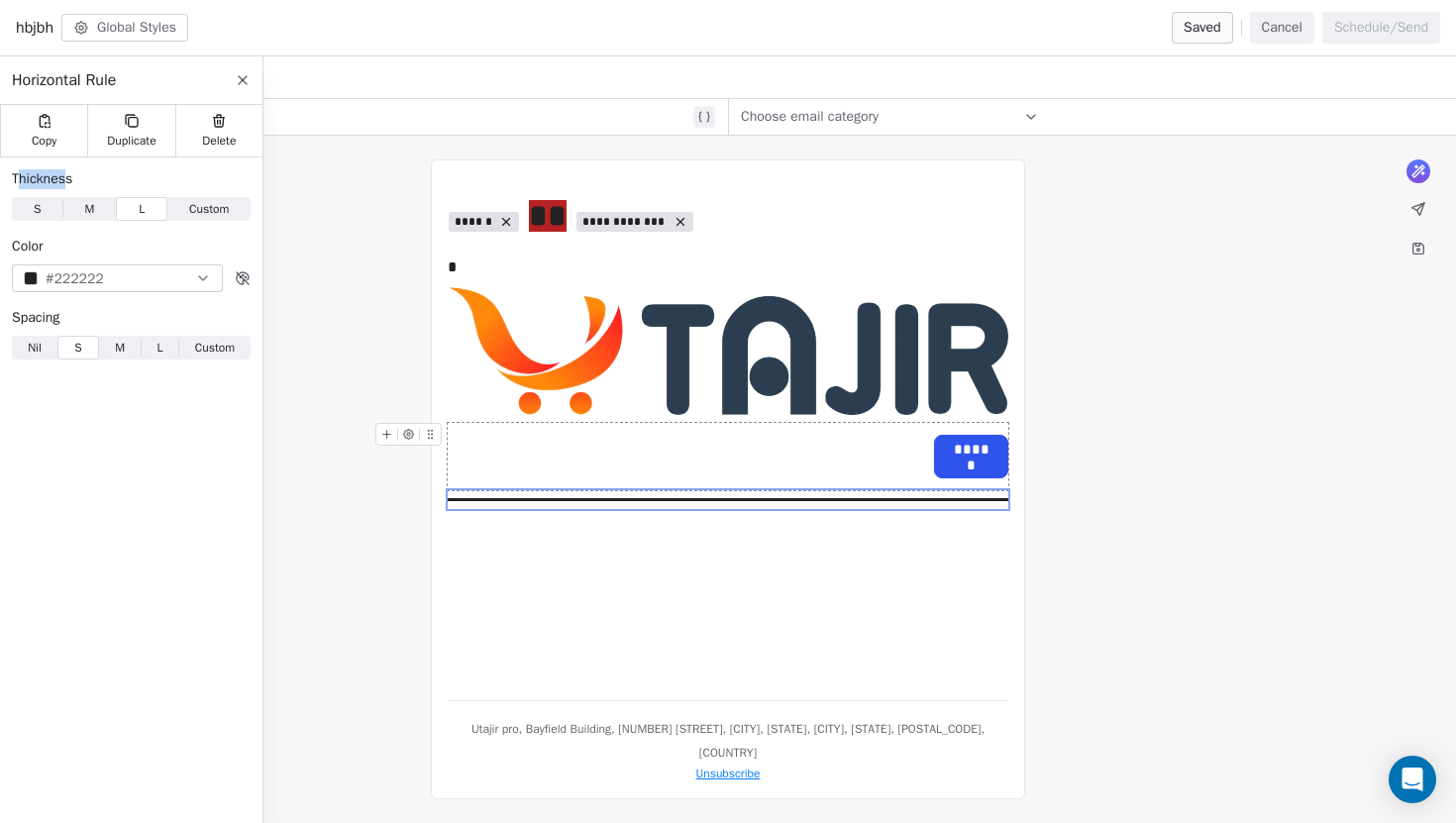 drag, startPoint x: 19, startPoint y: 178, endPoint x: 71, endPoint y: 178, distance: 52 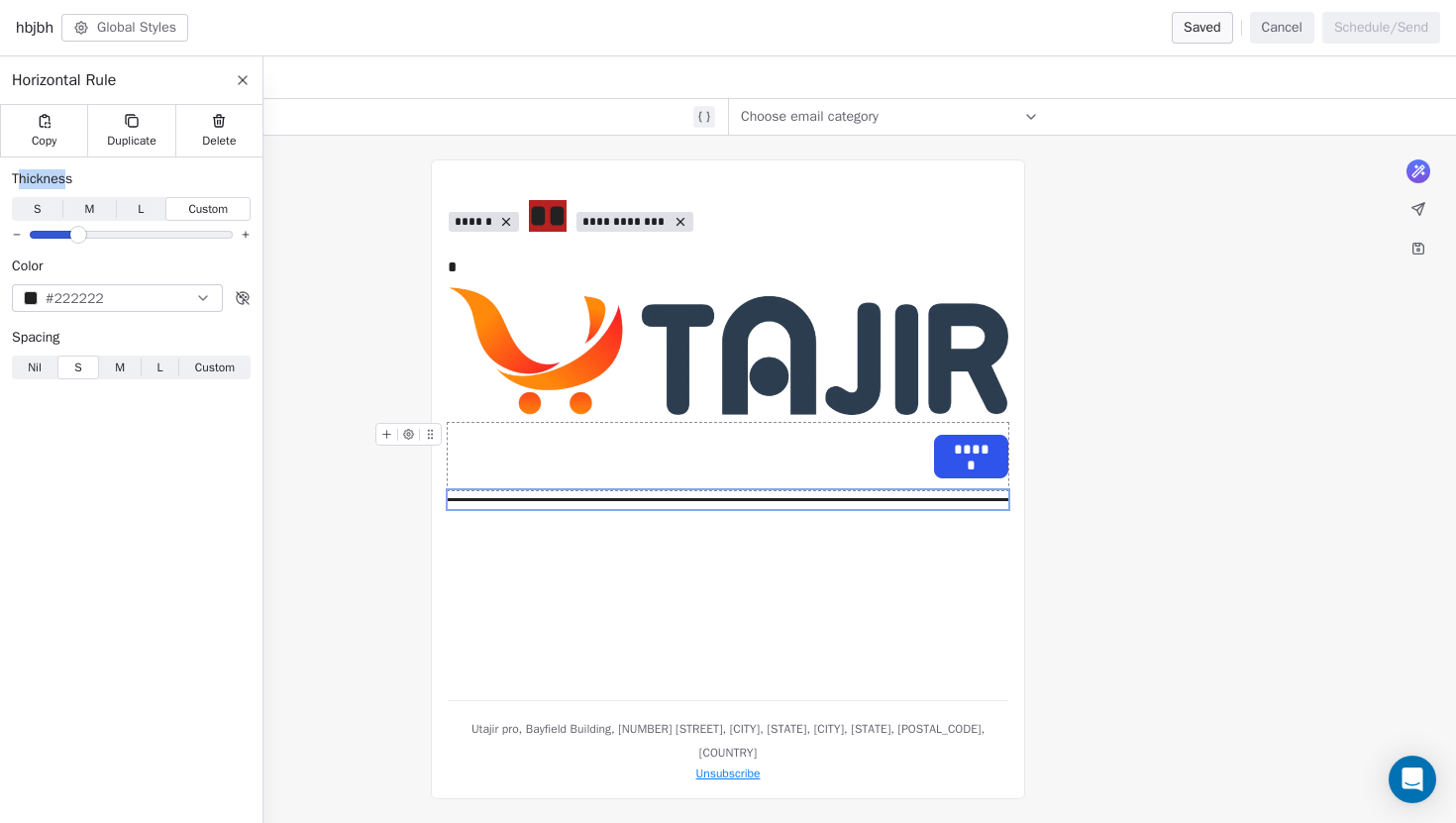 click on "S" at bounding box center [37, 209] 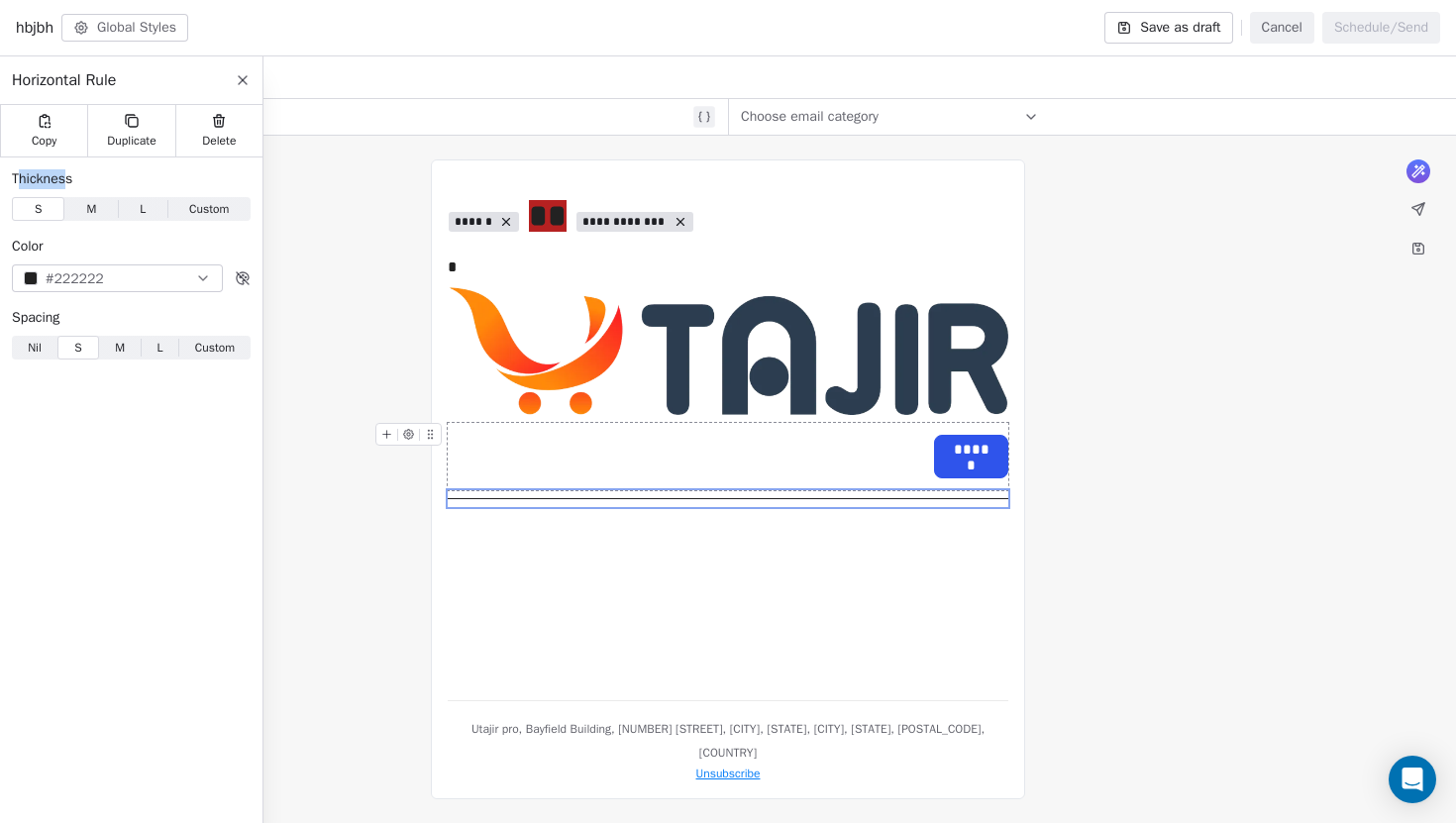 click on "Custom" at bounding box center [209, 209] 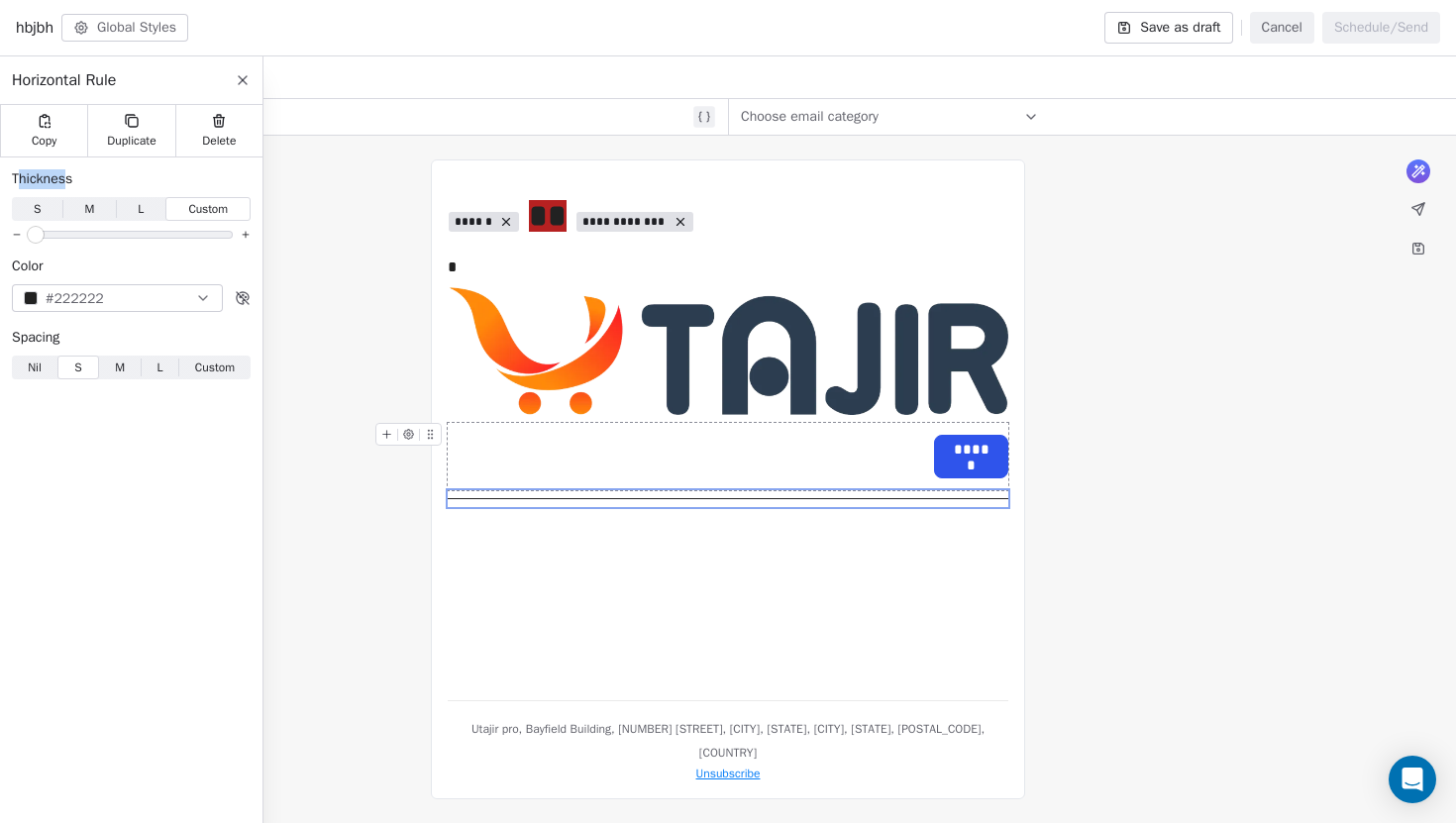 click on "L L" at bounding box center (141, 209) 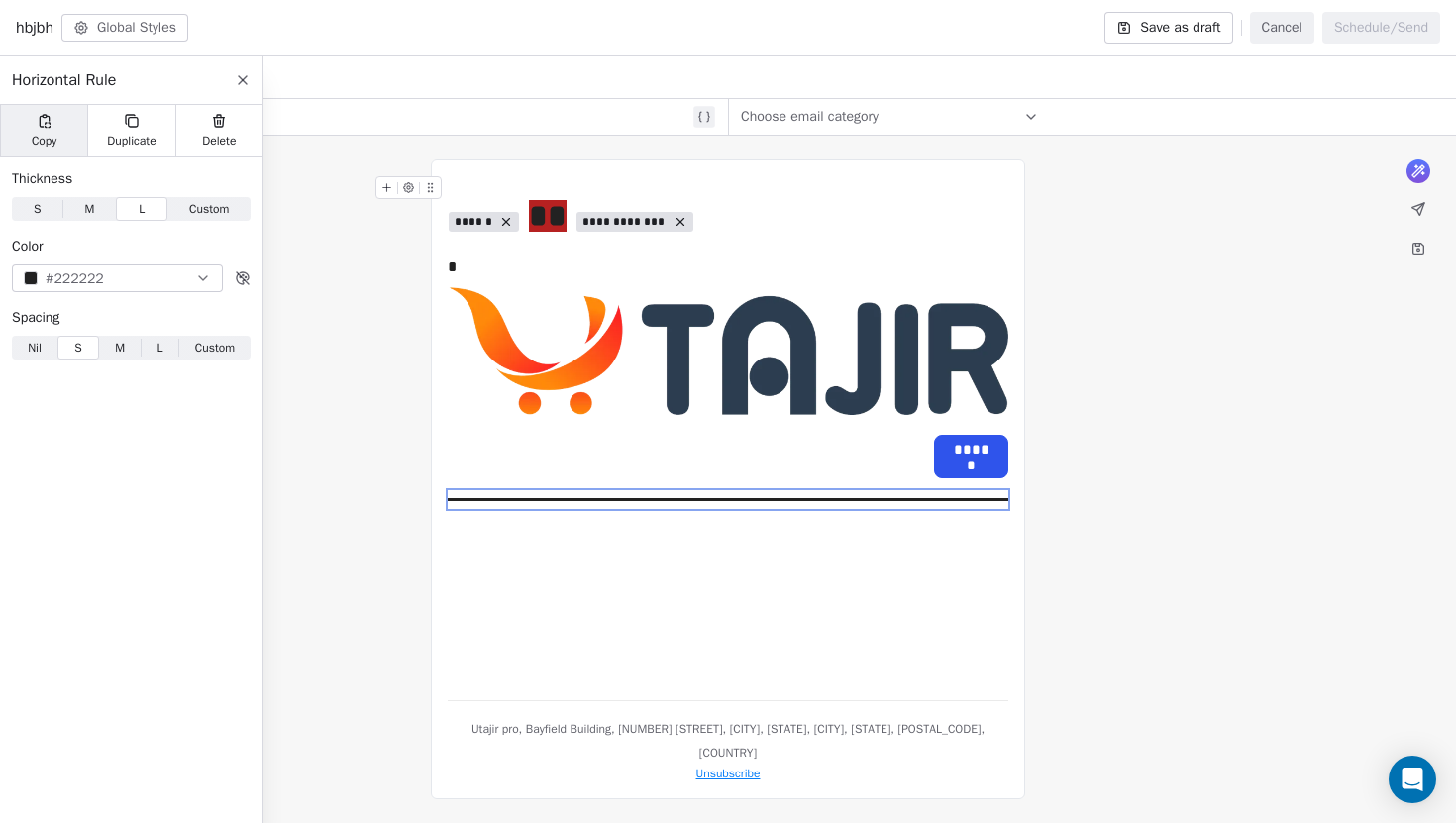 click 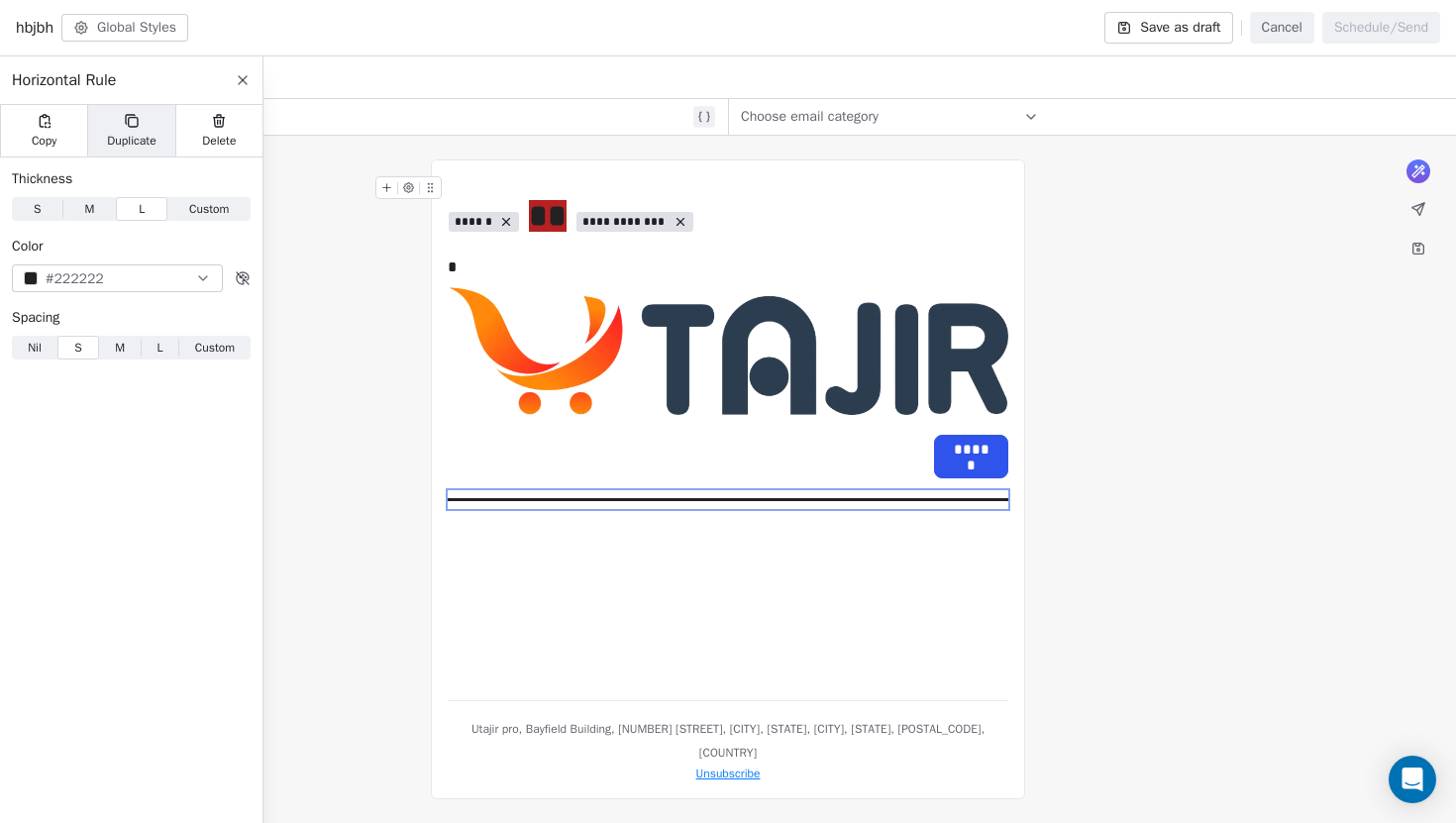 click on "Duplicate" at bounding box center [131, 131] 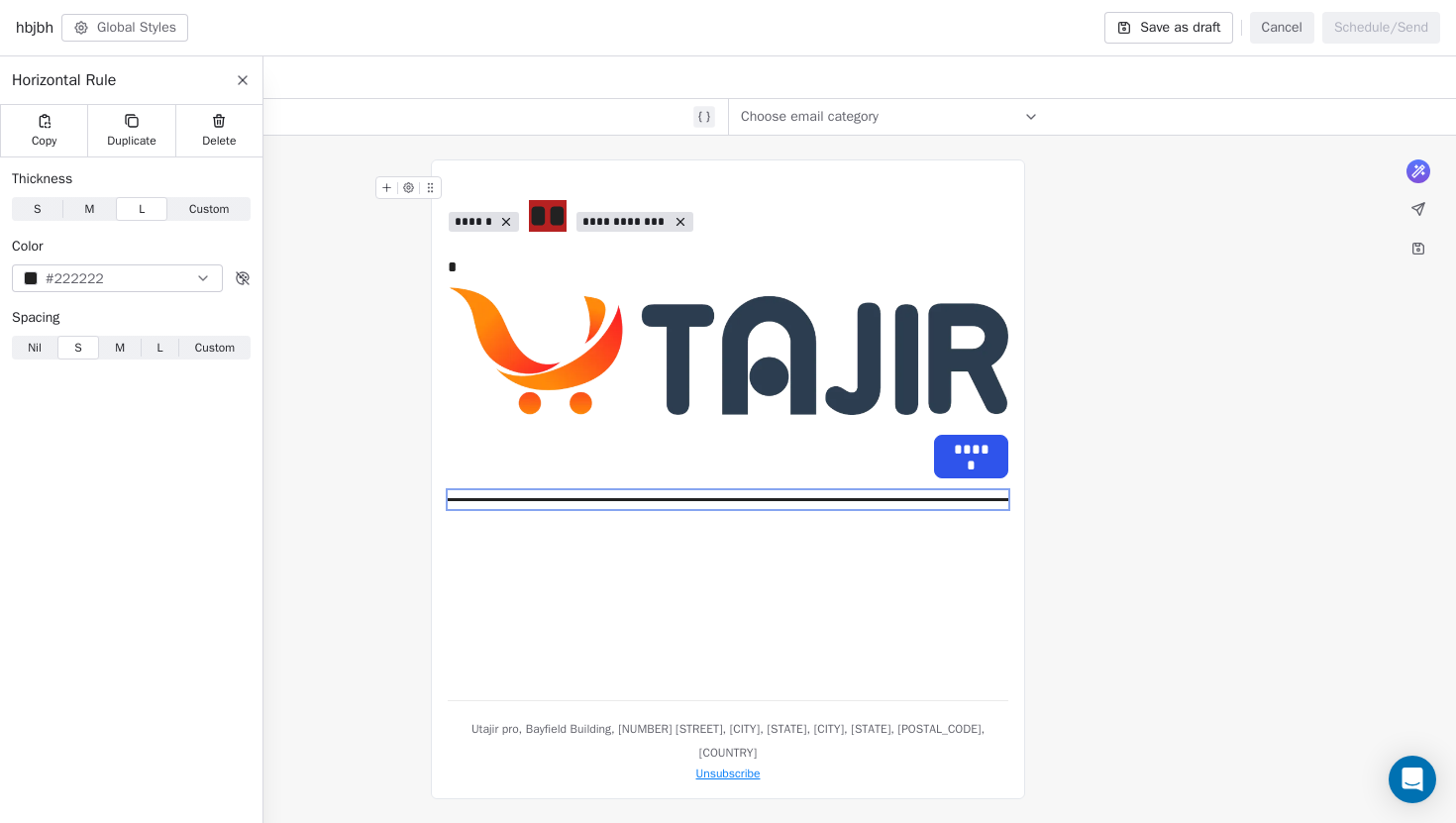 click 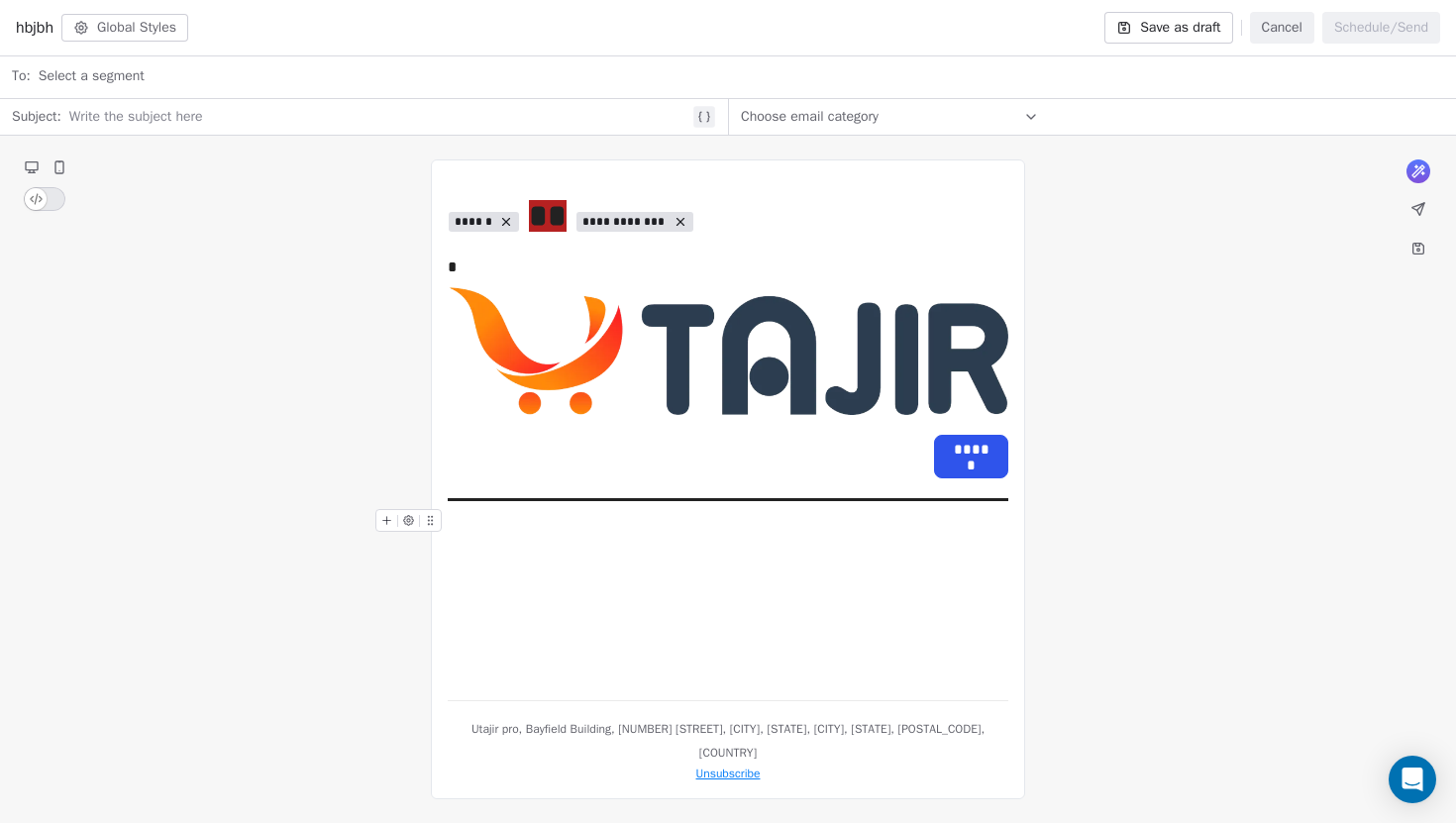 click 